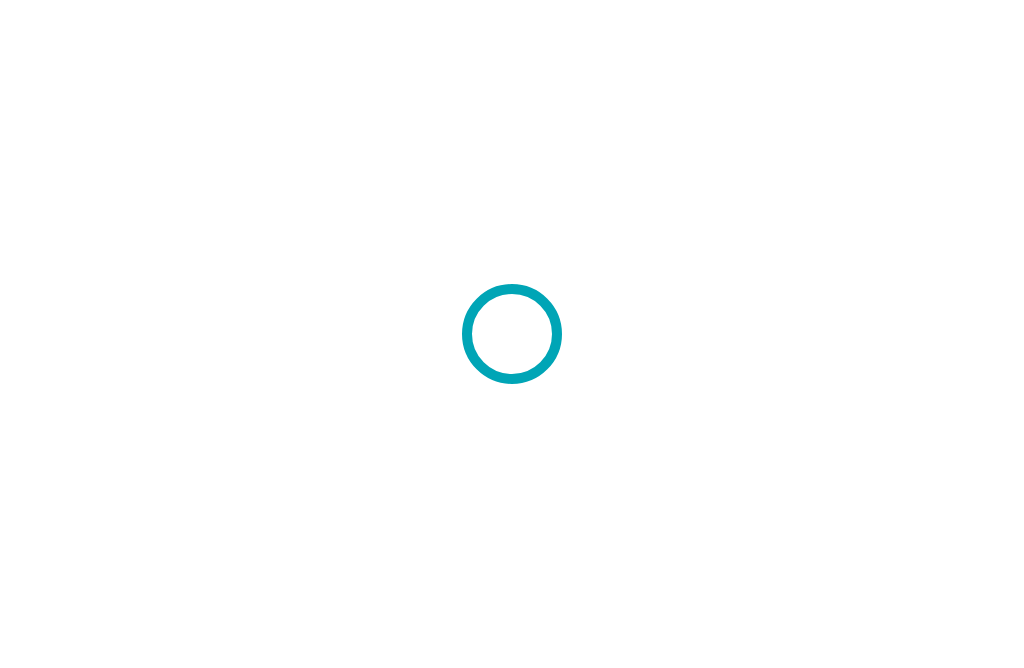scroll, scrollTop: 0, scrollLeft: 0, axis: both 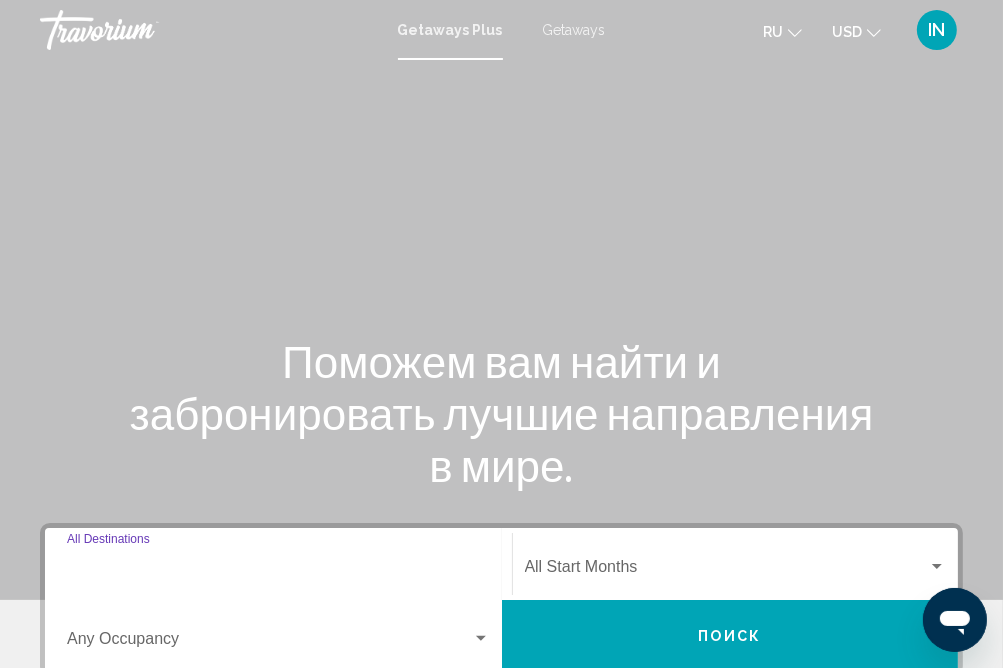 click on "Destination All Destinations" at bounding box center (278, 571) 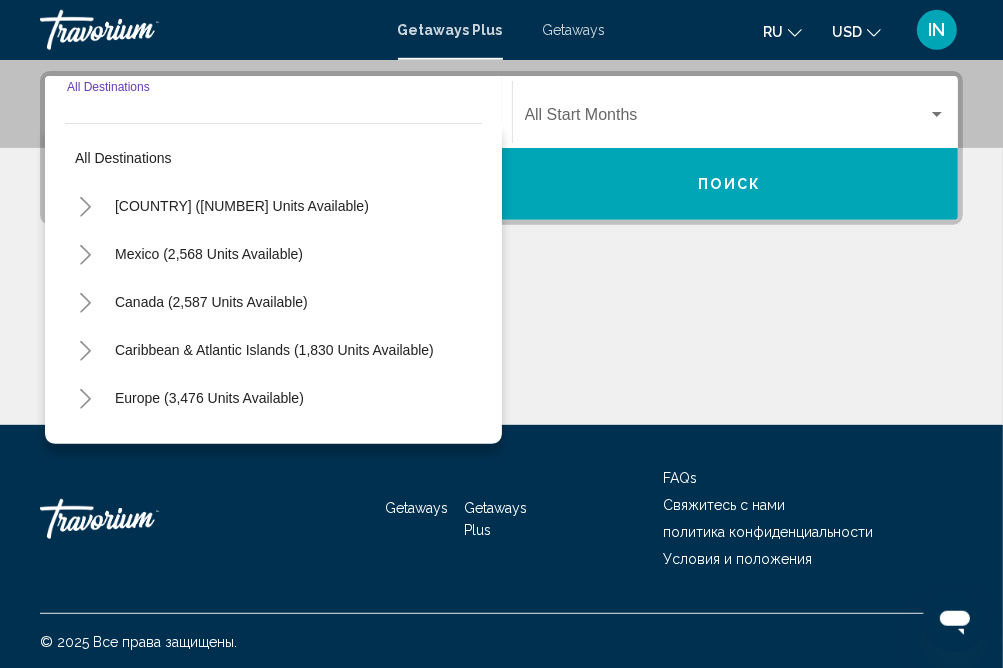 scroll, scrollTop: 453, scrollLeft: 0, axis: vertical 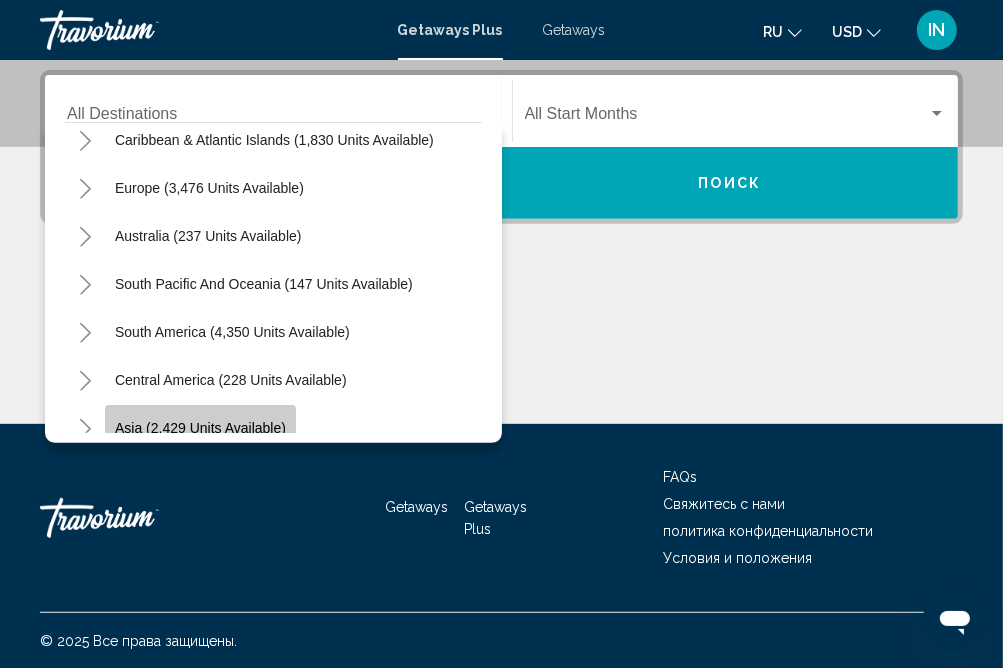 click on "Asia (2,429 units available)" 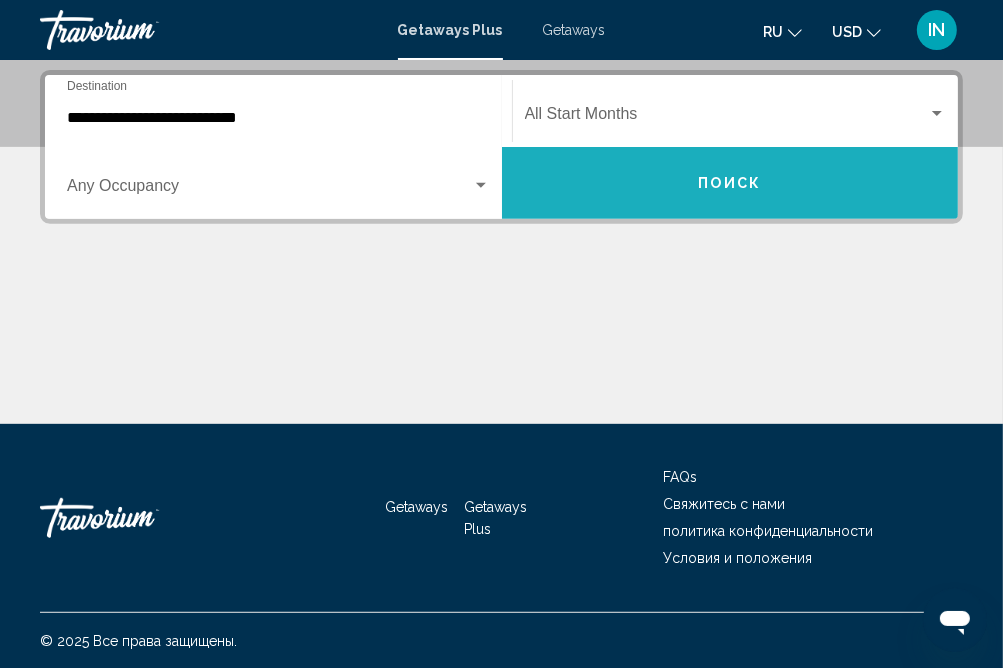 click on "Поиск" at bounding box center (730, 184) 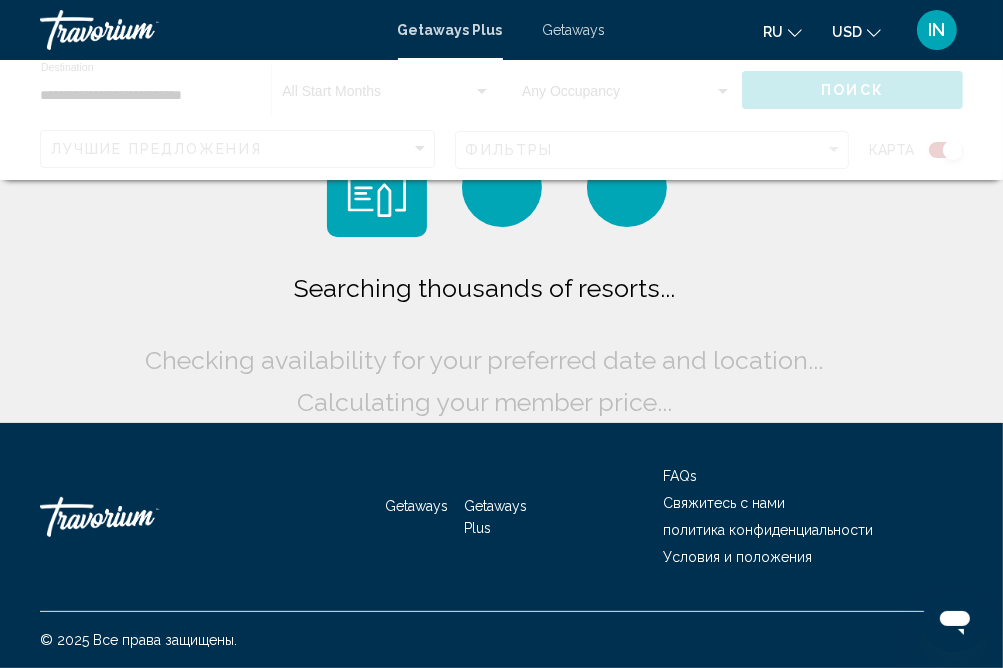 scroll, scrollTop: 0, scrollLeft: 0, axis: both 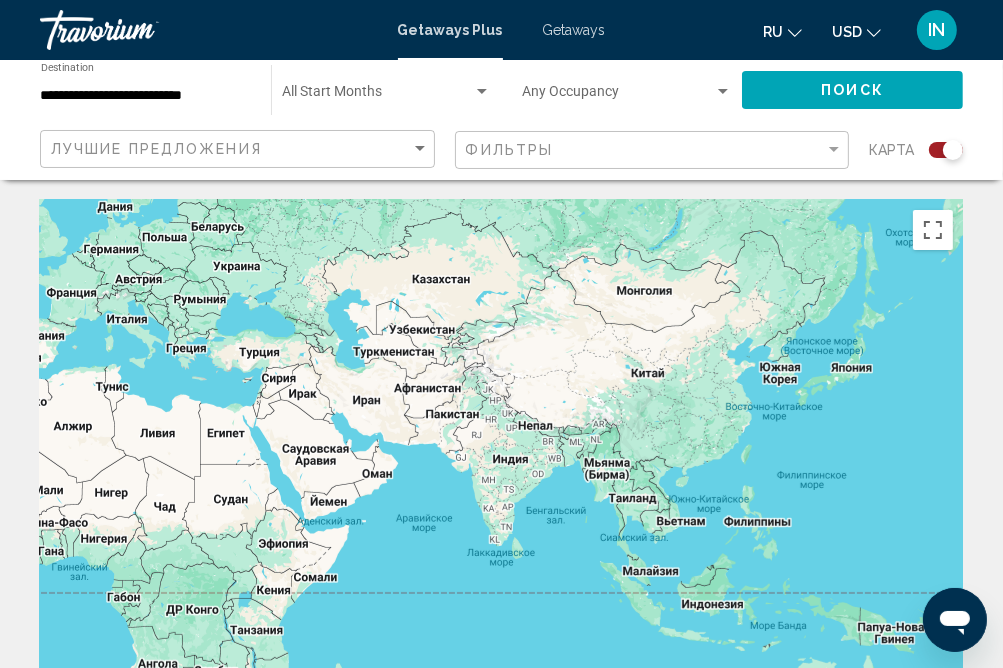 drag, startPoint x: 816, startPoint y: 410, endPoint x: 195, endPoint y: 326, distance: 626.6554 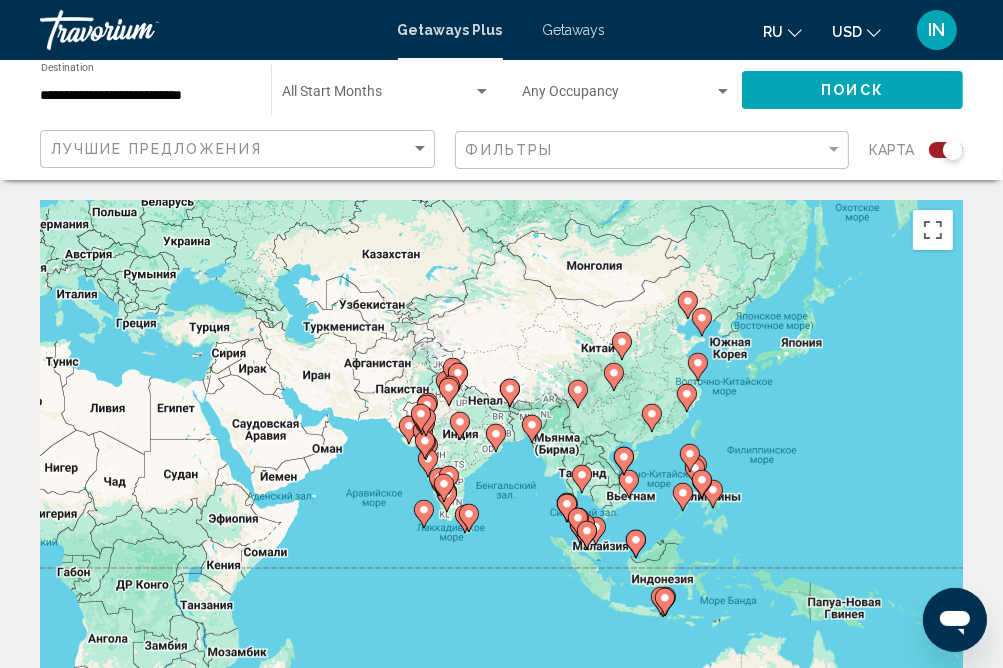 drag, startPoint x: 803, startPoint y: 442, endPoint x: 666, endPoint y: 442, distance: 137 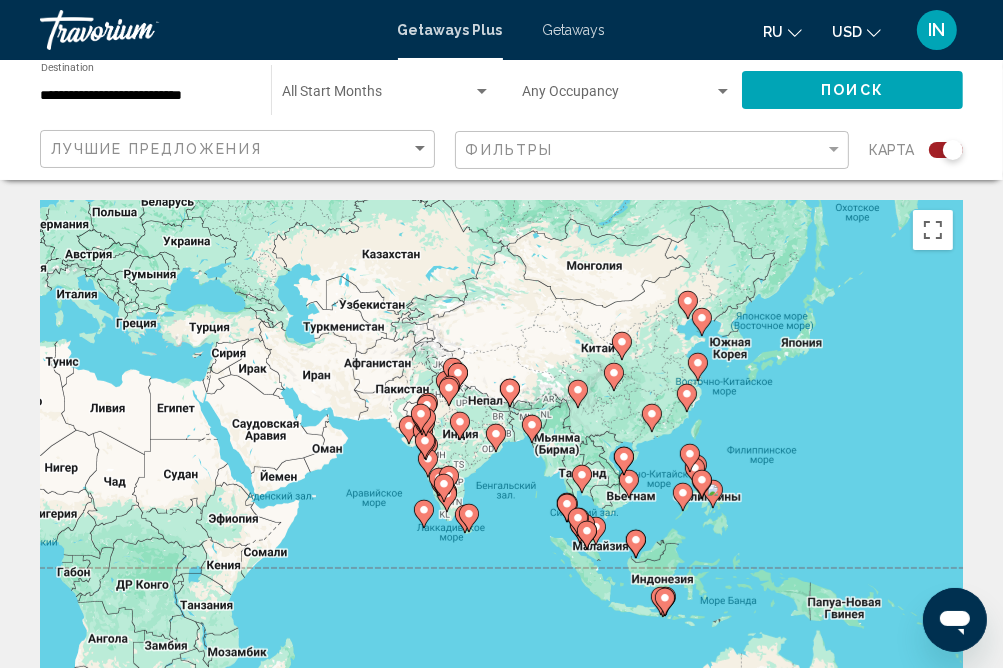 click on "Чтобы активировать перетаскивание с помощью клавиатуры, нажмите Alt + Ввод. После этого перемещайте маркер, используя клавиши со стрелками. Чтобы завершить перетаскивание, нажмите клавишу Ввод. Чтобы отменить действие, нажмите клавишу Esc." at bounding box center [501, 500] 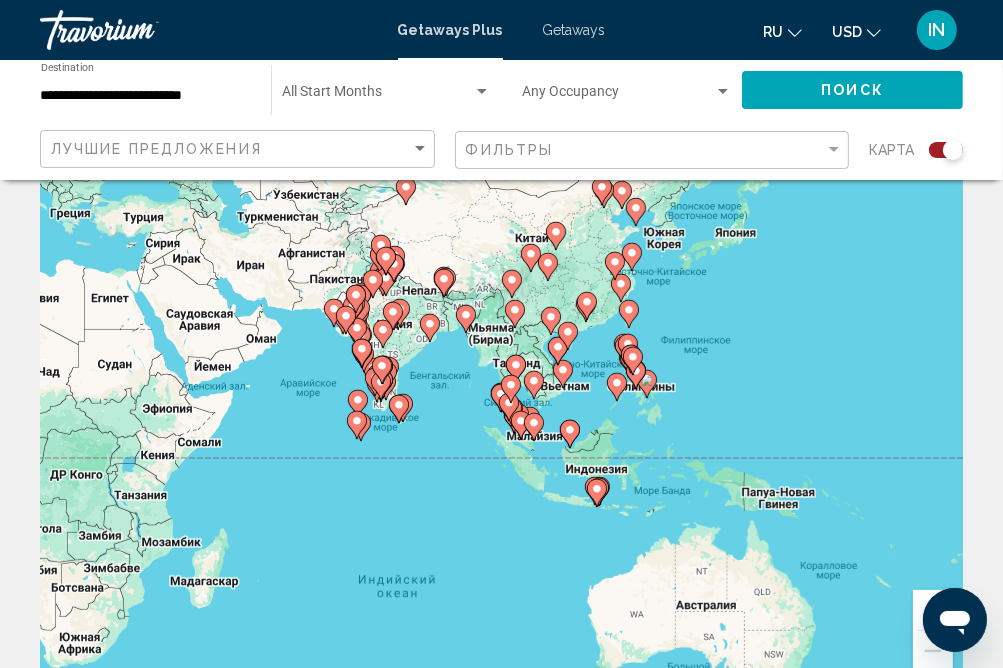 scroll, scrollTop: 316, scrollLeft: 0, axis: vertical 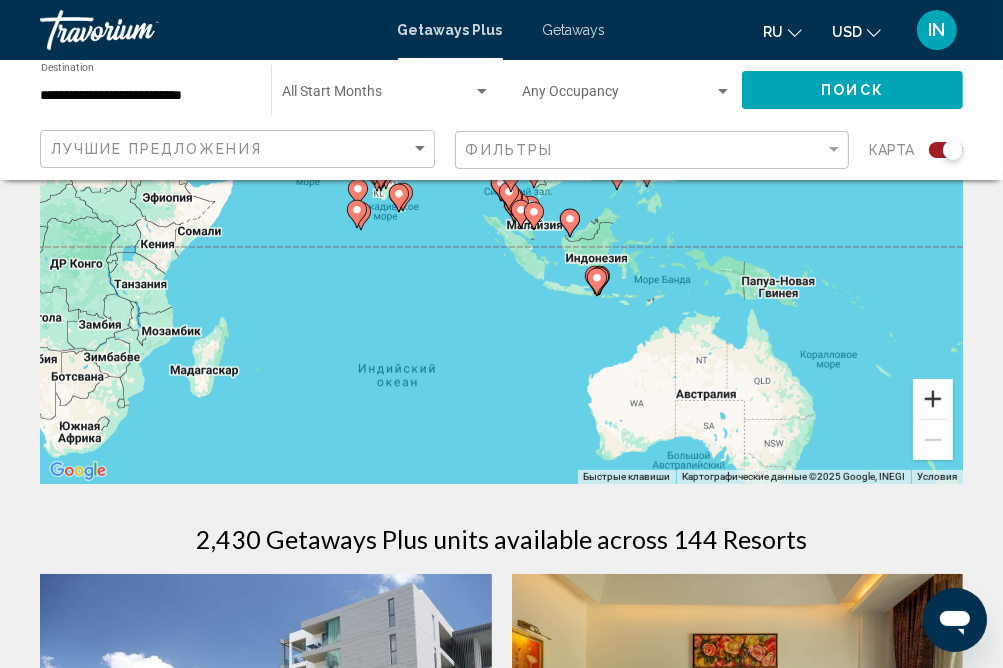 click at bounding box center (933, 399) 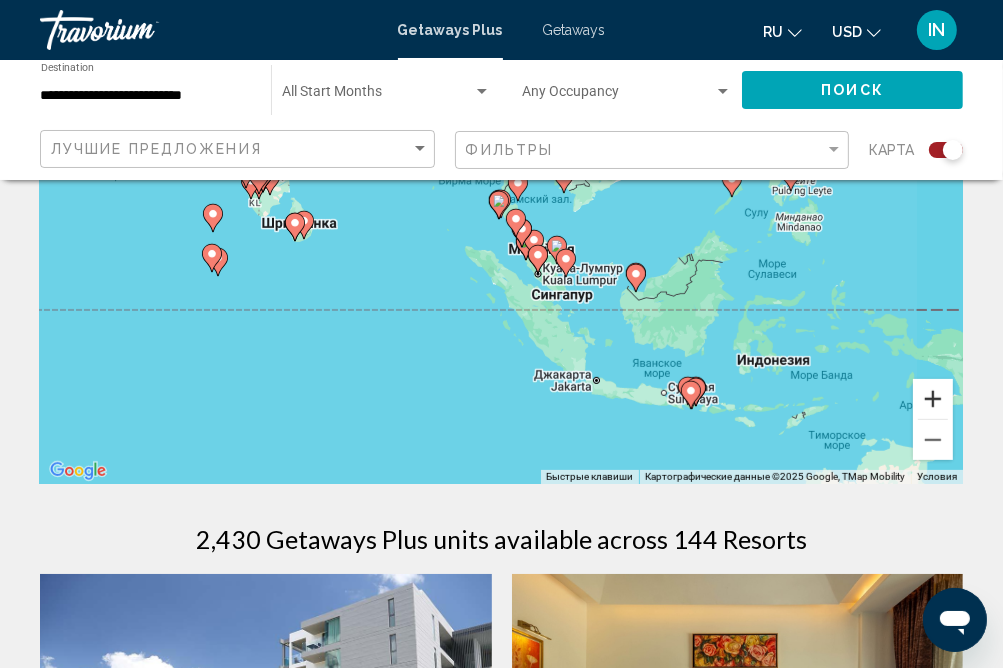 scroll, scrollTop: 105, scrollLeft: 0, axis: vertical 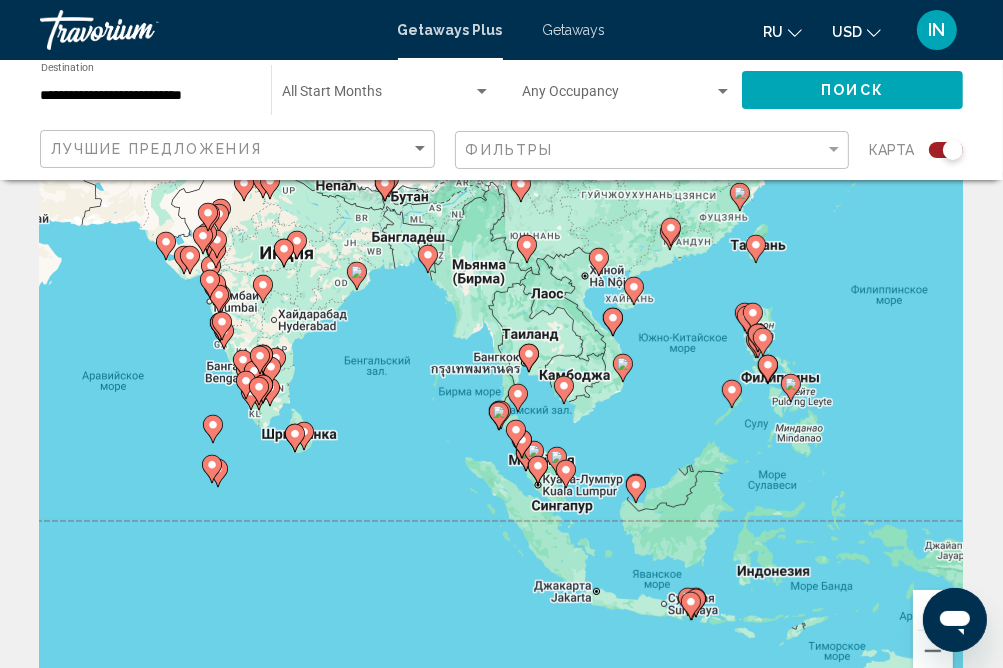 click 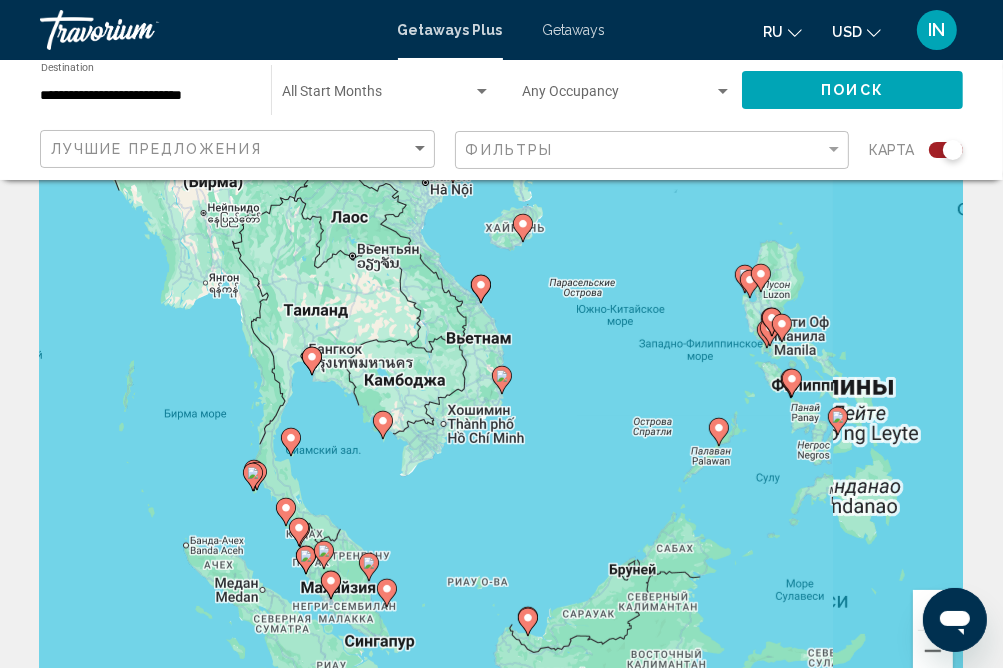 scroll, scrollTop: 0, scrollLeft: 0, axis: both 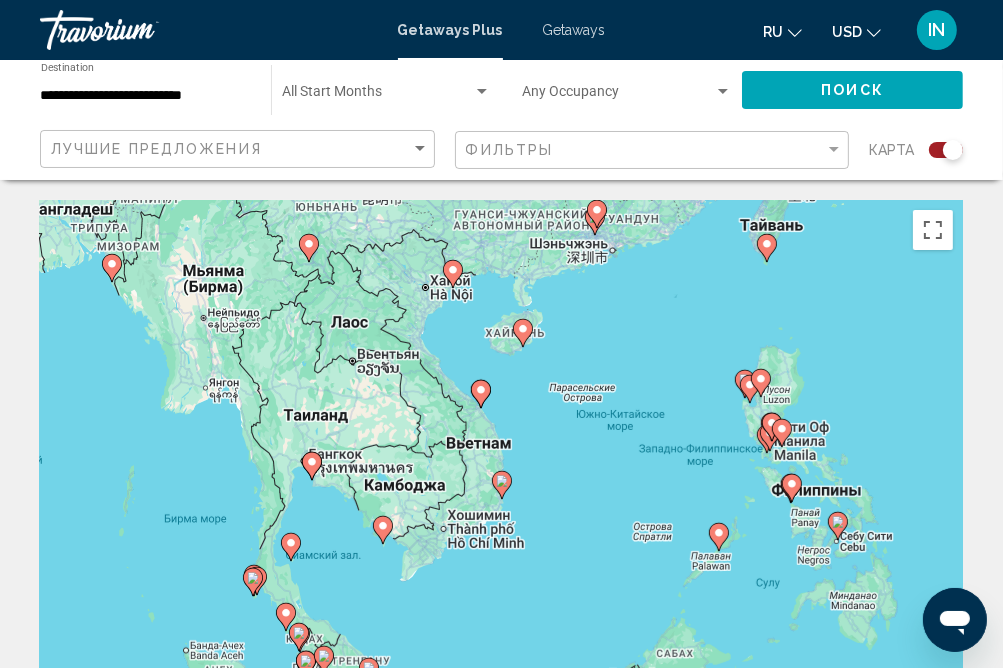 click 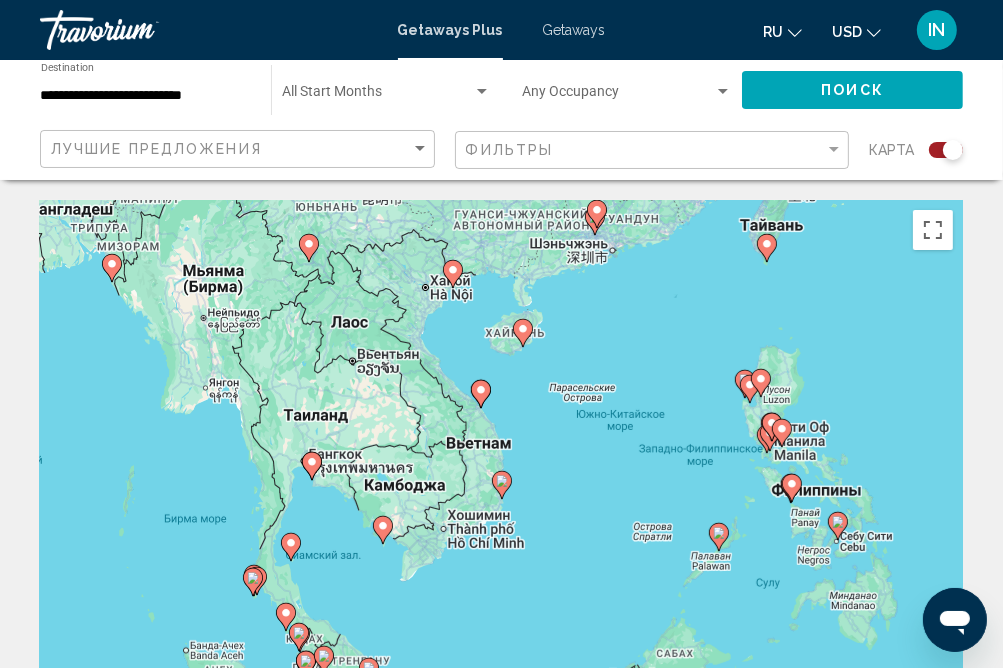 click 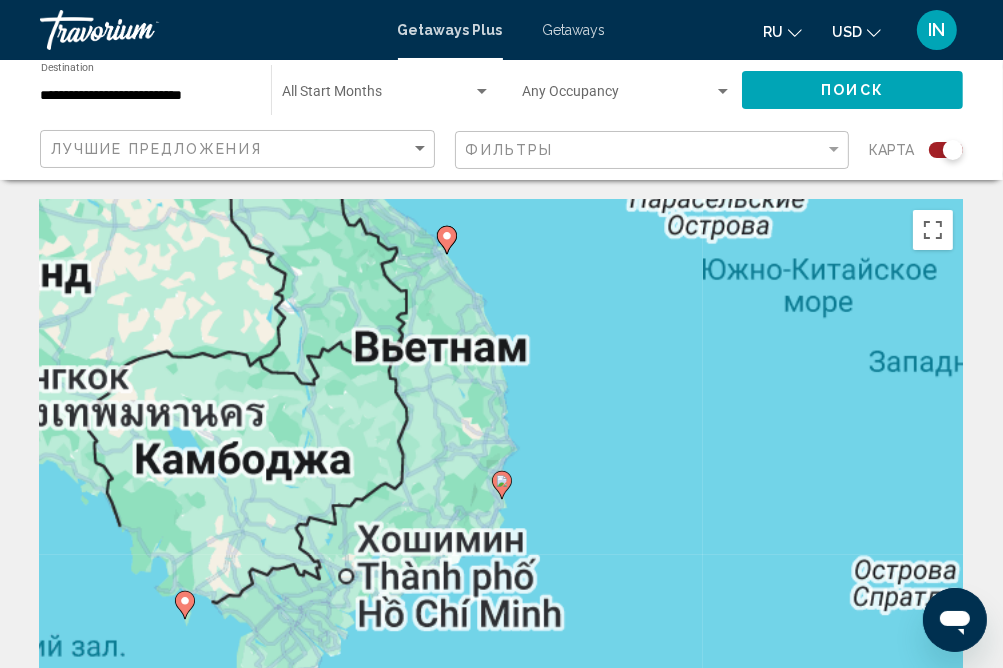 type on "**********" 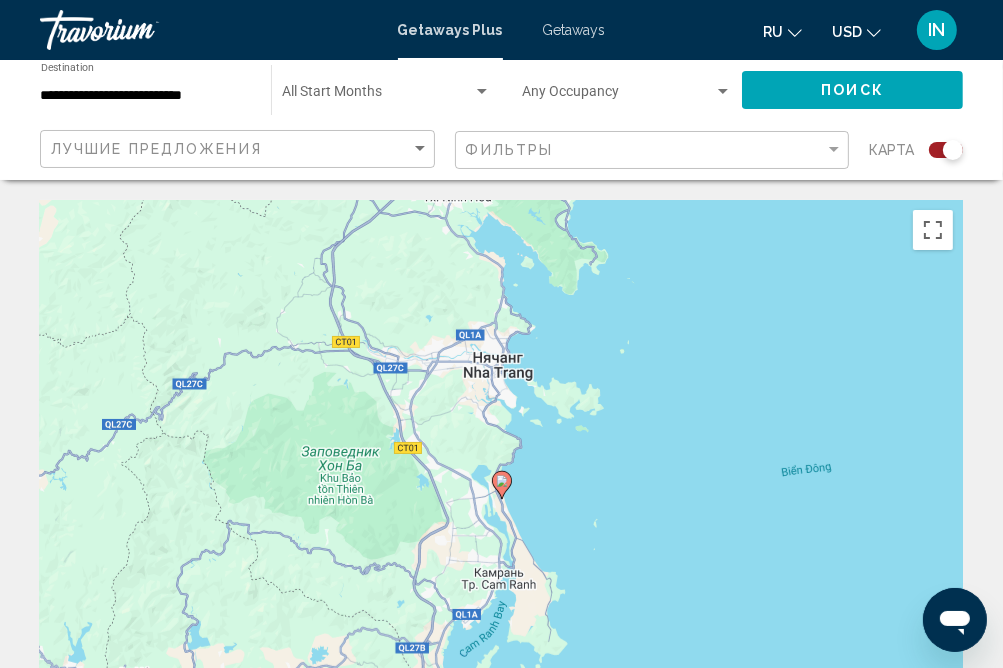 click 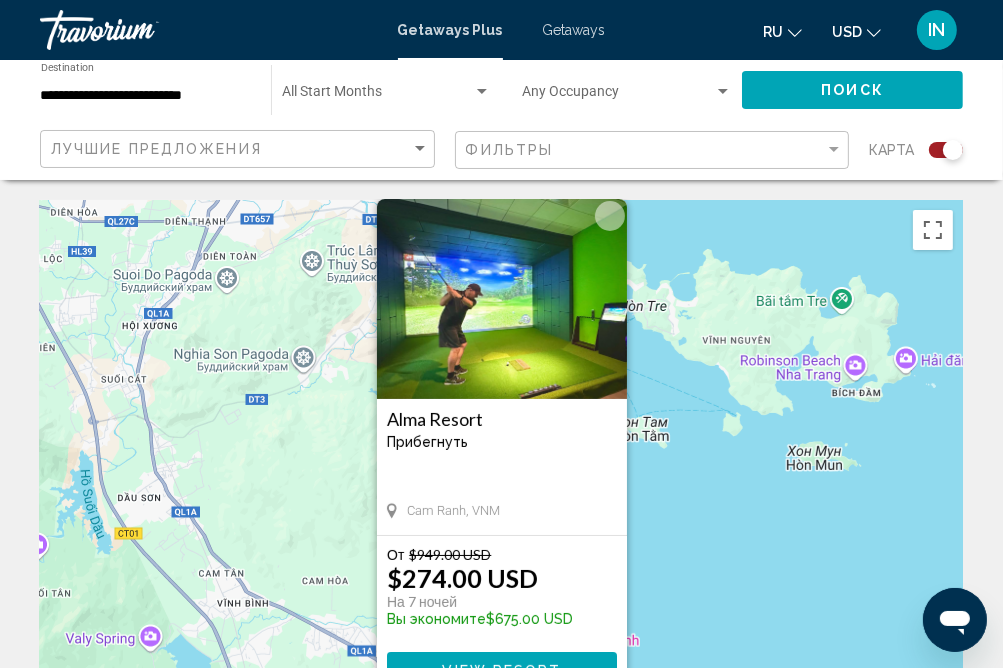 scroll, scrollTop: 105, scrollLeft: 0, axis: vertical 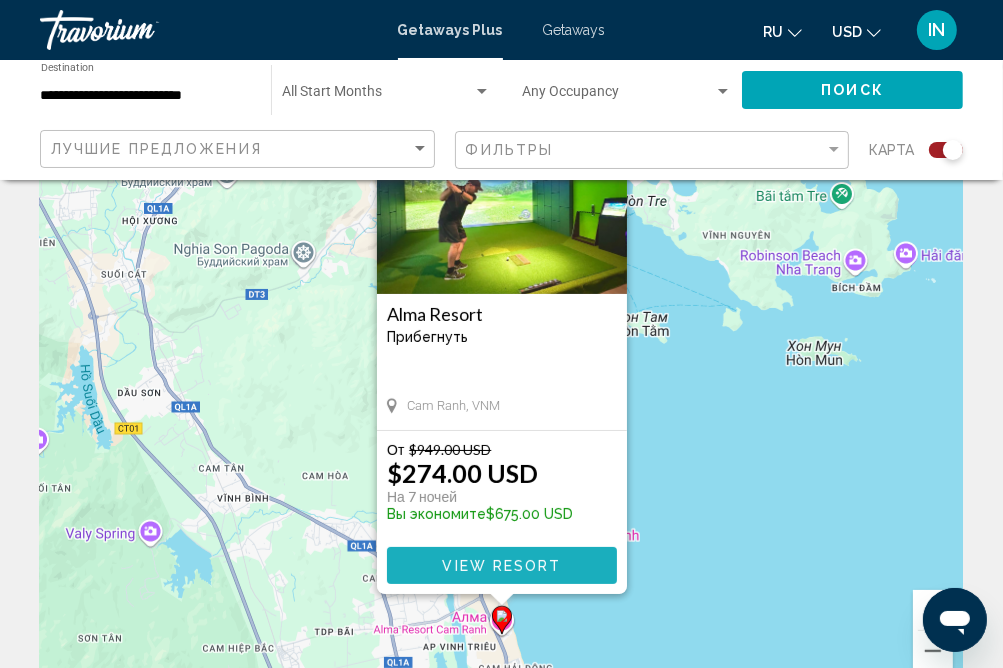 click on "View Resort" at bounding box center (501, 566) 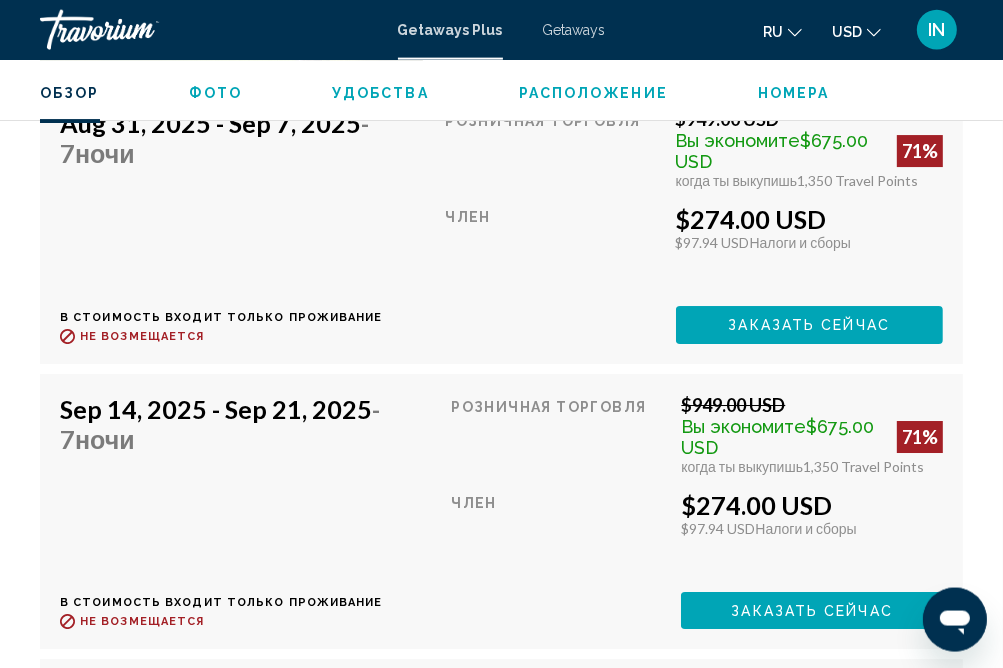 scroll, scrollTop: 4619, scrollLeft: 0, axis: vertical 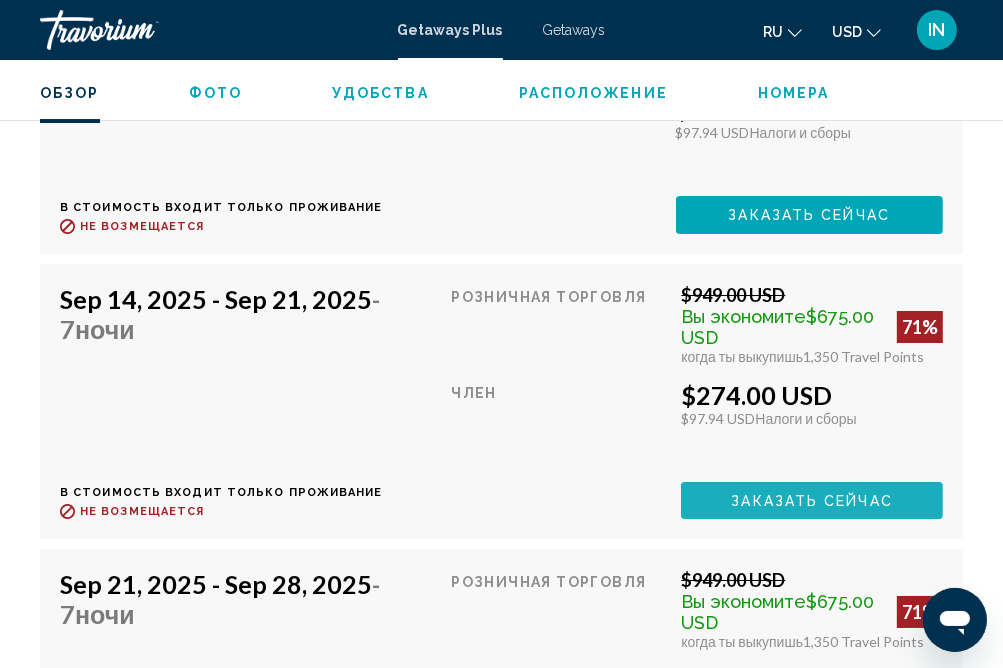 click on "Заказать сейчас" at bounding box center (812, 501) 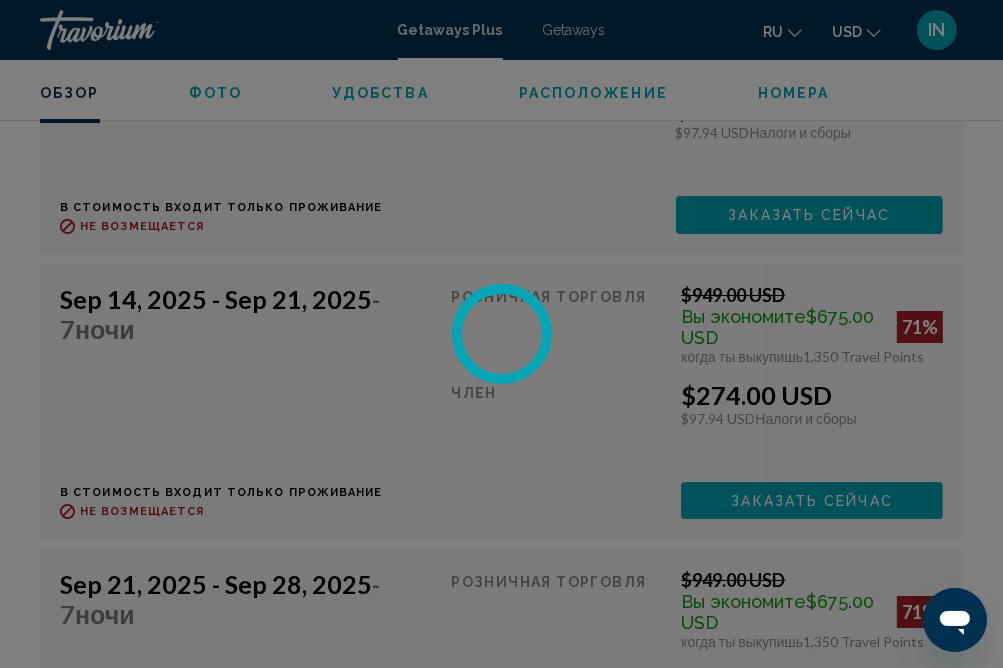 scroll, scrollTop: 0, scrollLeft: 0, axis: both 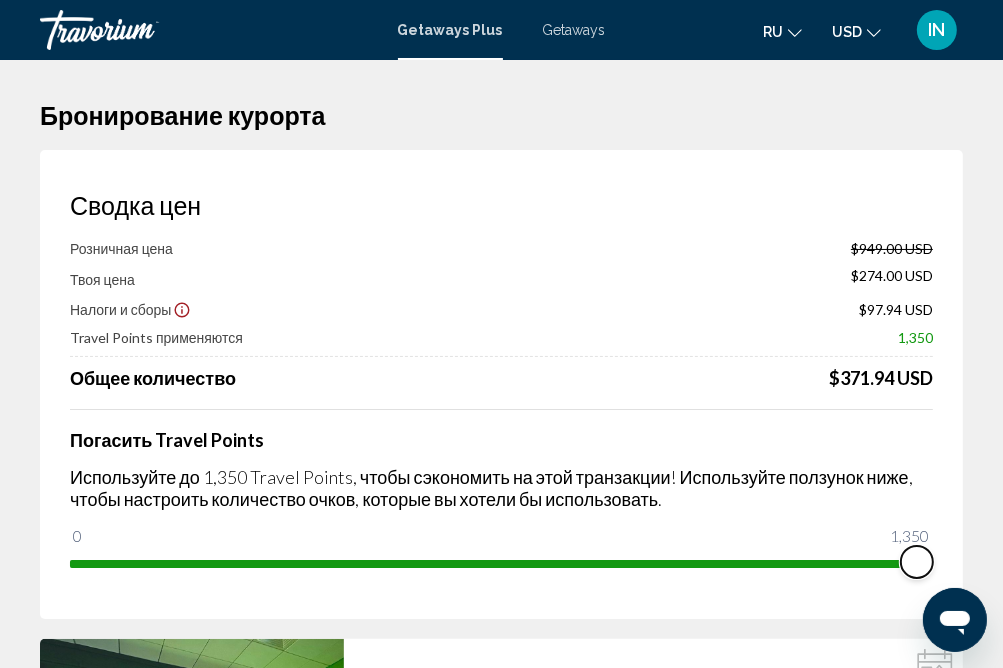 click at bounding box center (917, 562) 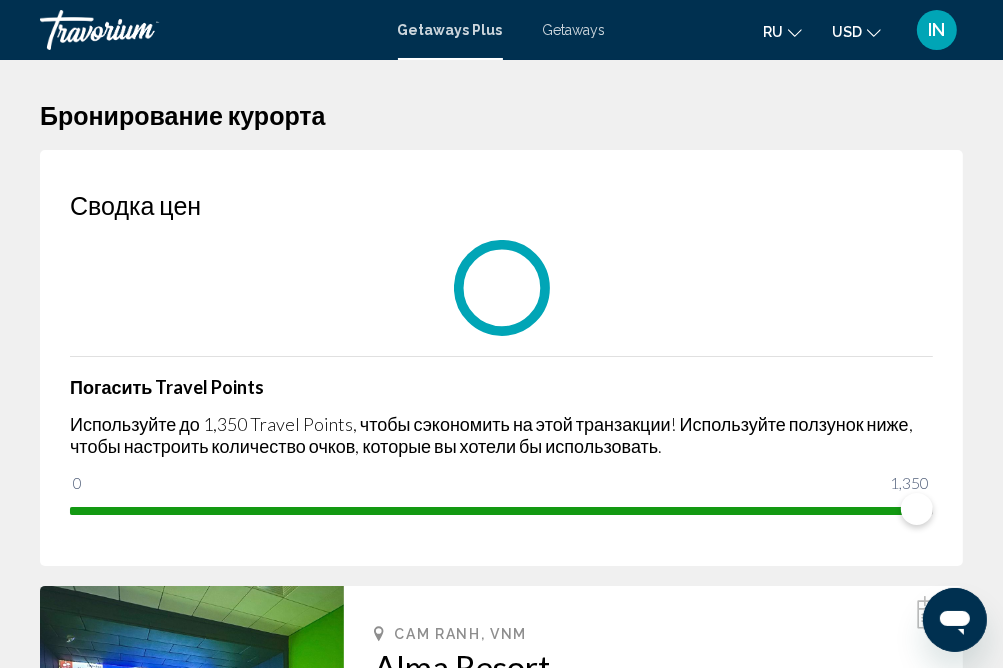 click on "Сводка цен Погасить  Travel Points Используйте до 1,350  Travel Points, чтобы сэкономить на этой транзакции! Используйте ползунок ниже, чтобы настроить количество очков, которые вы хотели бы использовать. 0 1,350 1,350" at bounding box center (501, 358) 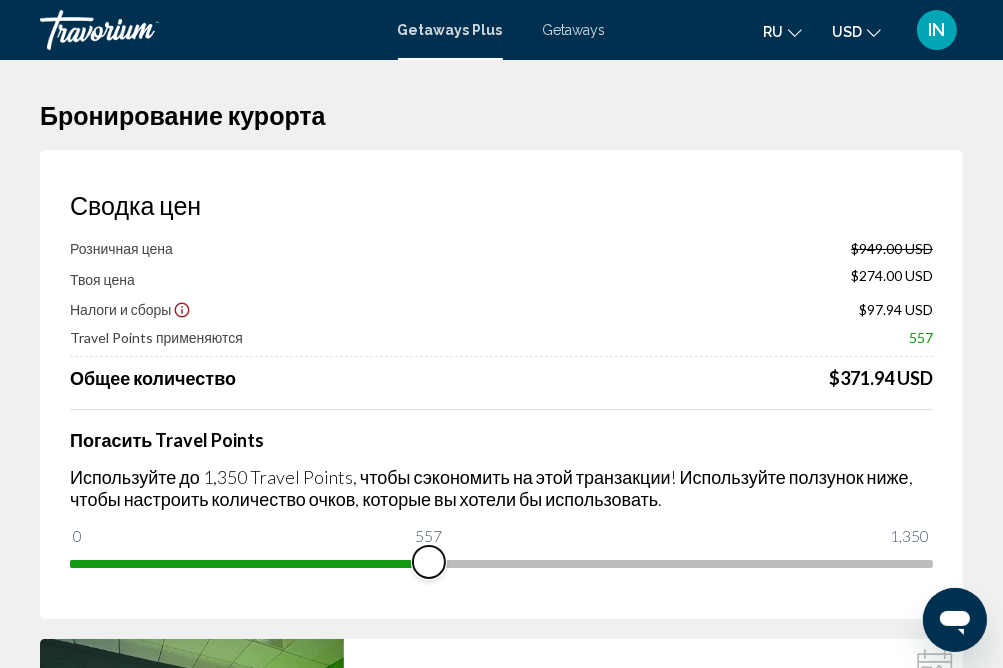 drag, startPoint x: 918, startPoint y: 561, endPoint x: 400, endPoint y: 381, distance: 548.38306 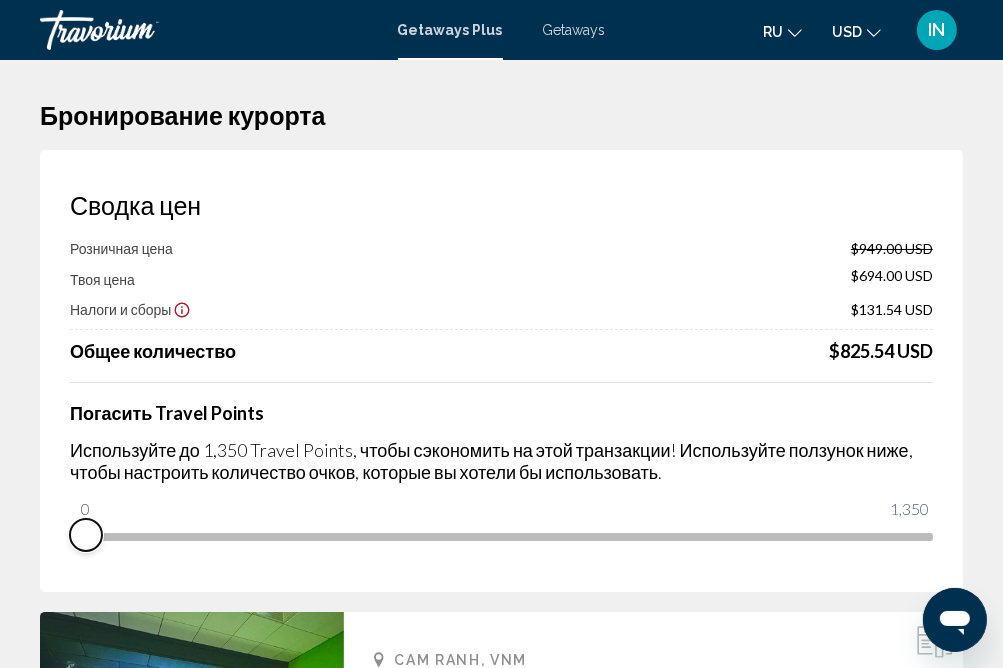 drag, startPoint x: 398, startPoint y: 563, endPoint x: 74, endPoint y: 520, distance: 326.84094 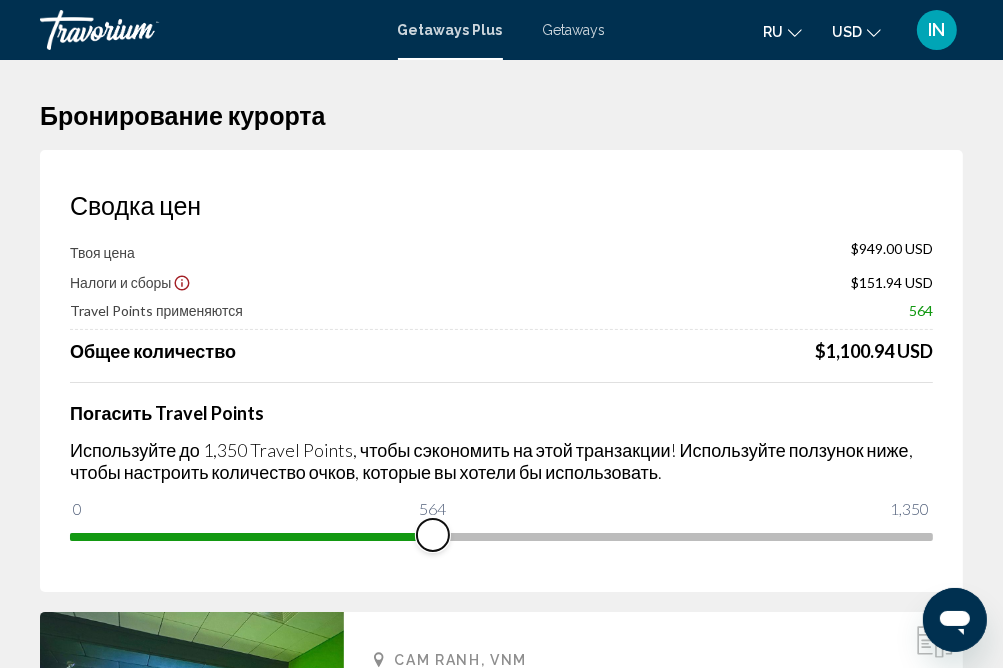drag, startPoint x: 87, startPoint y: 505, endPoint x: 433, endPoint y: 616, distance: 363.36896 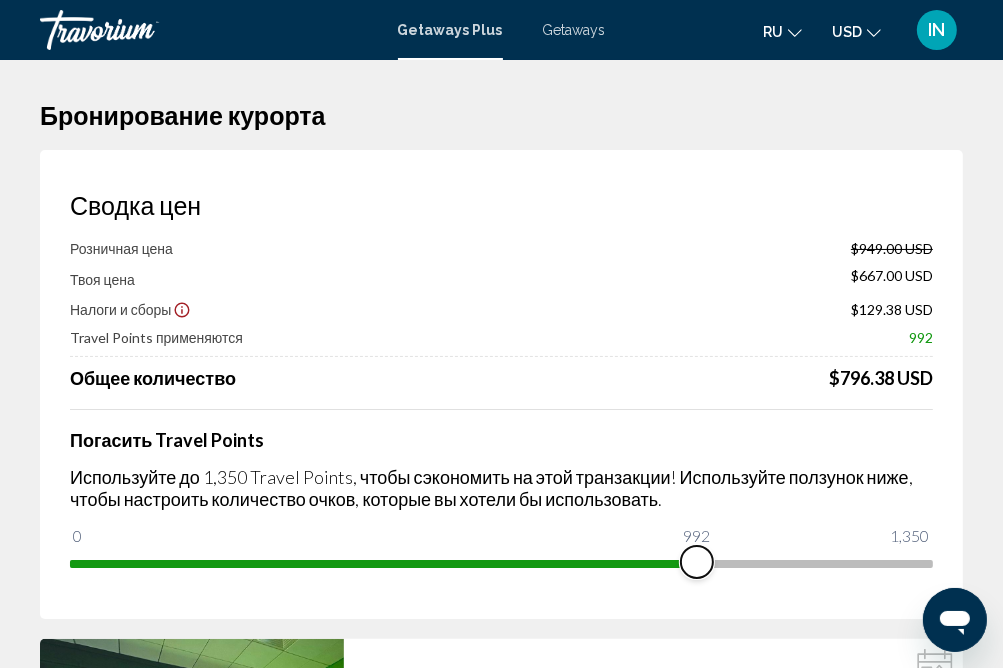 drag, startPoint x: 442, startPoint y: 559, endPoint x: 697, endPoint y: 602, distance: 258.60007 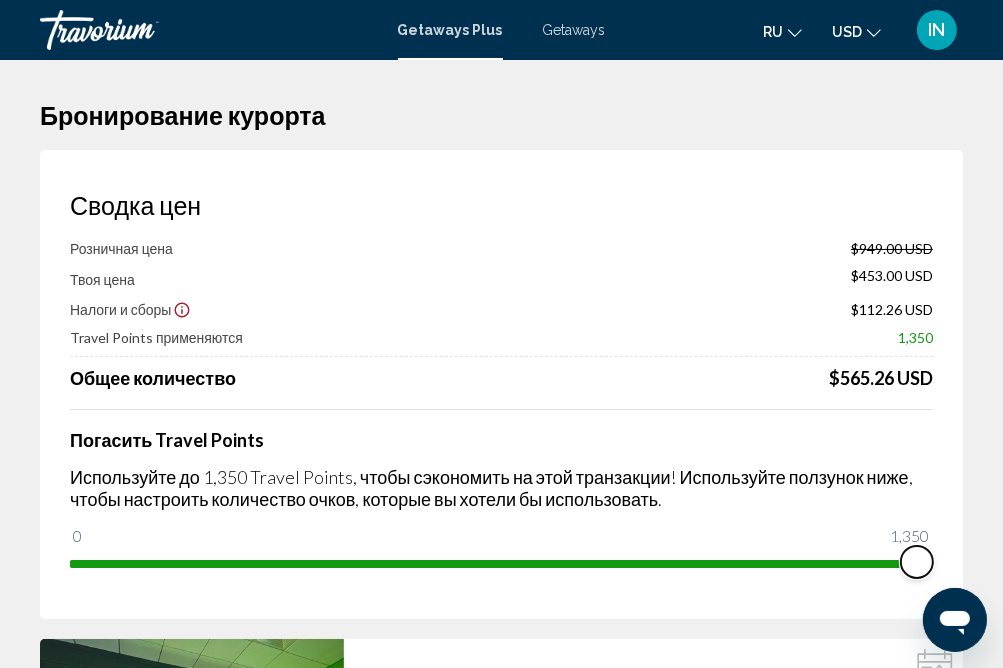 drag, startPoint x: 699, startPoint y: 562, endPoint x: 930, endPoint y: 596, distance: 233.48875 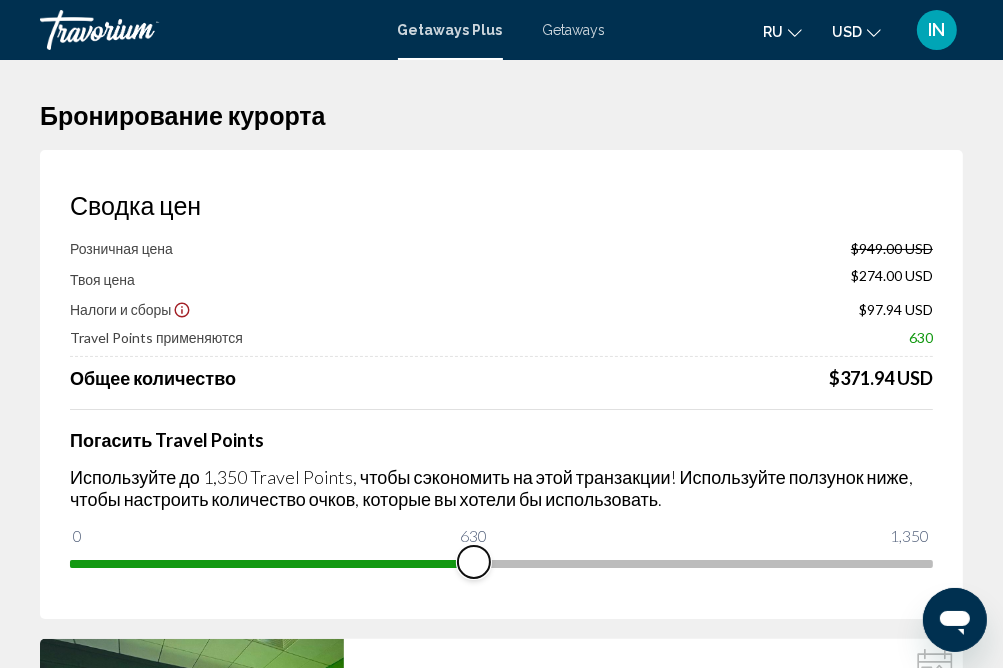 drag, startPoint x: 911, startPoint y: 553, endPoint x: 474, endPoint y: 533, distance: 437.45743 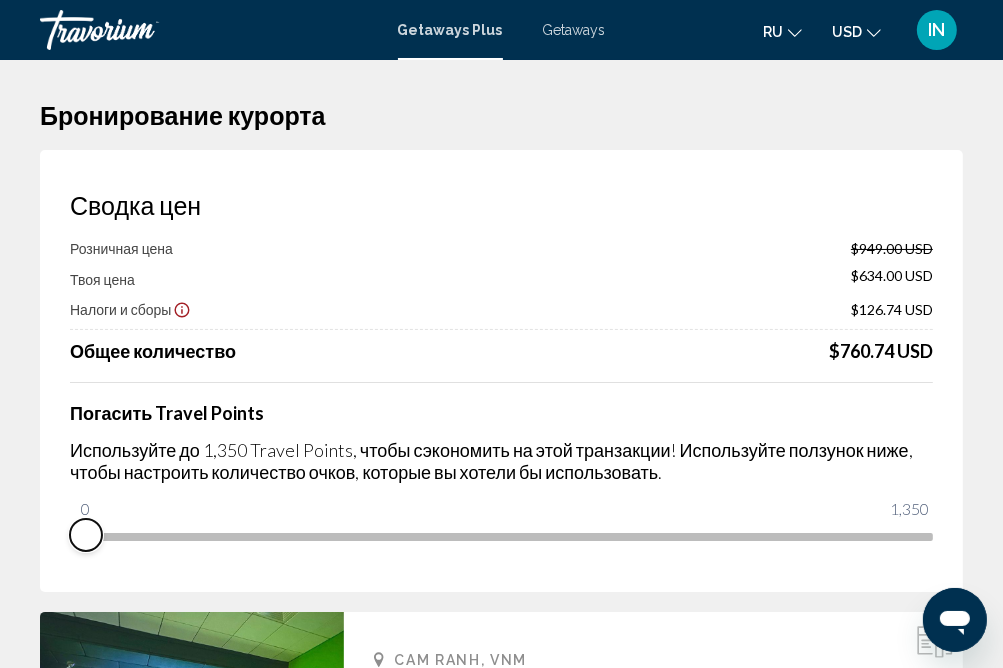 drag, startPoint x: 479, startPoint y: 562, endPoint x: 70, endPoint y: 563, distance: 409.00122 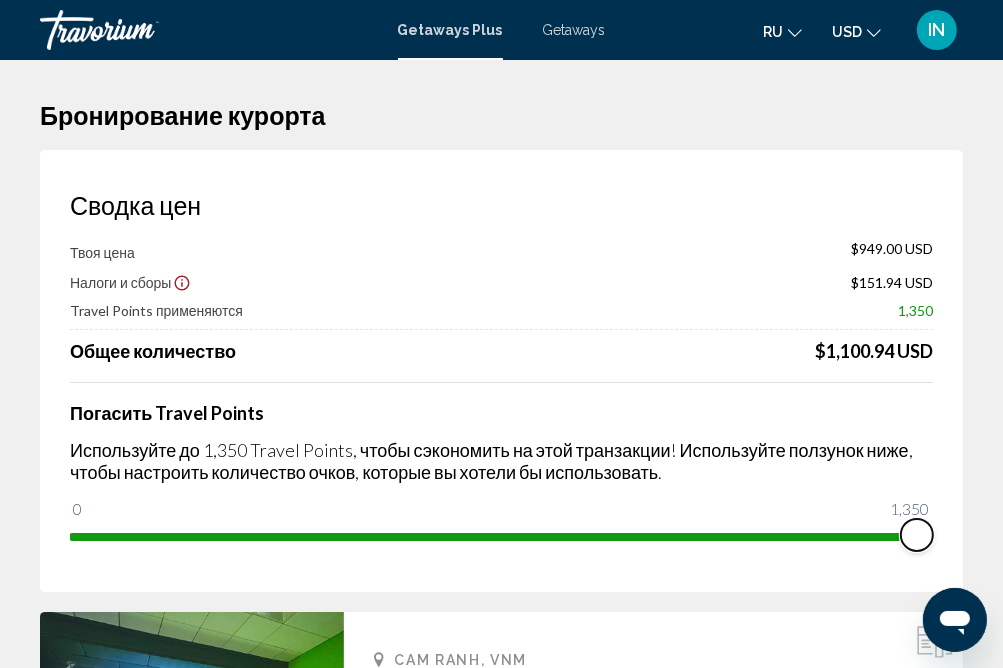 drag, startPoint x: 87, startPoint y: 509, endPoint x: 953, endPoint y: 581, distance: 868.9879 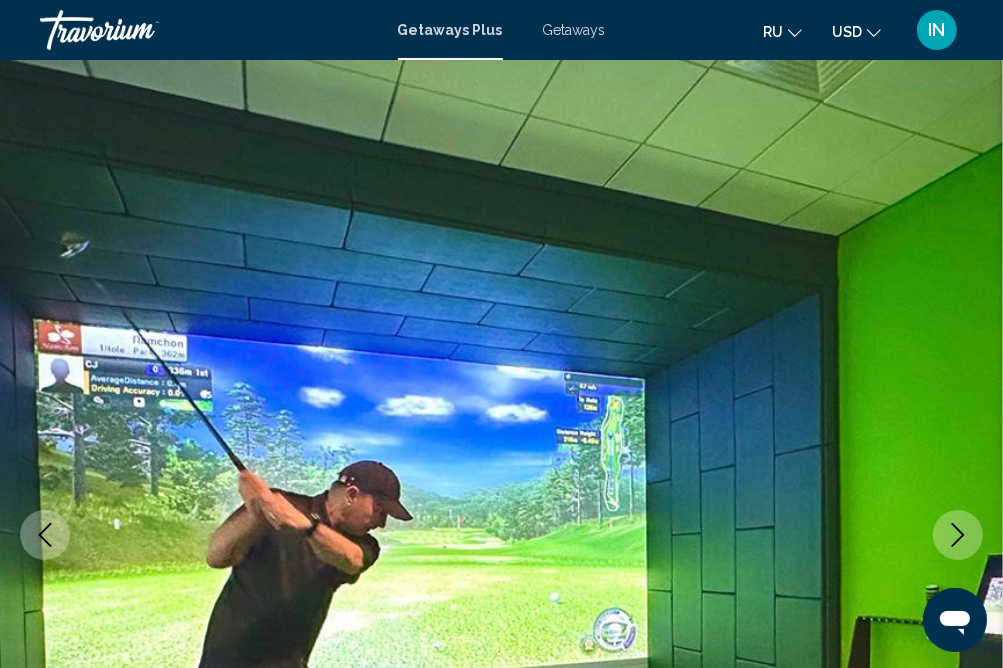 scroll, scrollTop: 3969, scrollLeft: 0, axis: vertical 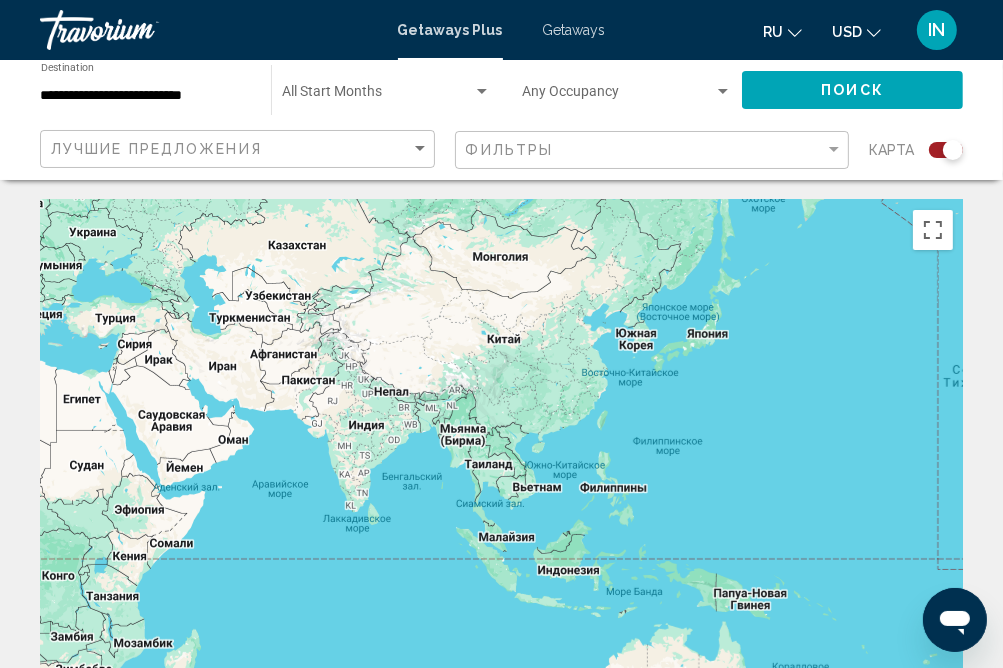 drag, startPoint x: 761, startPoint y: 446, endPoint x: 0, endPoint y: 326, distance: 770.40314 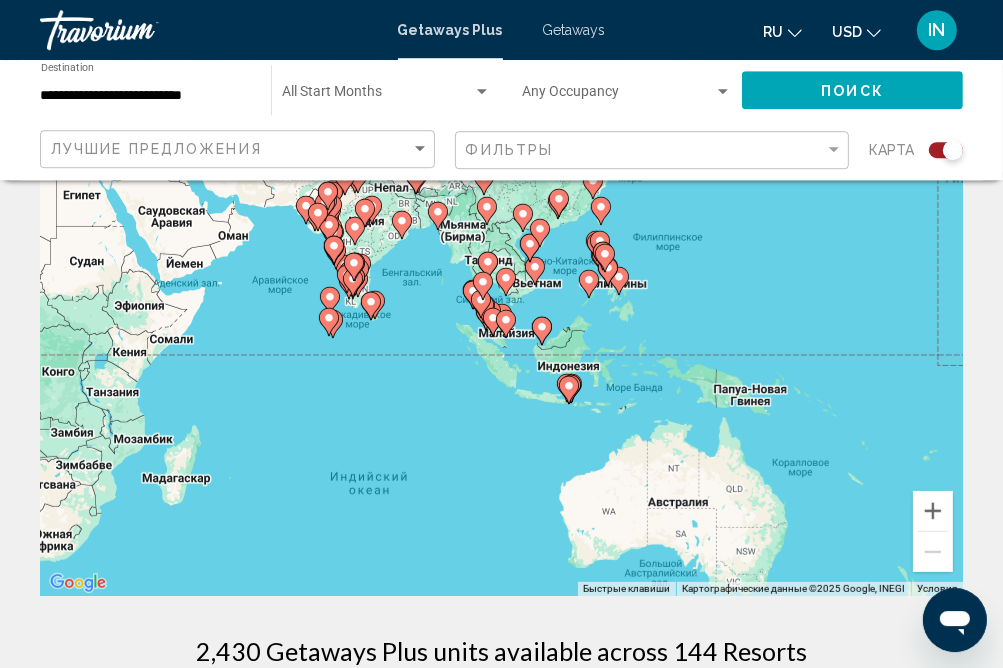scroll, scrollTop: 211, scrollLeft: 0, axis: vertical 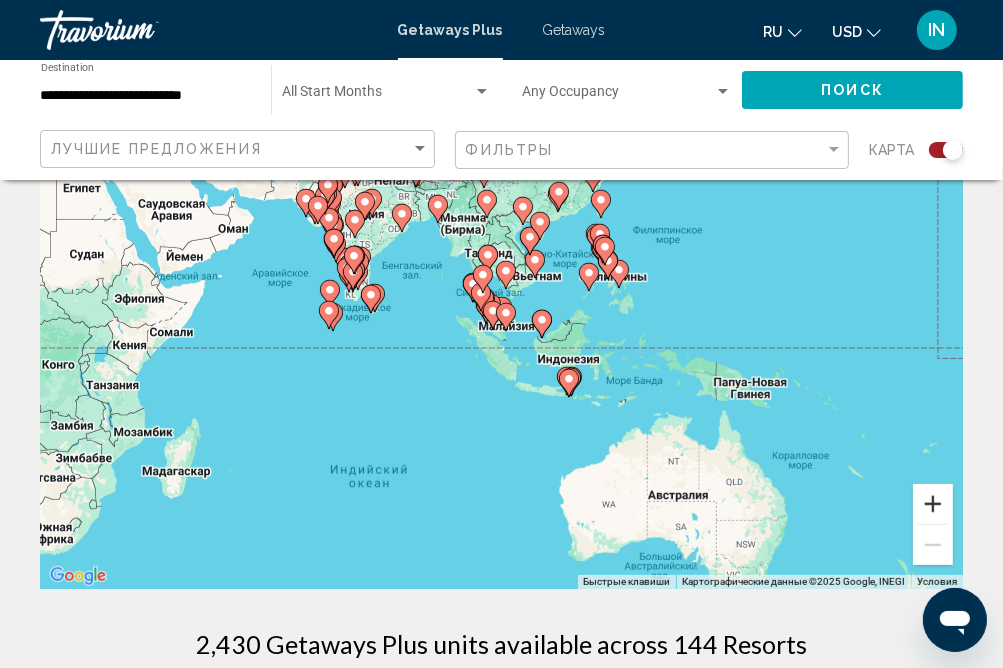 click at bounding box center [933, 504] 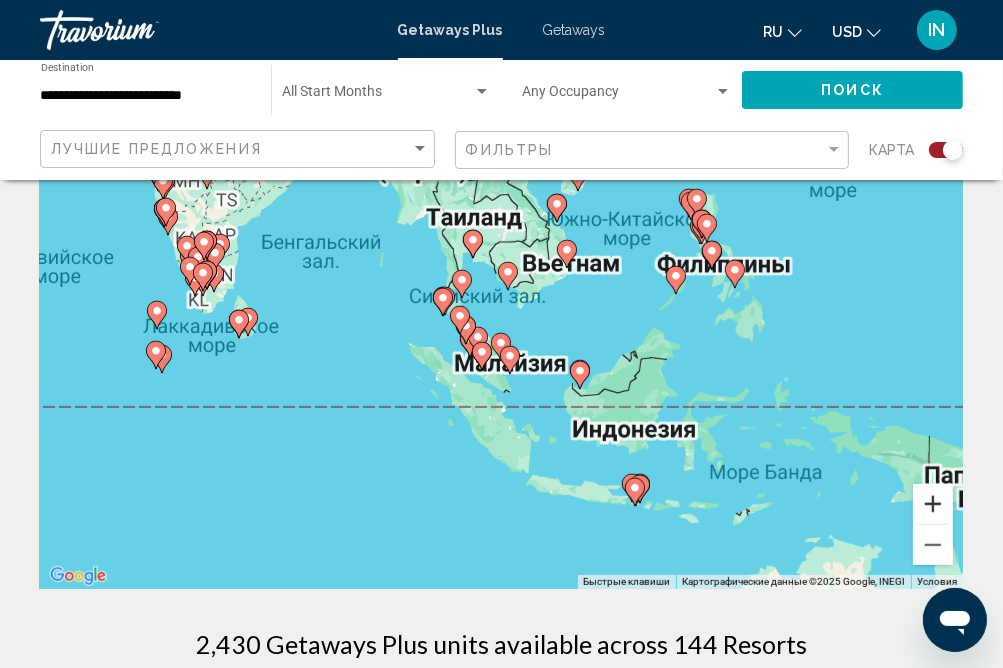 click at bounding box center [933, 504] 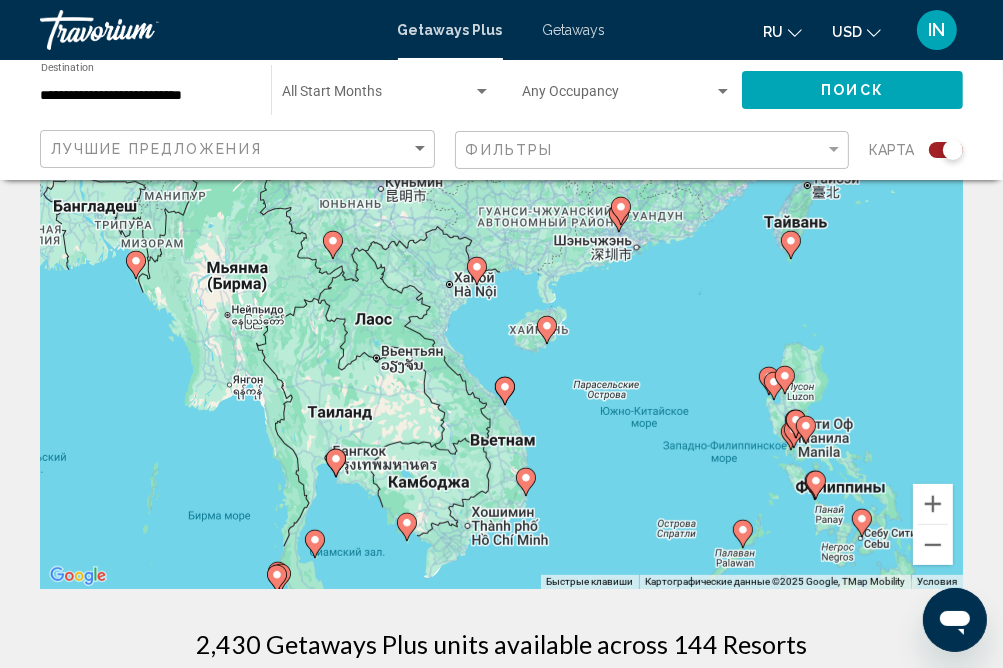 drag, startPoint x: 709, startPoint y: 302, endPoint x: 601, endPoint y: 547, distance: 267.74802 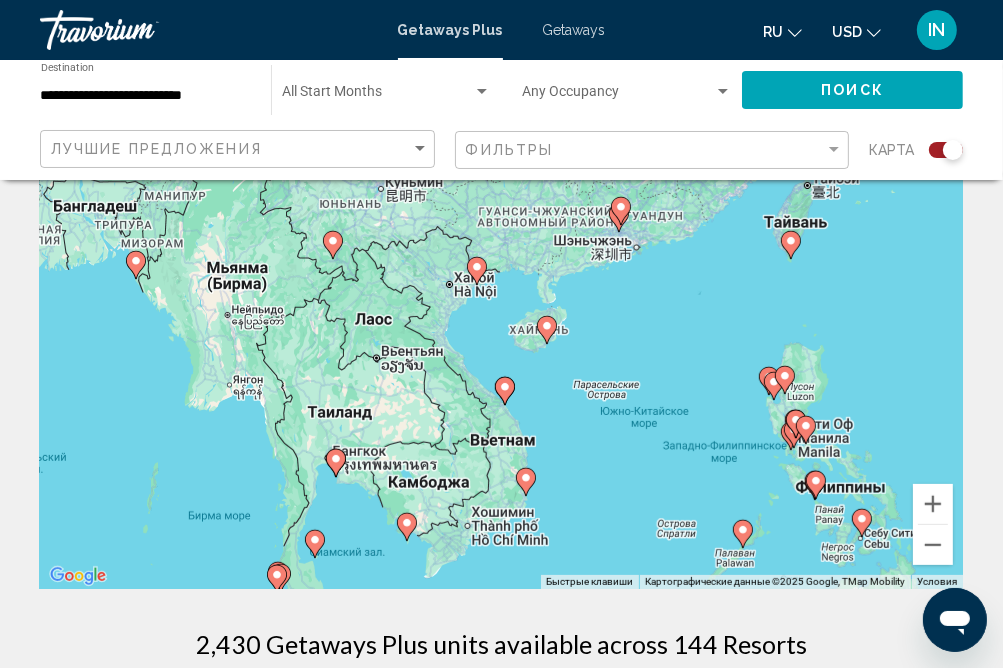 click 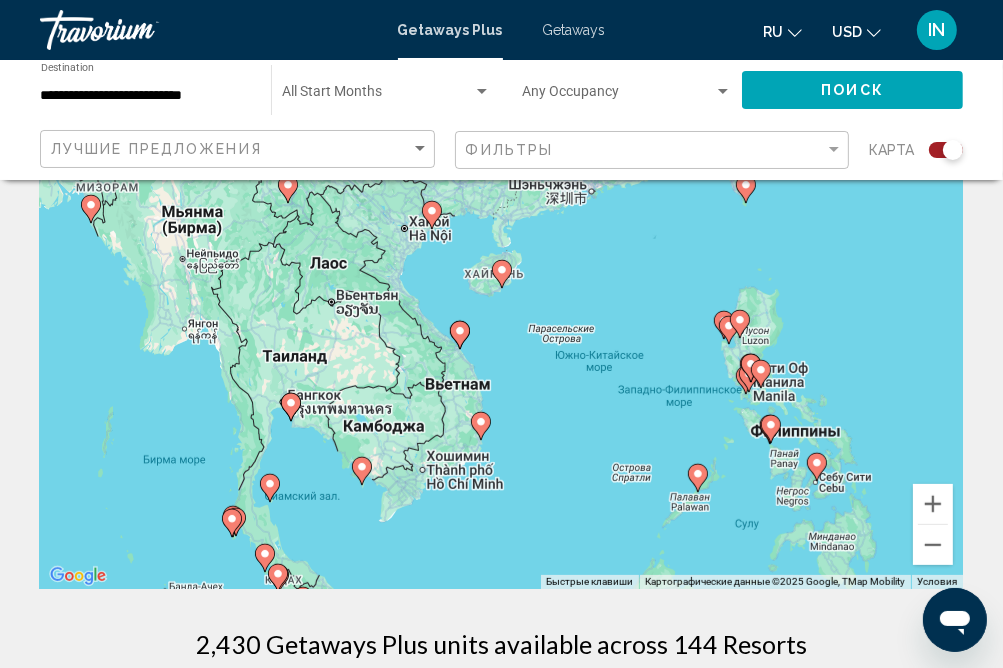 click 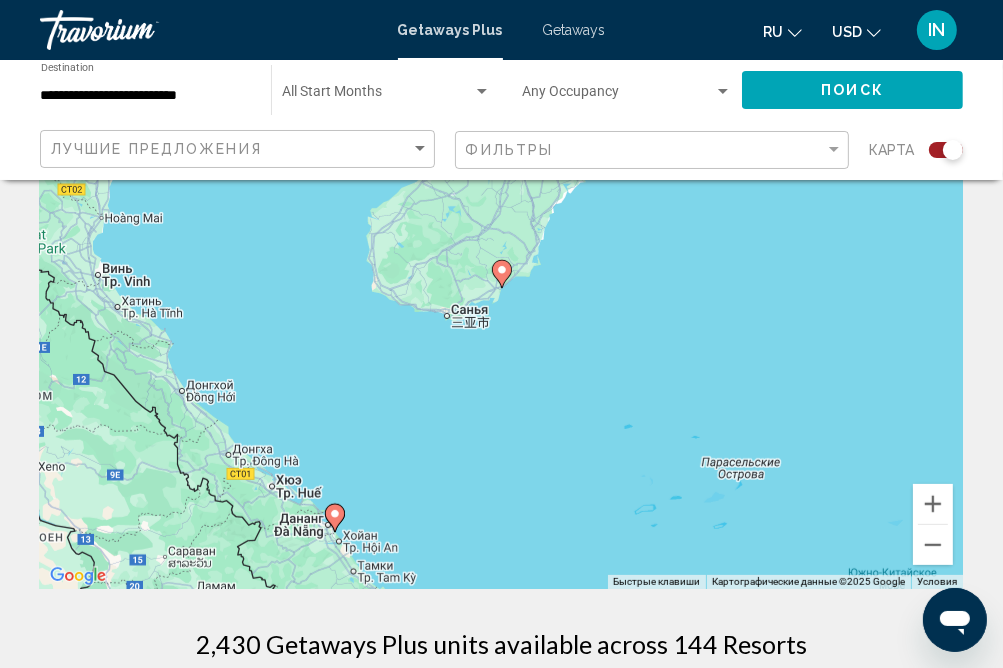 click 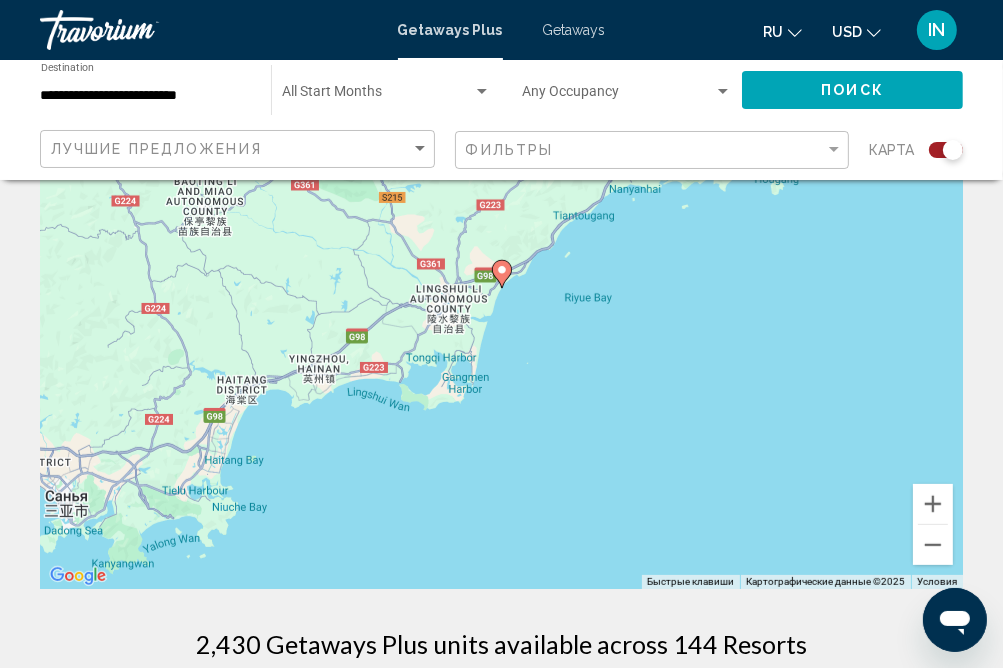 click 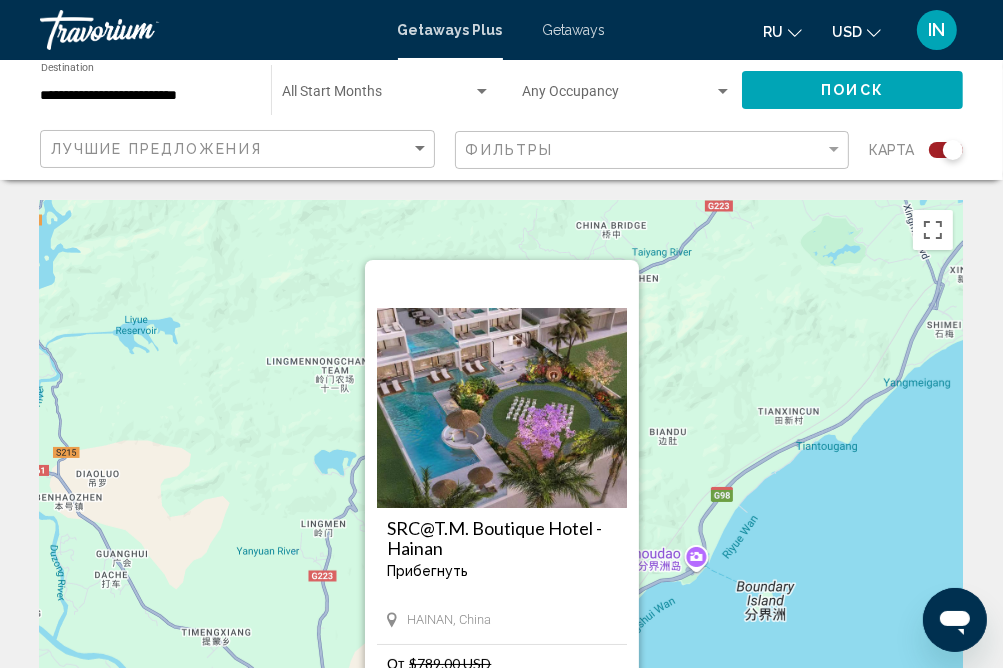 scroll, scrollTop: 316, scrollLeft: 0, axis: vertical 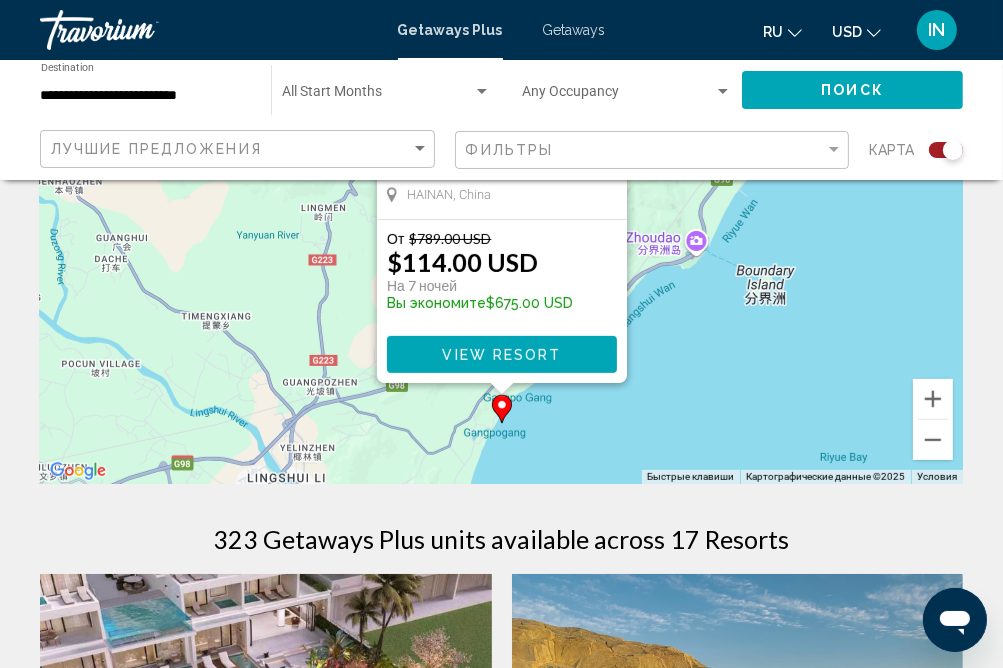 click on "View Resort" at bounding box center (501, 355) 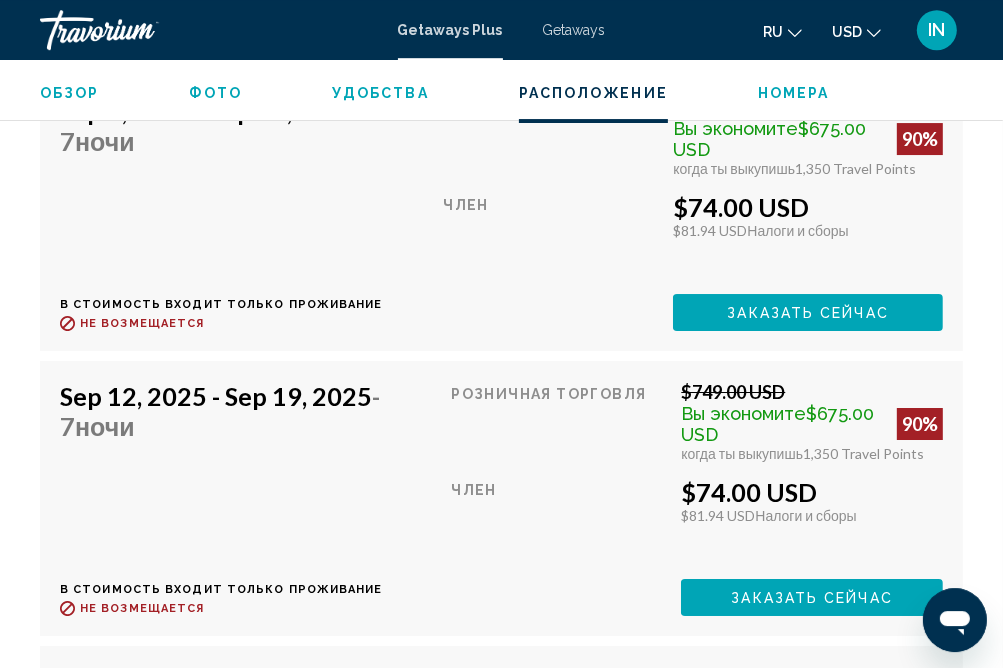 scroll, scrollTop: 4529, scrollLeft: 0, axis: vertical 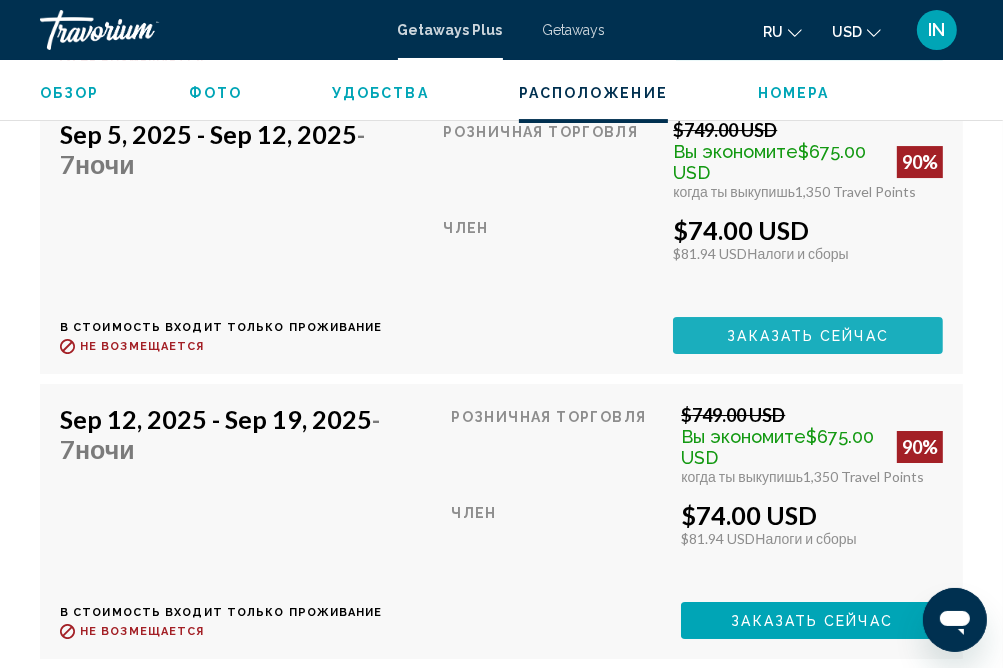 click on "Заказать сейчас" at bounding box center (808, 336) 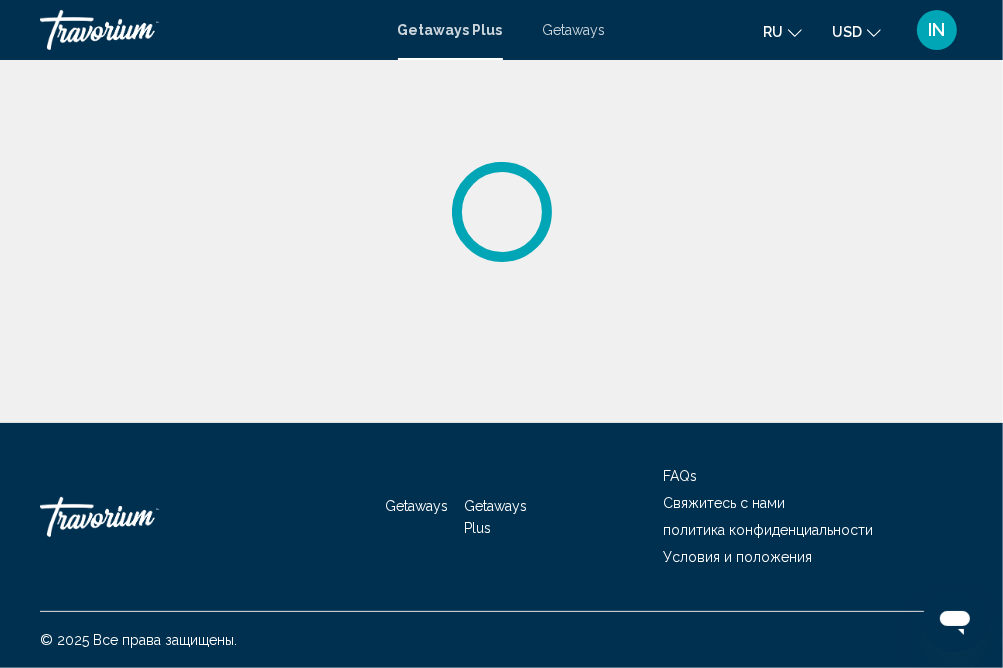 scroll, scrollTop: 0, scrollLeft: 0, axis: both 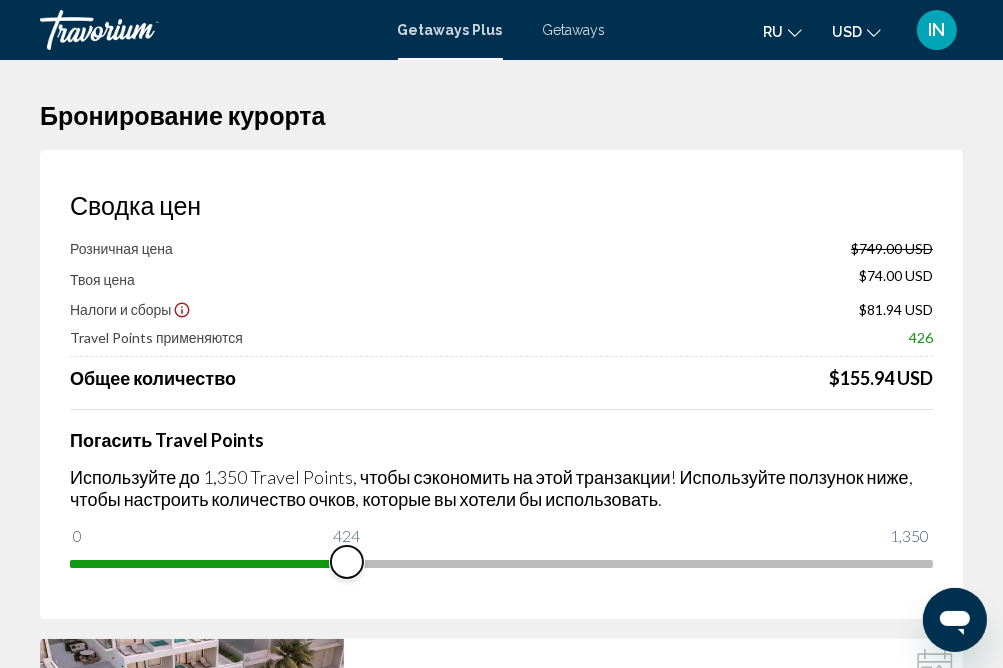 drag, startPoint x: 917, startPoint y: 560, endPoint x: 347, endPoint y: 518, distance: 571.5453 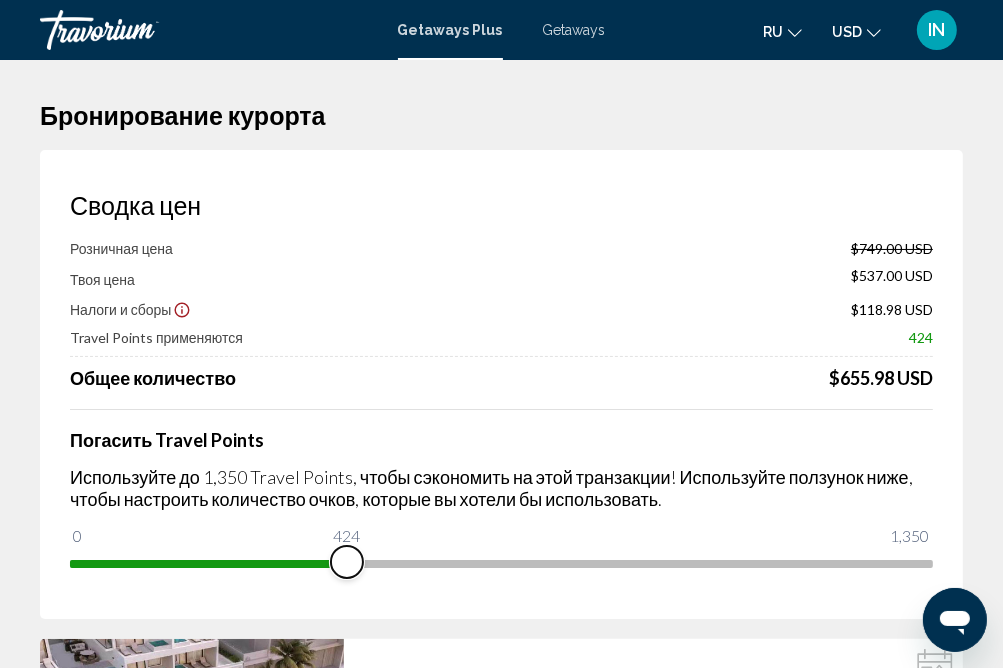 click at bounding box center (347, 562) 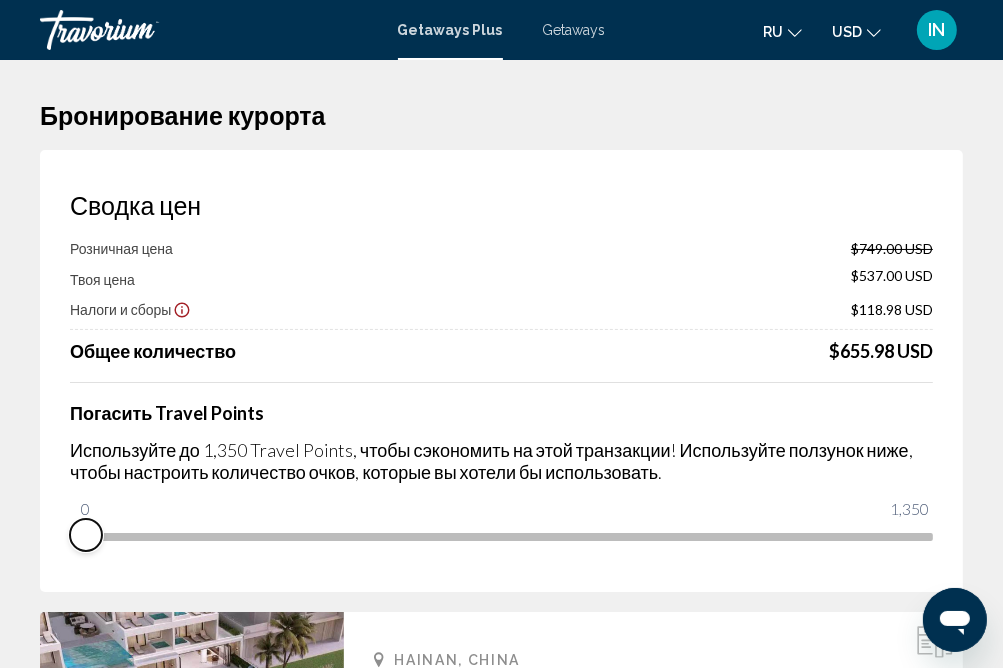 drag, startPoint x: 345, startPoint y: 561, endPoint x: 86, endPoint y: 554, distance: 259.09457 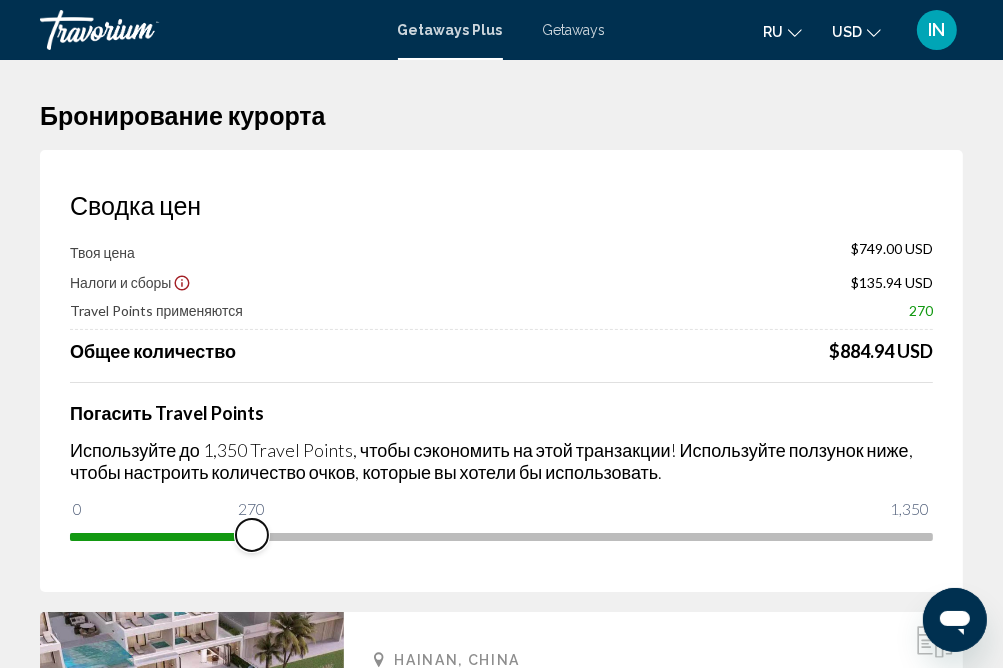 drag, startPoint x: 85, startPoint y: 496, endPoint x: 252, endPoint y: 553, distance: 176.45963 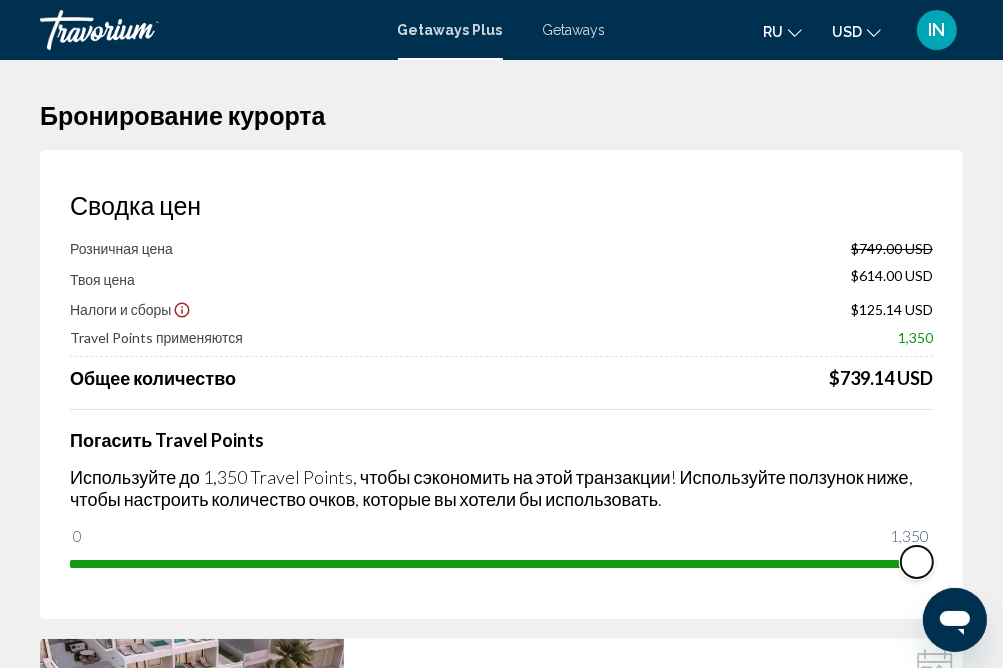 drag, startPoint x: 249, startPoint y: 564, endPoint x: 964, endPoint y: 666, distance: 722.2389 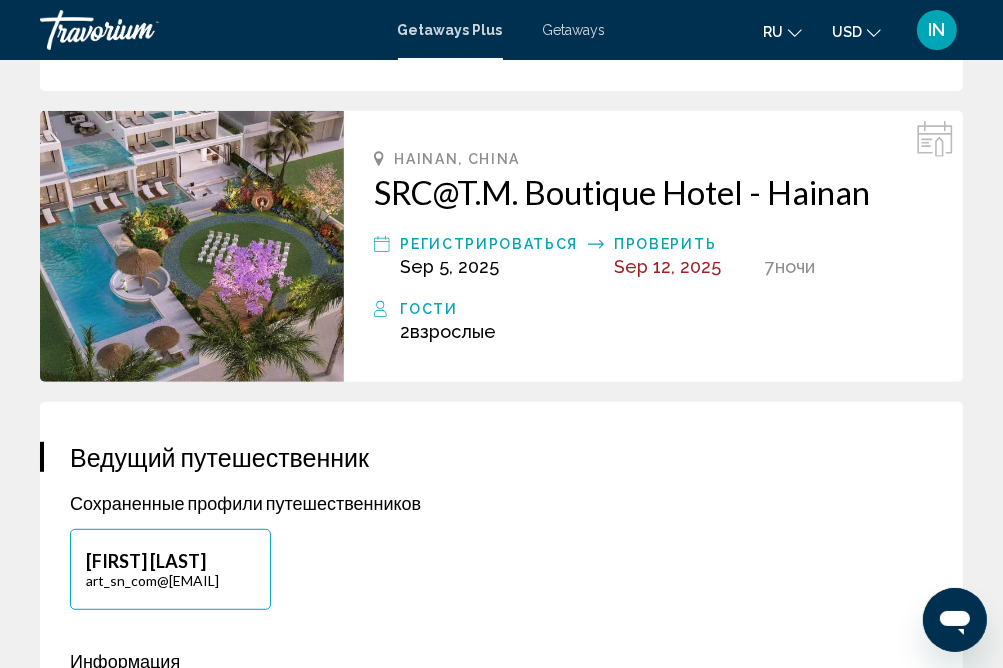 scroll, scrollTop: 0, scrollLeft: 0, axis: both 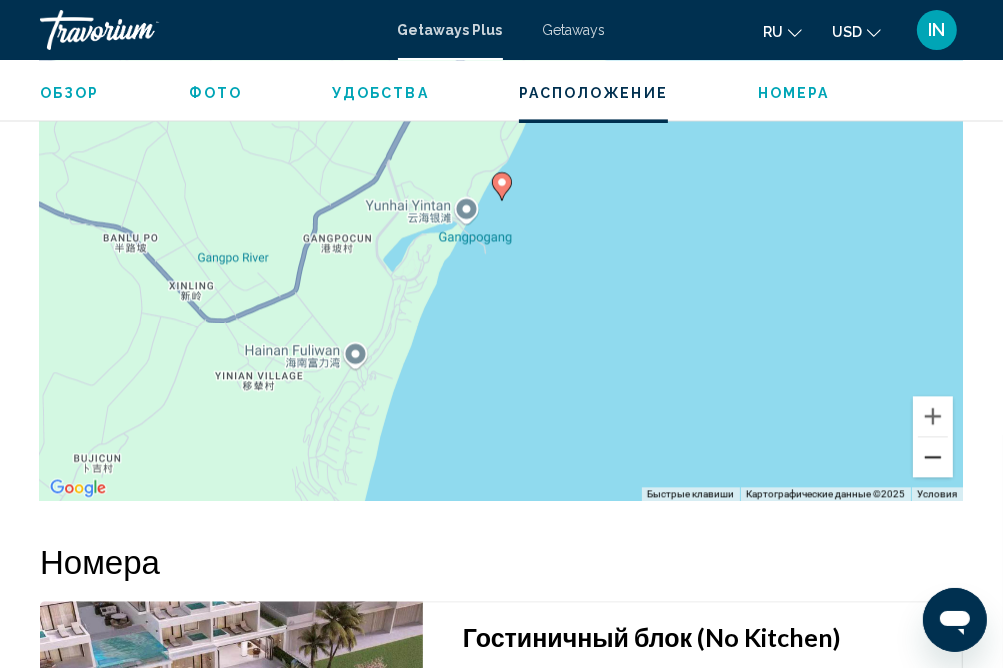 click at bounding box center [933, 457] 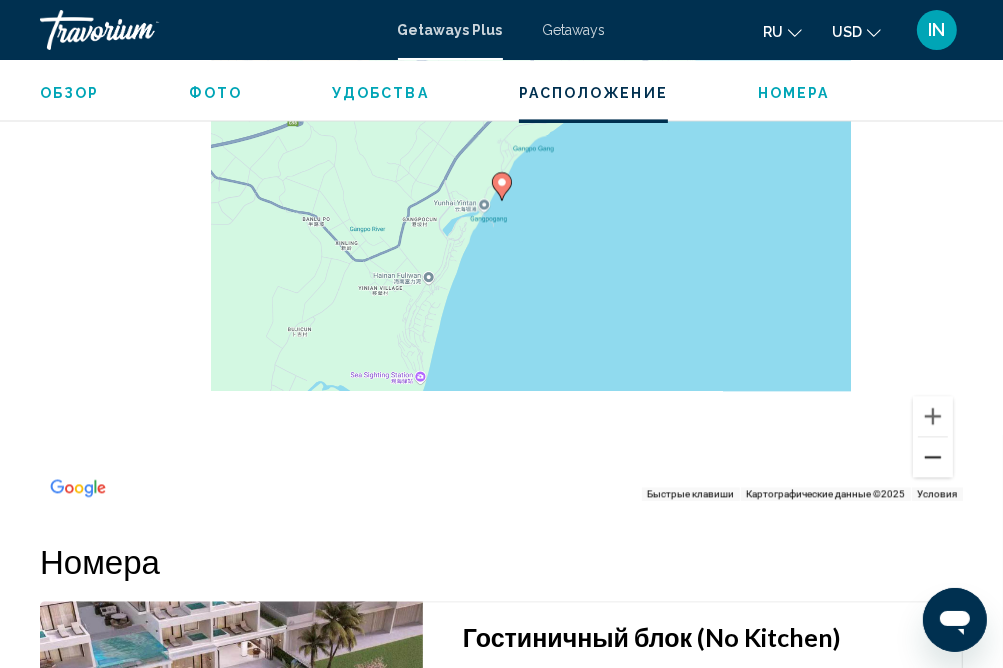 click at bounding box center (933, 457) 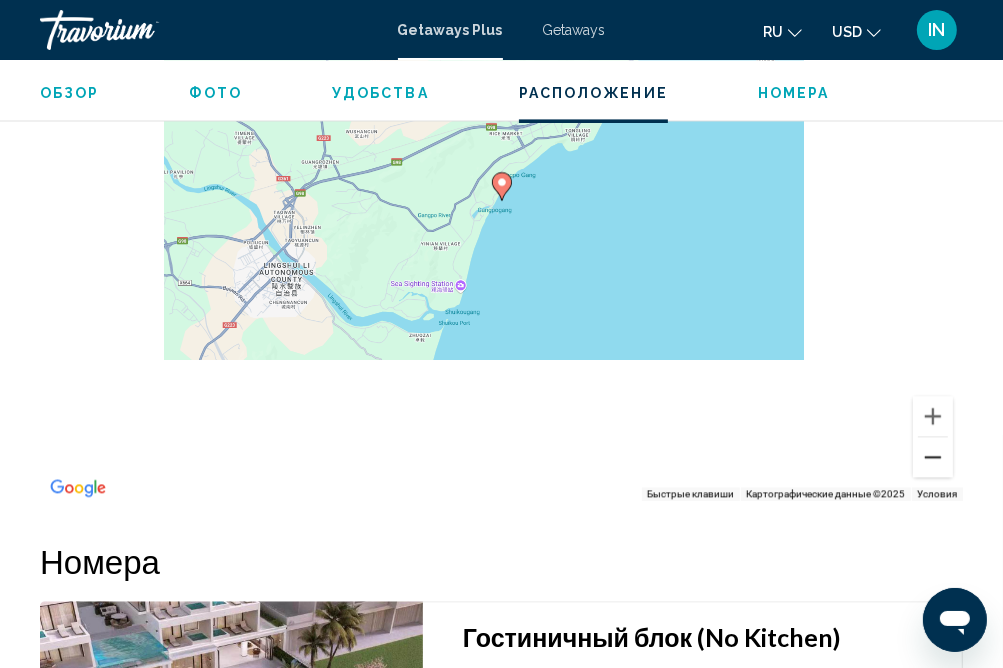click at bounding box center (933, 457) 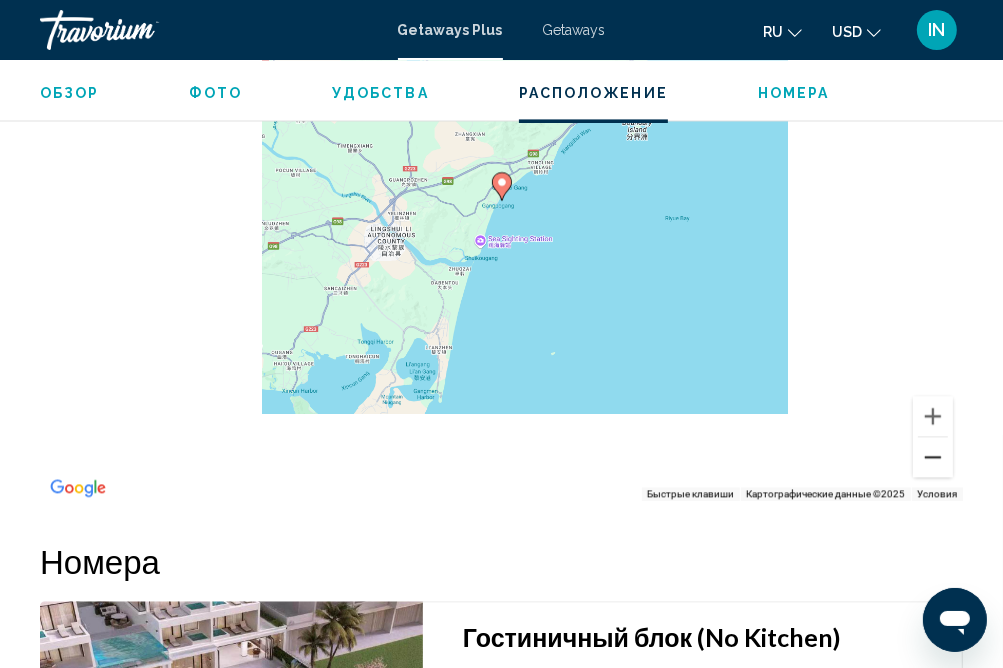 click at bounding box center (933, 457) 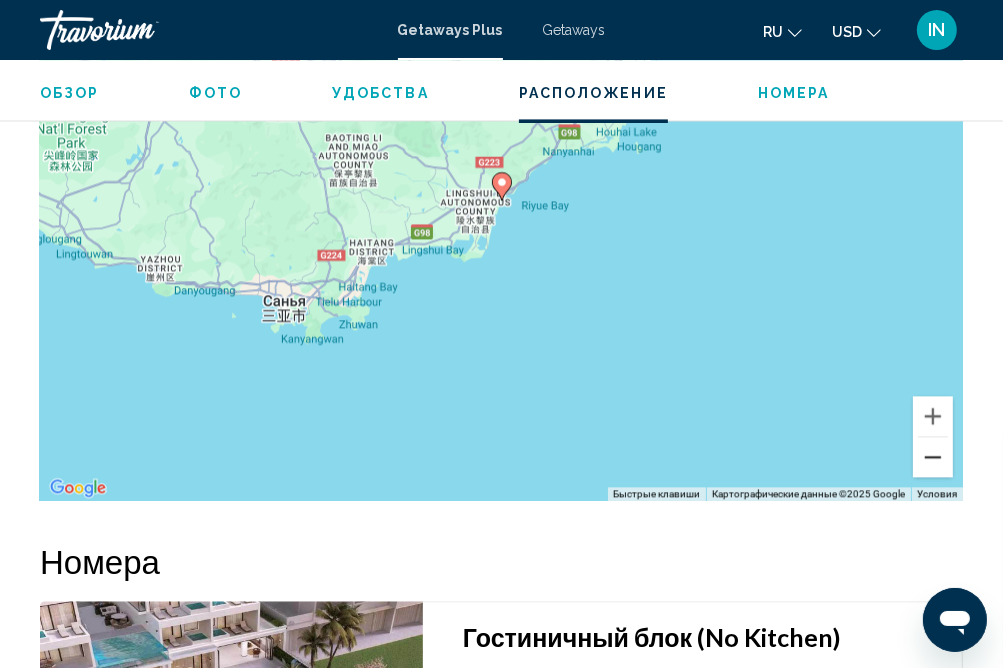 click at bounding box center (933, 457) 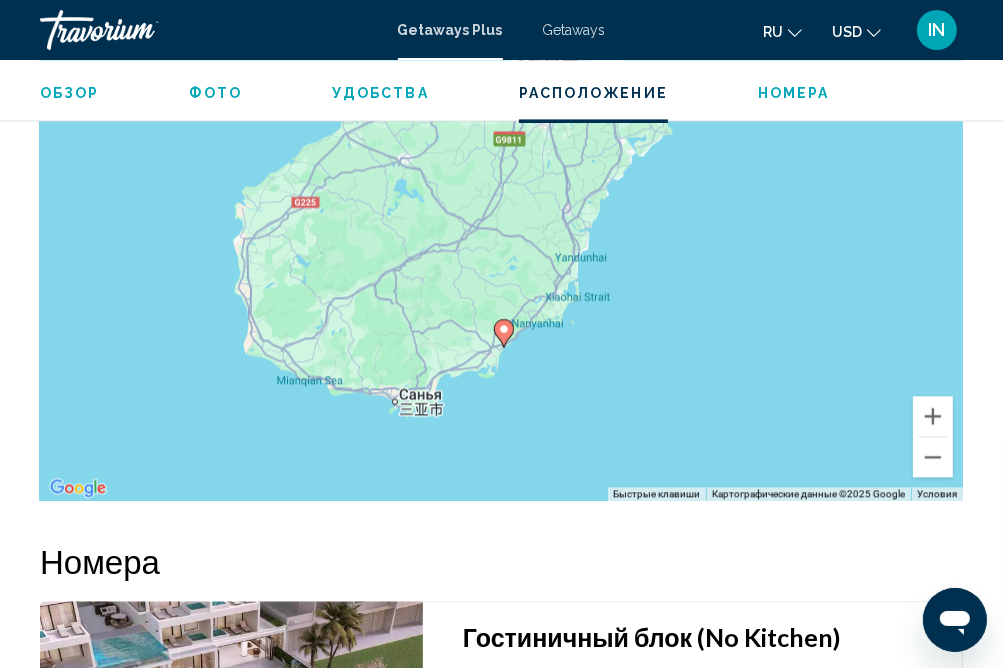 drag, startPoint x: 628, startPoint y: 275, endPoint x: 631, endPoint y: 417, distance: 142.0317 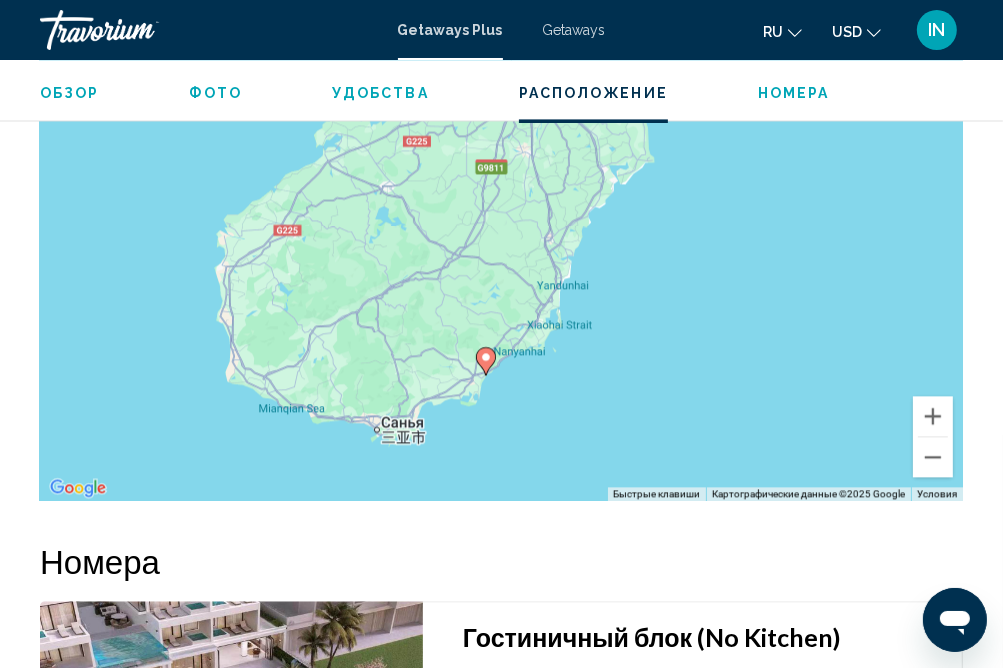 drag, startPoint x: 878, startPoint y: 370, endPoint x: 858, endPoint y: 400, distance: 36.05551 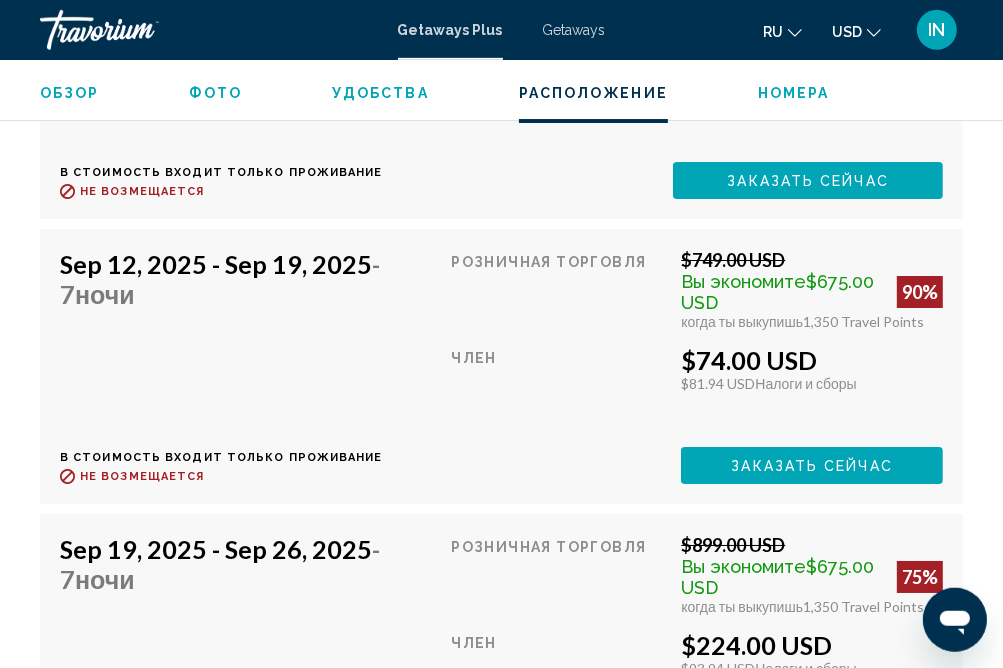 scroll, scrollTop: 4823, scrollLeft: 0, axis: vertical 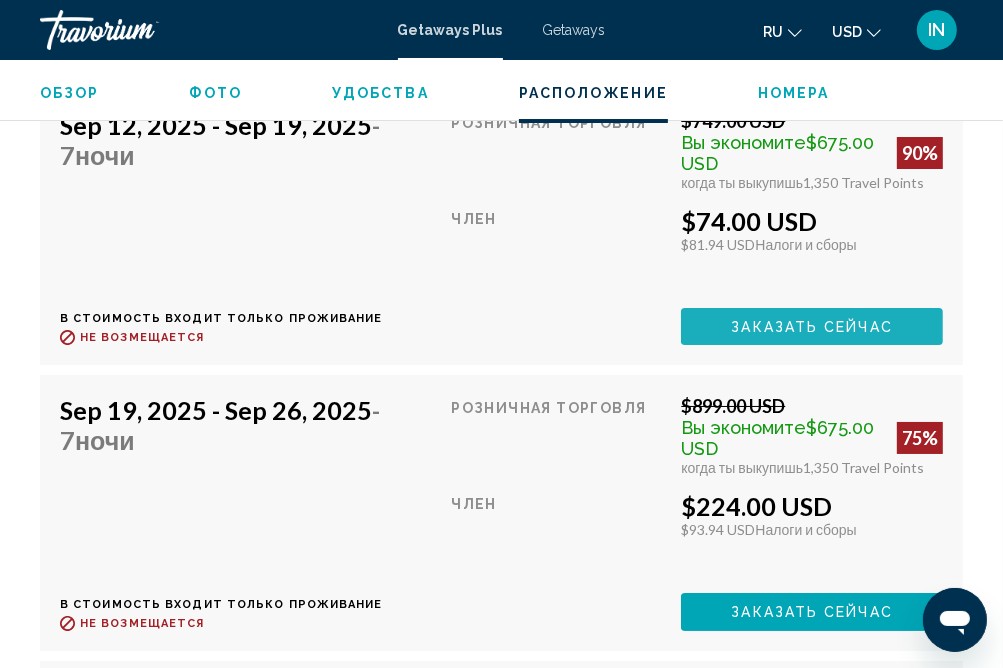 click on "Заказать сейчас" at bounding box center [812, 327] 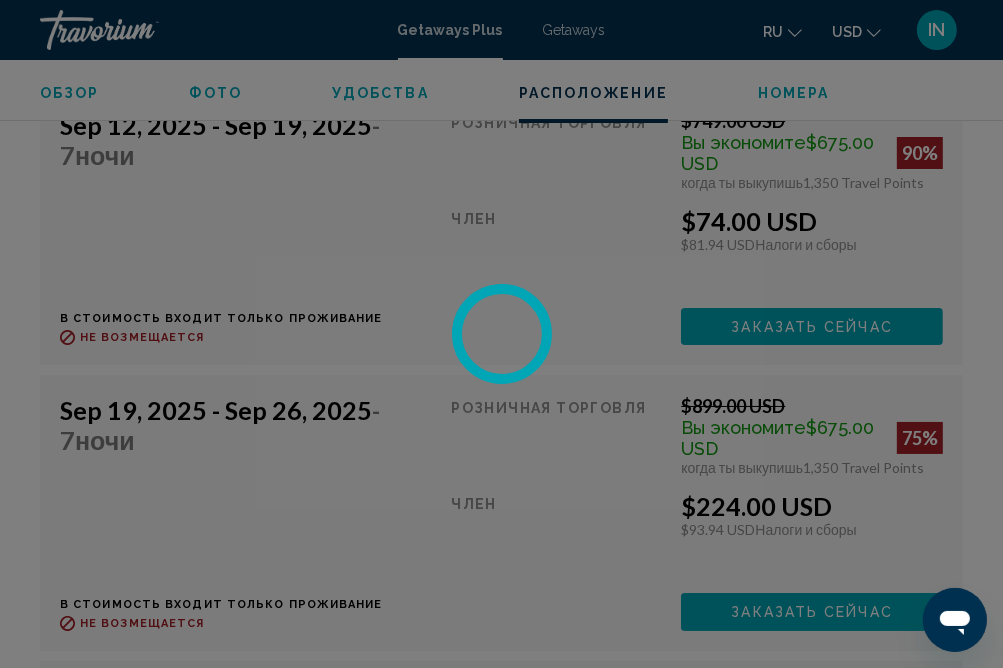 scroll, scrollTop: 0, scrollLeft: 0, axis: both 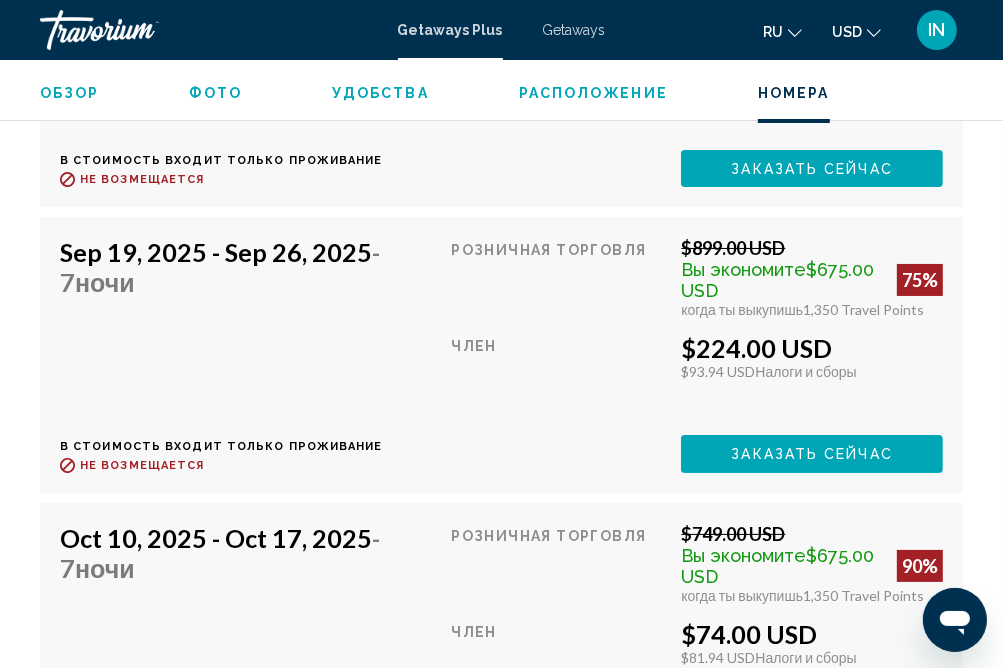 click on "Заказать сейчас" at bounding box center [811, -972] 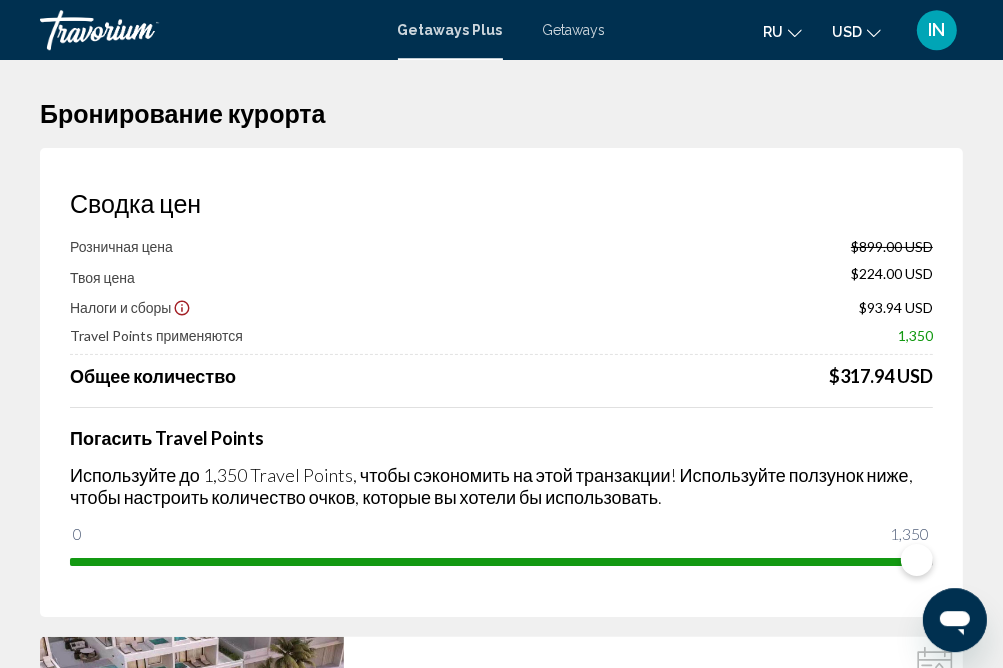 scroll, scrollTop: 0, scrollLeft: 0, axis: both 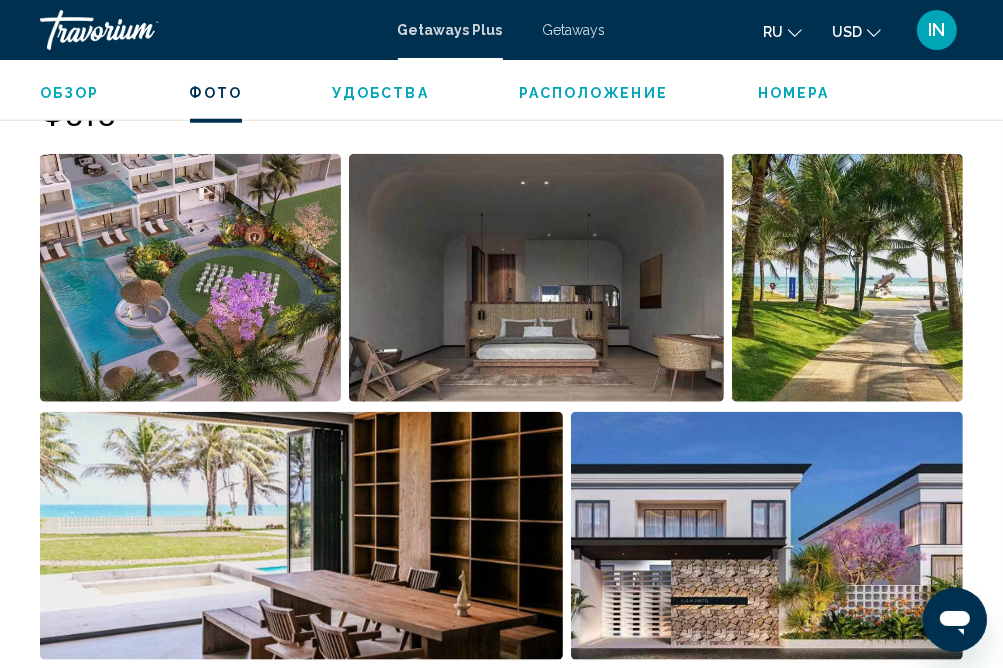 click at bounding box center (190, 278) 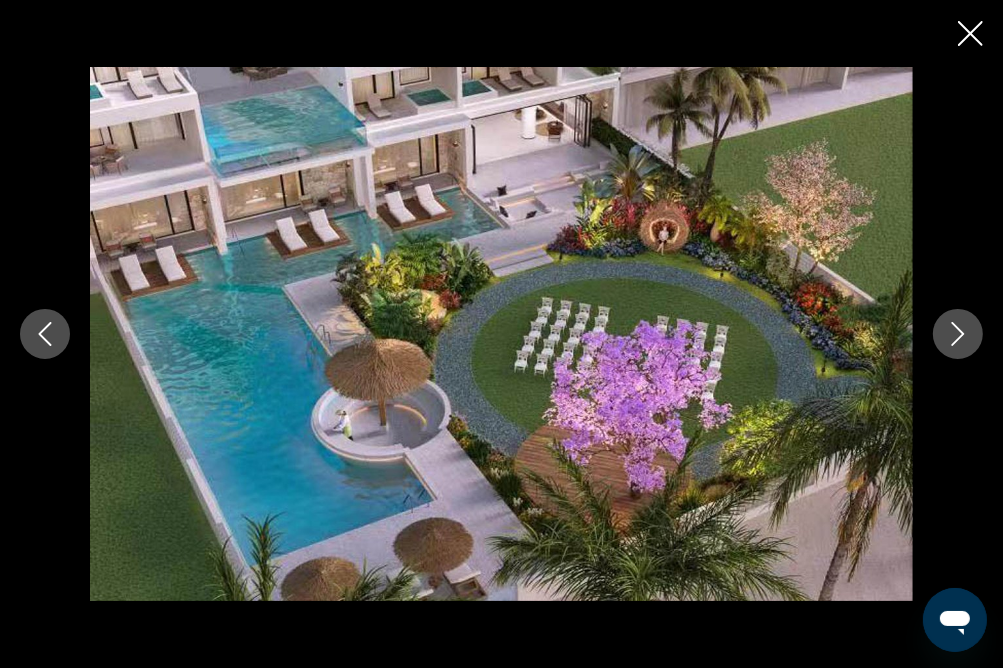click 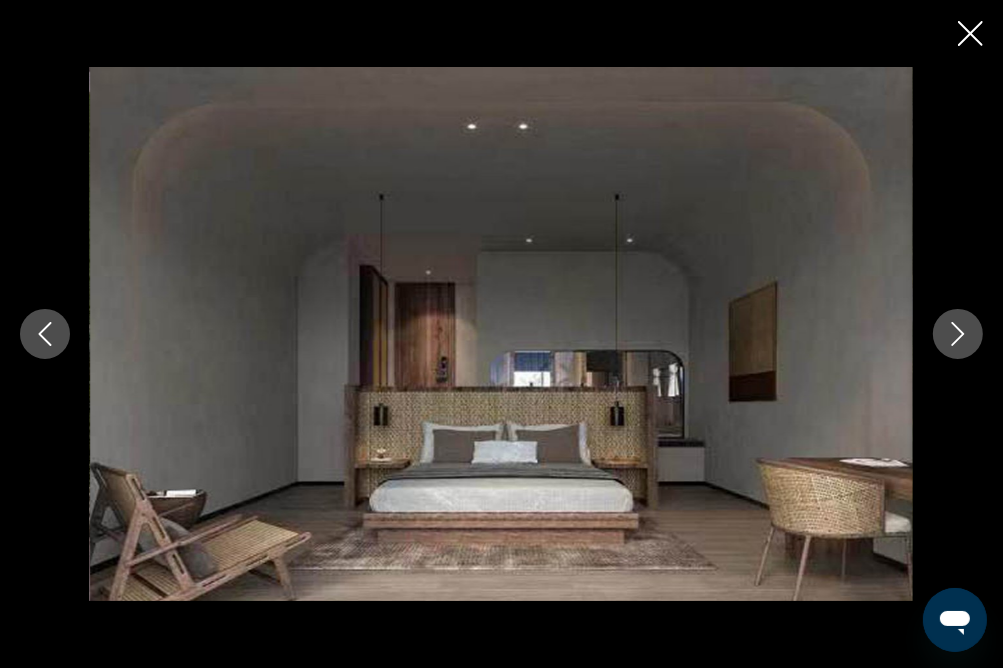 click 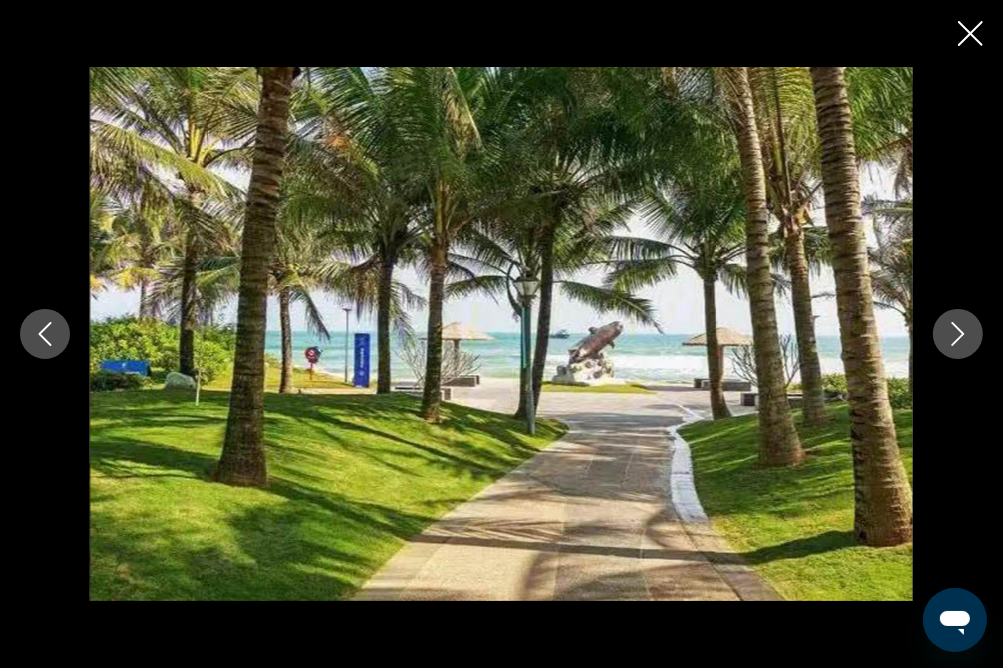 click 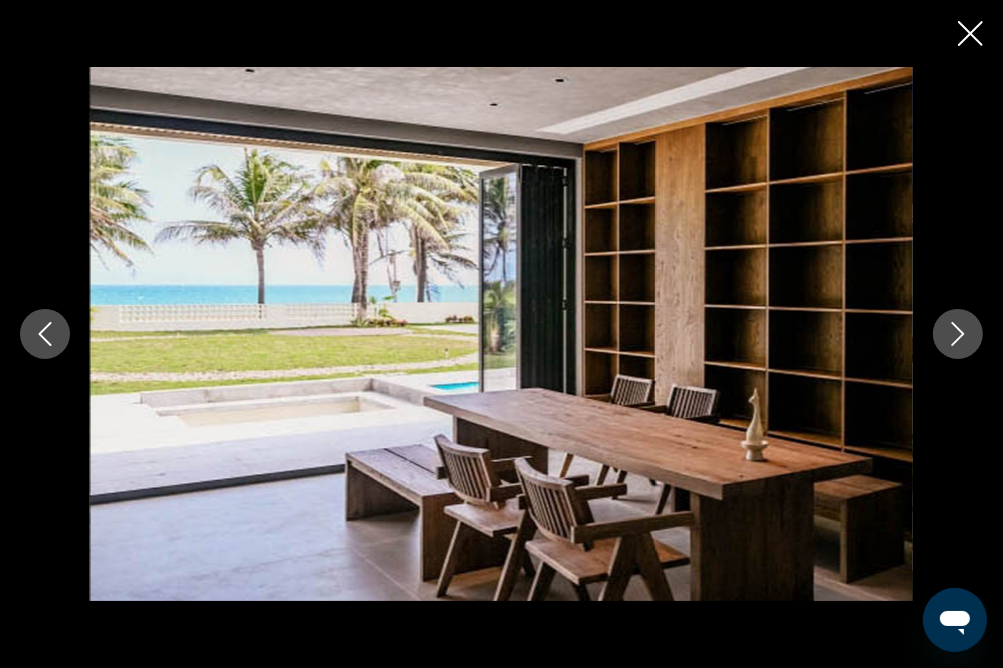 click 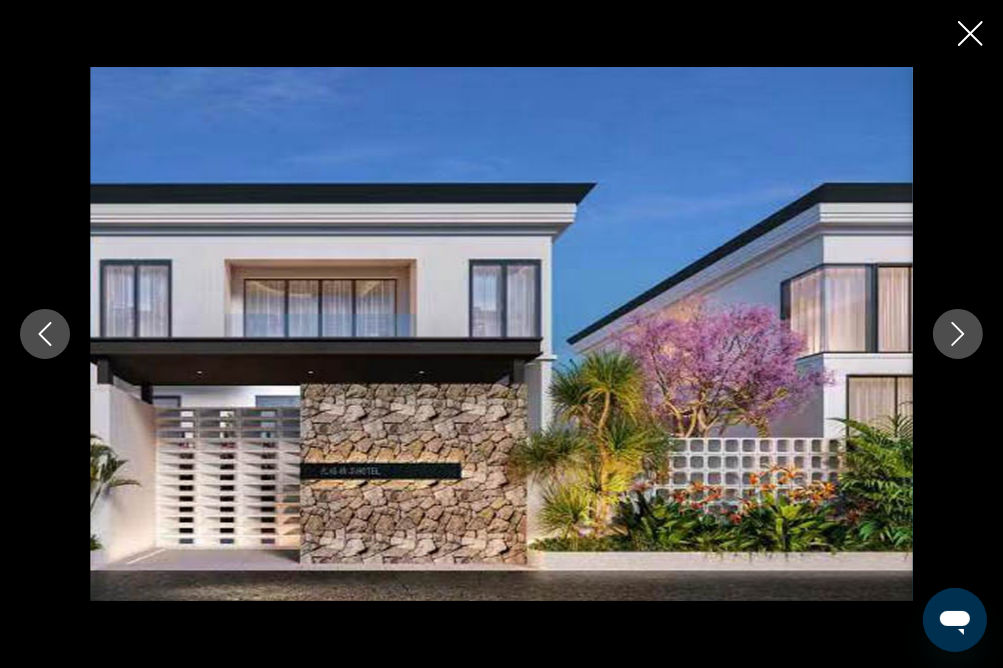 click 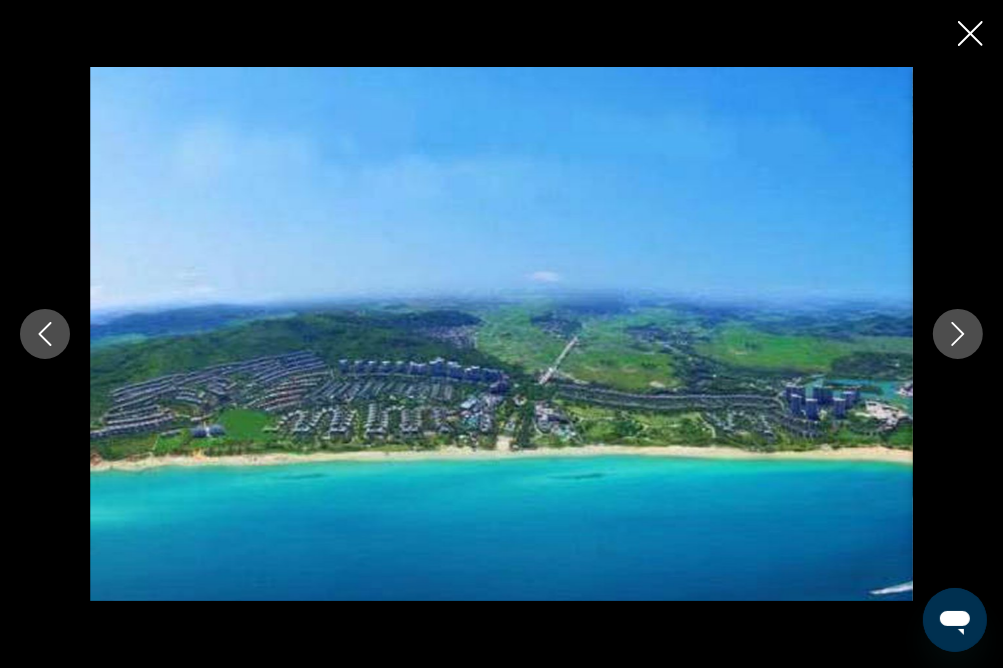 click 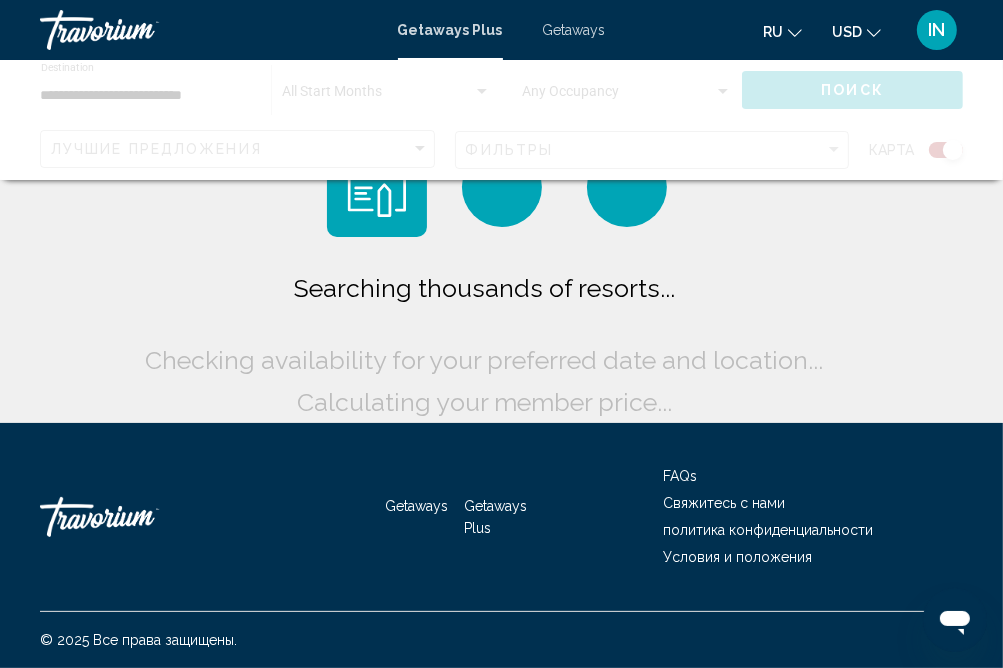 scroll, scrollTop: 0, scrollLeft: 0, axis: both 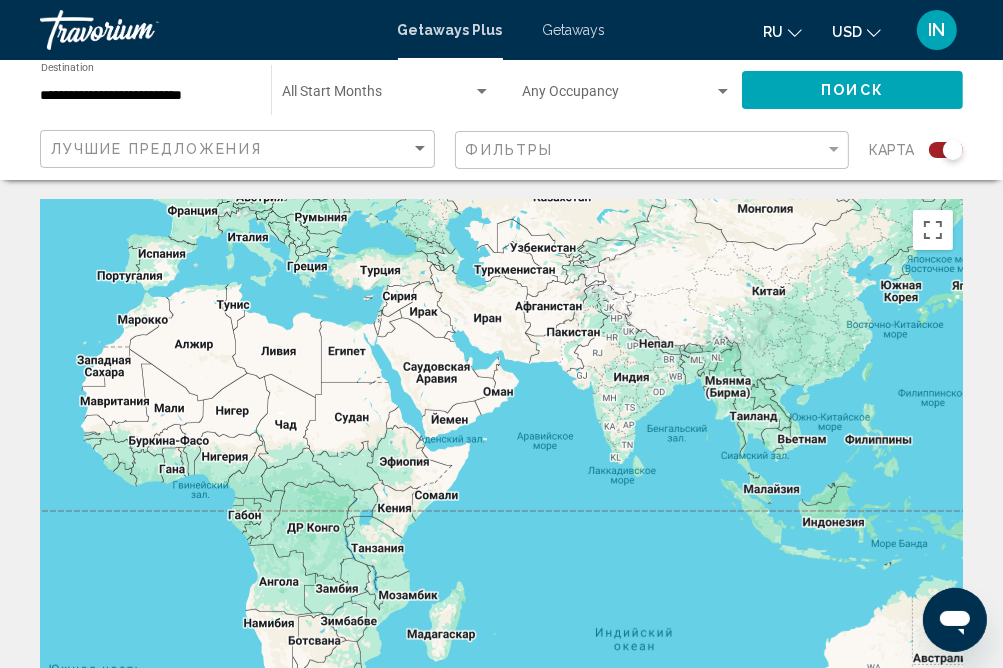 drag, startPoint x: 498, startPoint y: 376, endPoint x: 0, endPoint y: 208, distance: 525.574 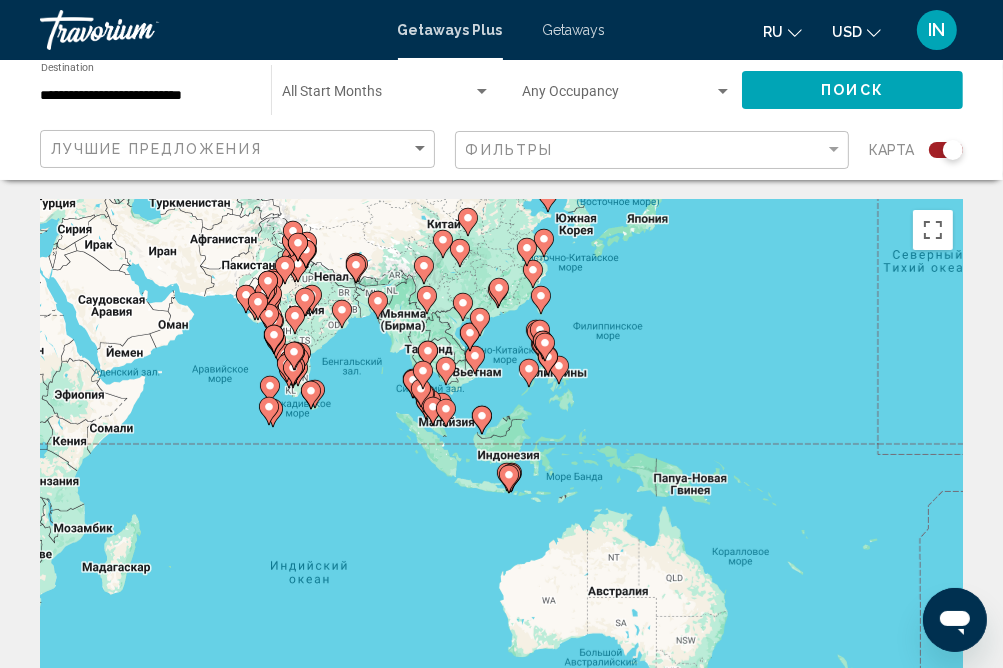 drag, startPoint x: 325, startPoint y: 394, endPoint x: 0, endPoint y: 327, distance: 331.8343 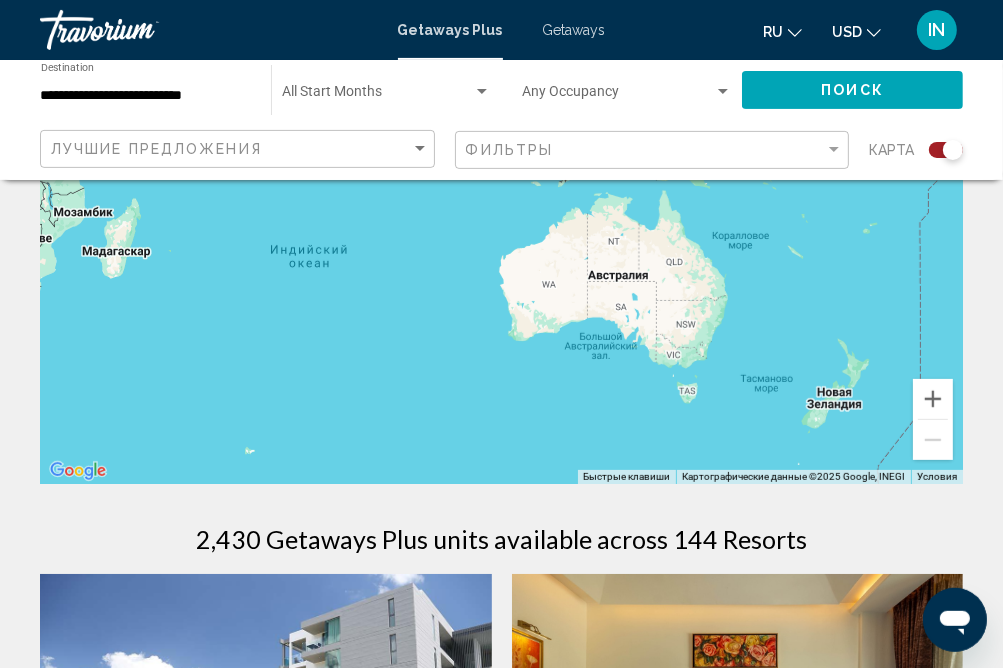 scroll, scrollTop: 316, scrollLeft: 0, axis: vertical 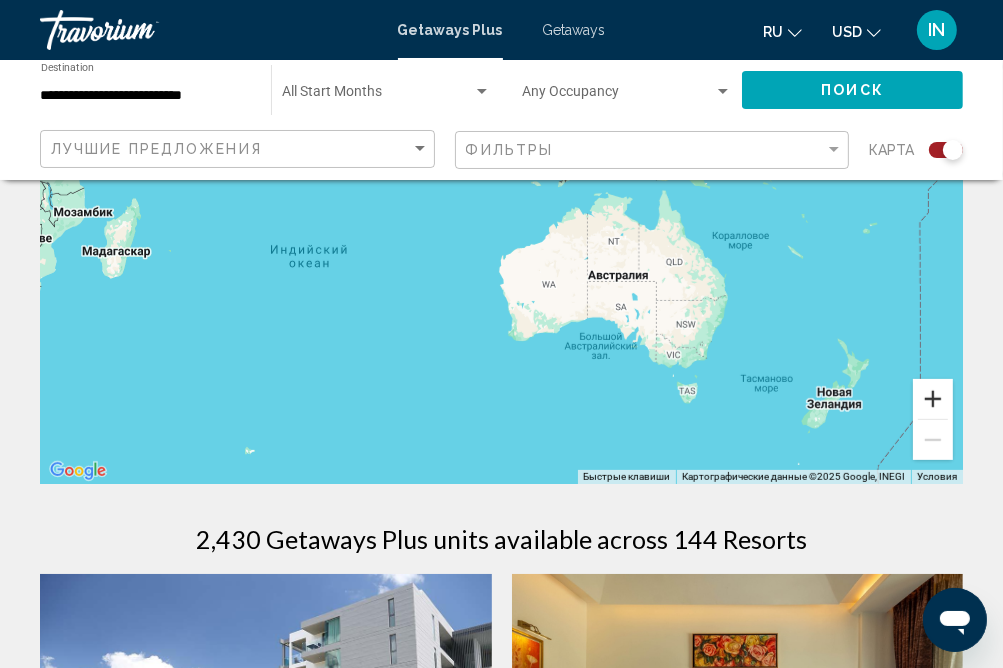 click at bounding box center [933, 399] 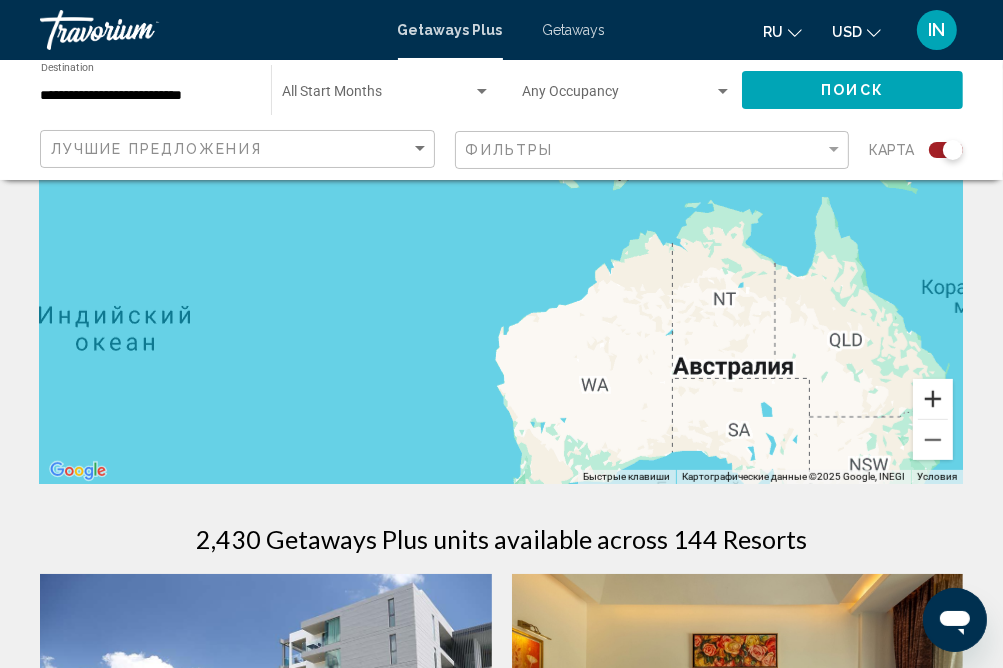 click at bounding box center (933, 399) 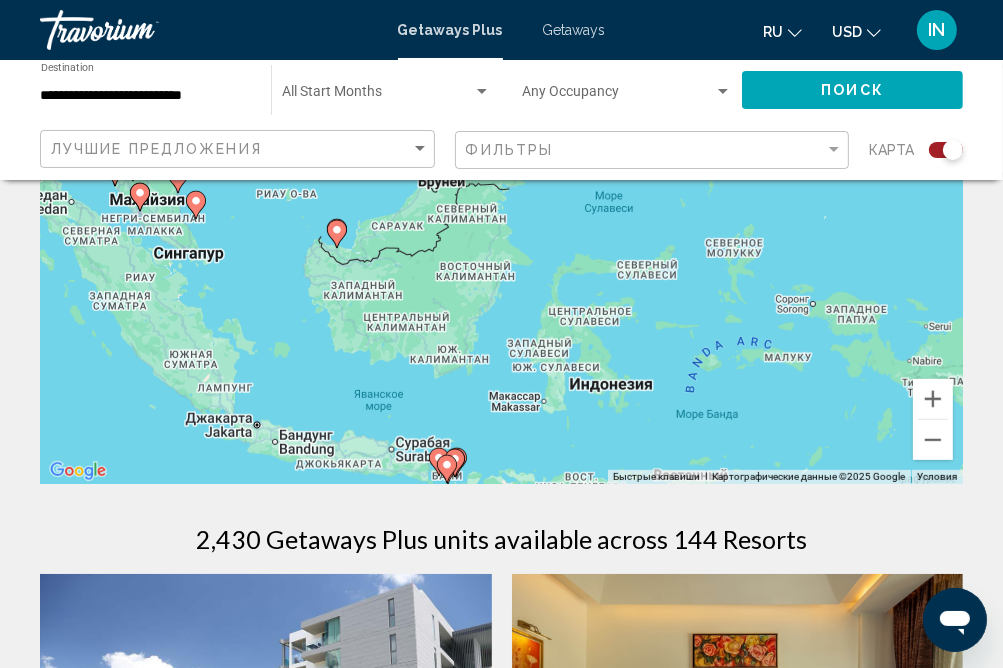 drag, startPoint x: 491, startPoint y: 198, endPoint x: 468, endPoint y: 442, distance: 245.08162 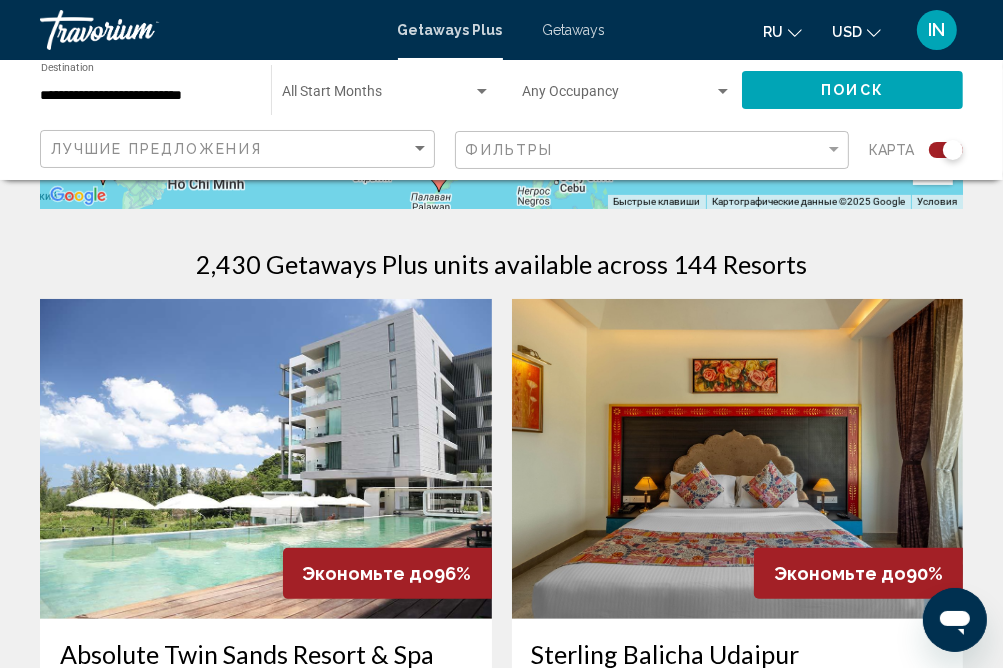 drag, startPoint x: 491, startPoint y: 361, endPoint x: 402, endPoint y: 702, distance: 352.42303 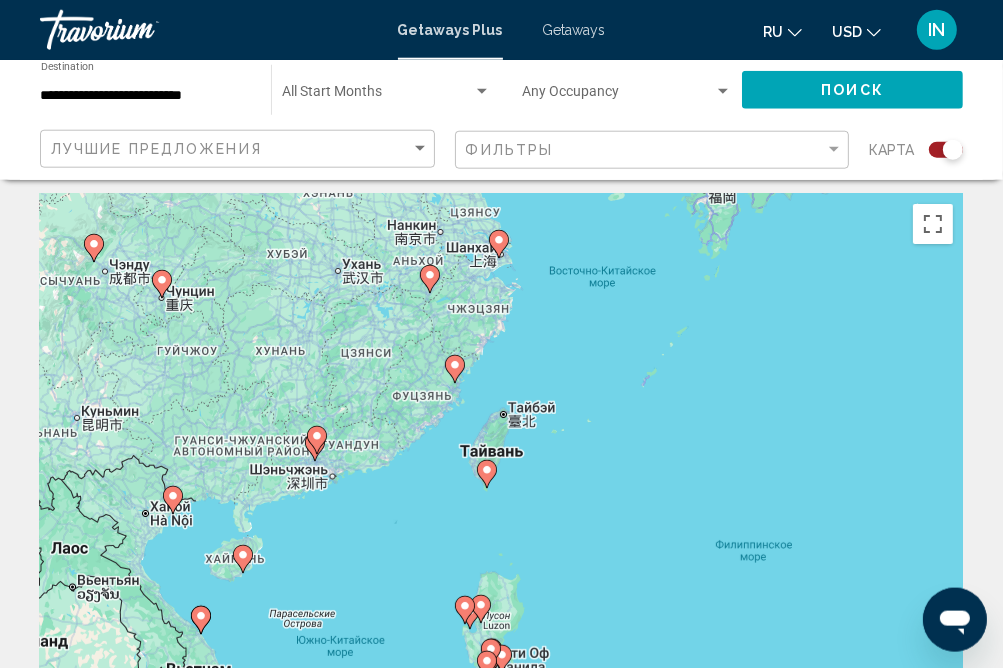 scroll, scrollTop: 0, scrollLeft: 0, axis: both 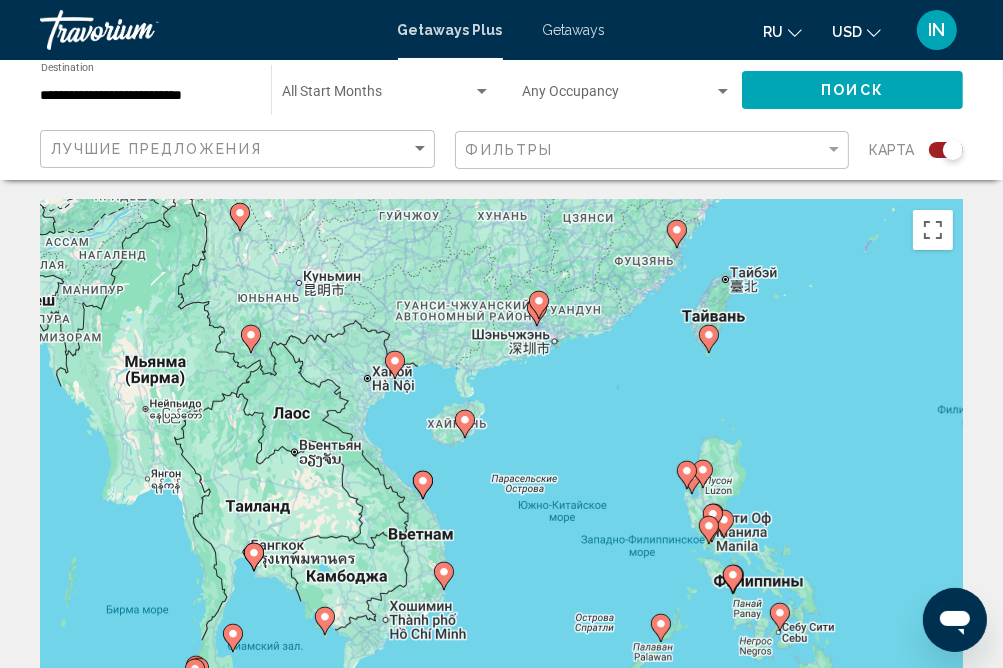 drag, startPoint x: 386, startPoint y: 541, endPoint x: 613, endPoint y: 398, distance: 268.28717 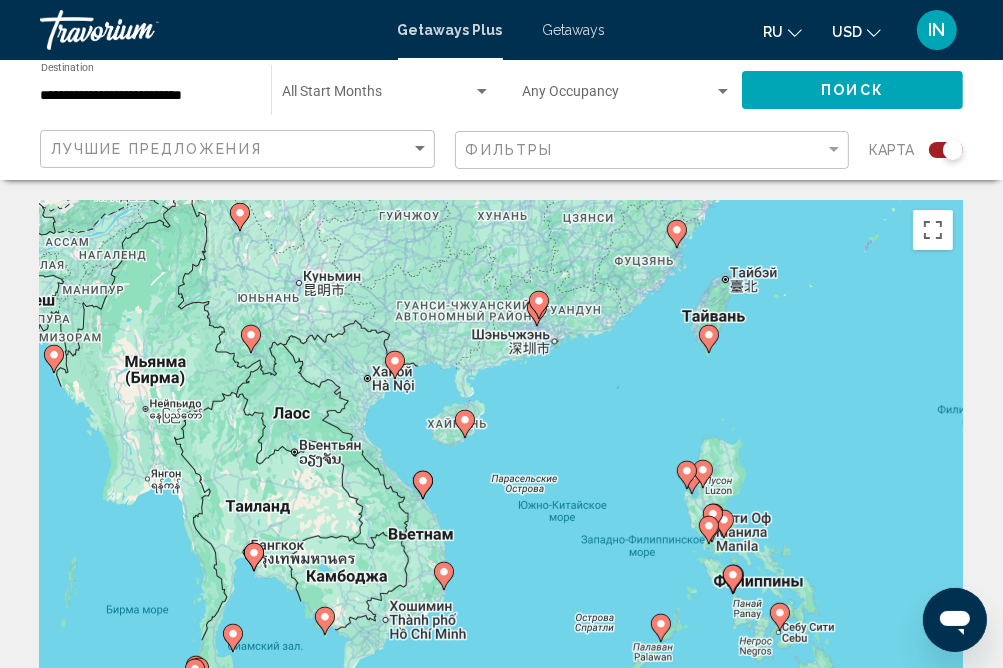 click 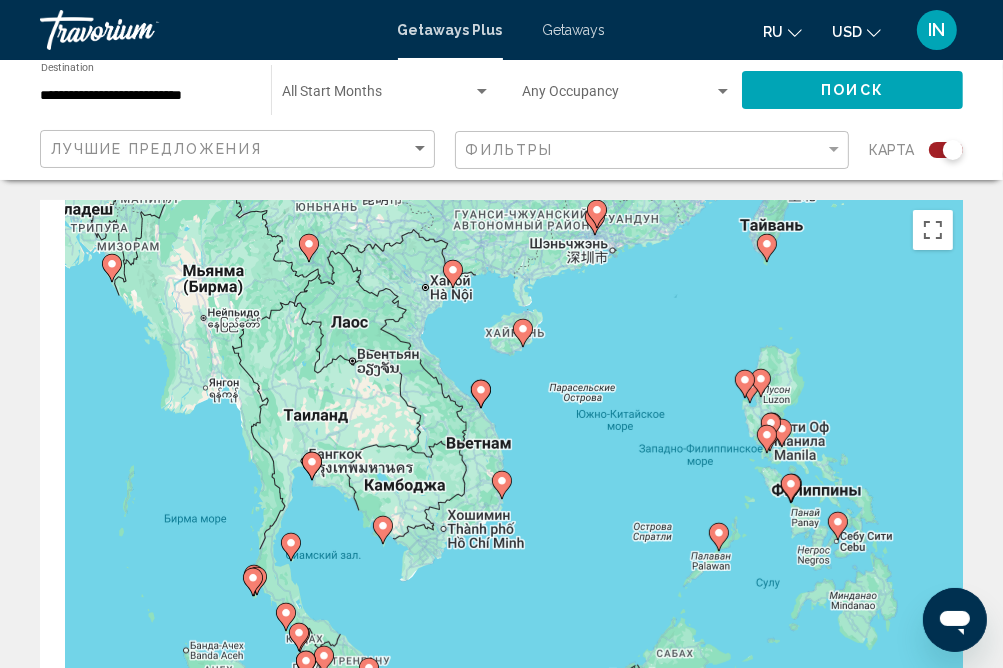click on "Для навигации используйте клавиши со стрелками. Чтобы активировать перетаскивание с помощью клавиатуры, нажмите Alt + Ввод. После этого перемещайте маркер, используя клавиши со стрелками. Чтобы завершить перетаскивание, нажмите клавишу Ввод. Чтобы отменить действие, нажмите клавишу Esc." at bounding box center (501, 500) 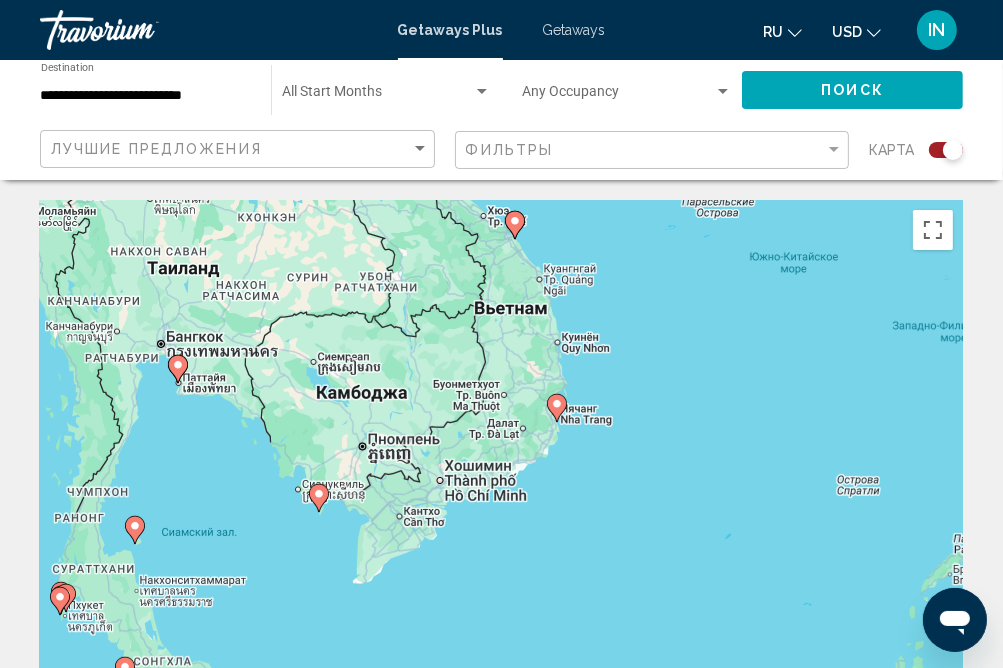 click 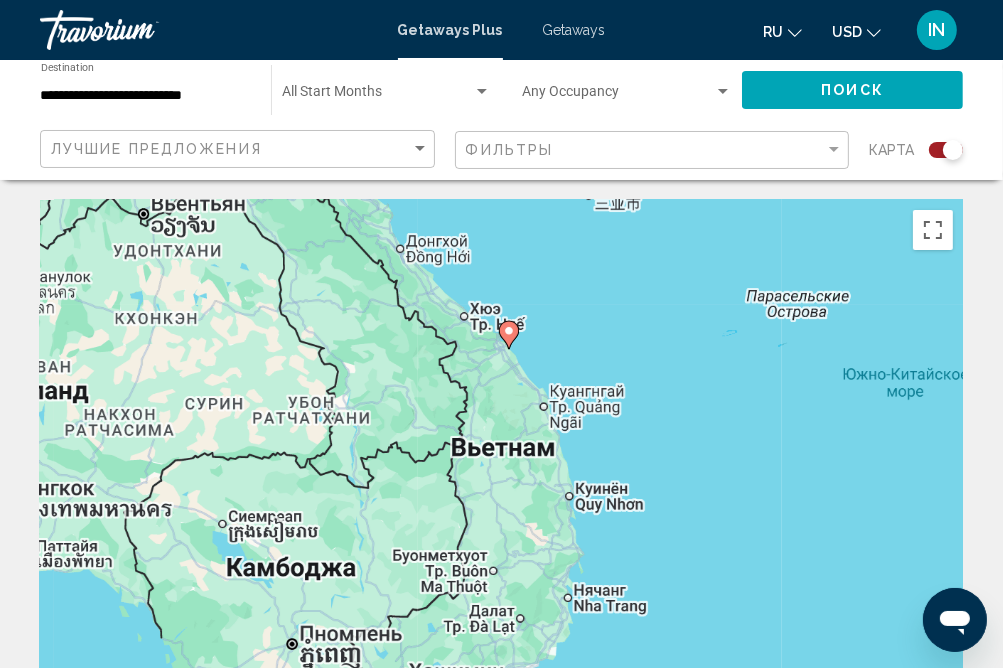 type on "**********" 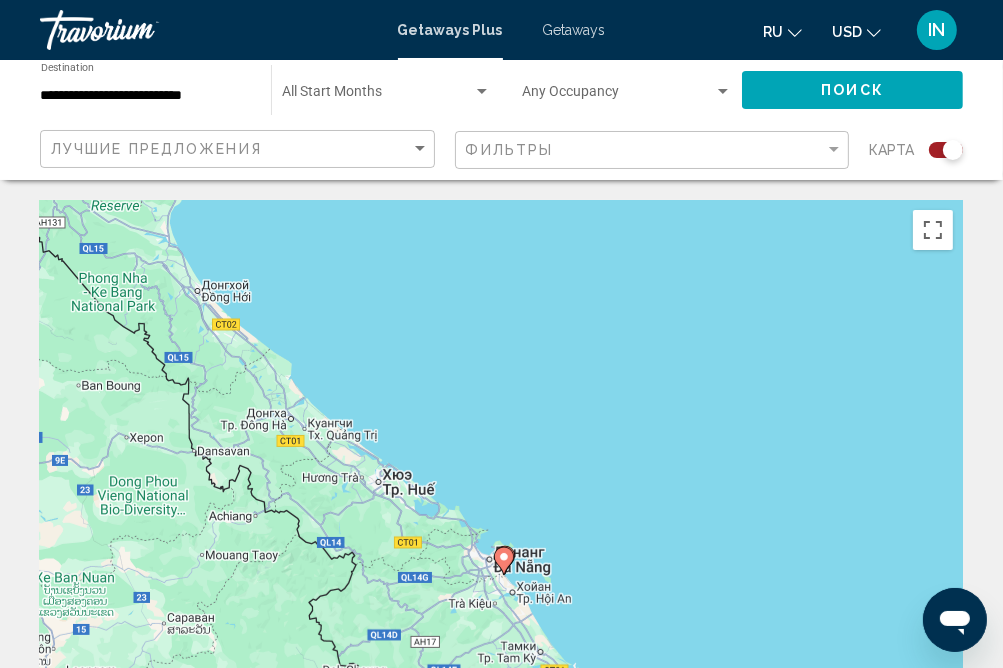 click 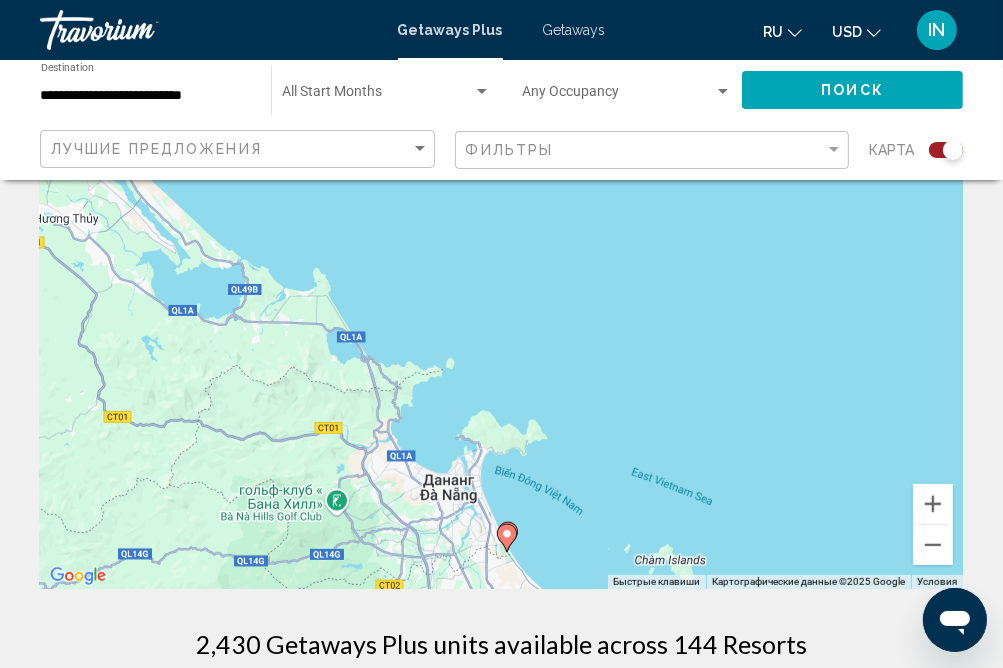 scroll, scrollTop: 316, scrollLeft: 0, axis: vertical 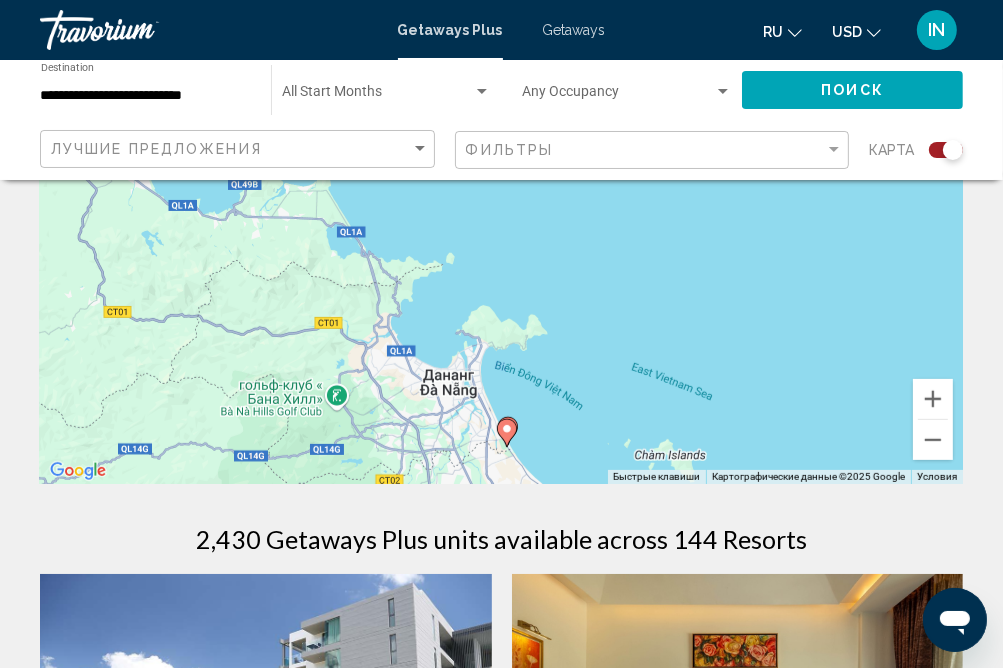 click 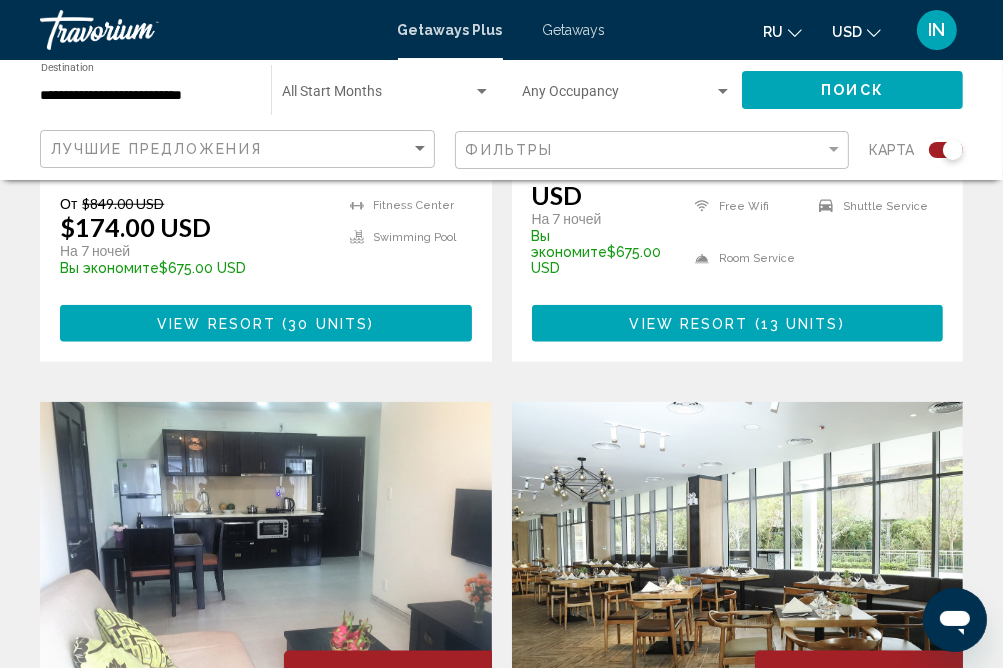 scroll, scrollTop: 1478, scrollLeft: 0, axis: vertical 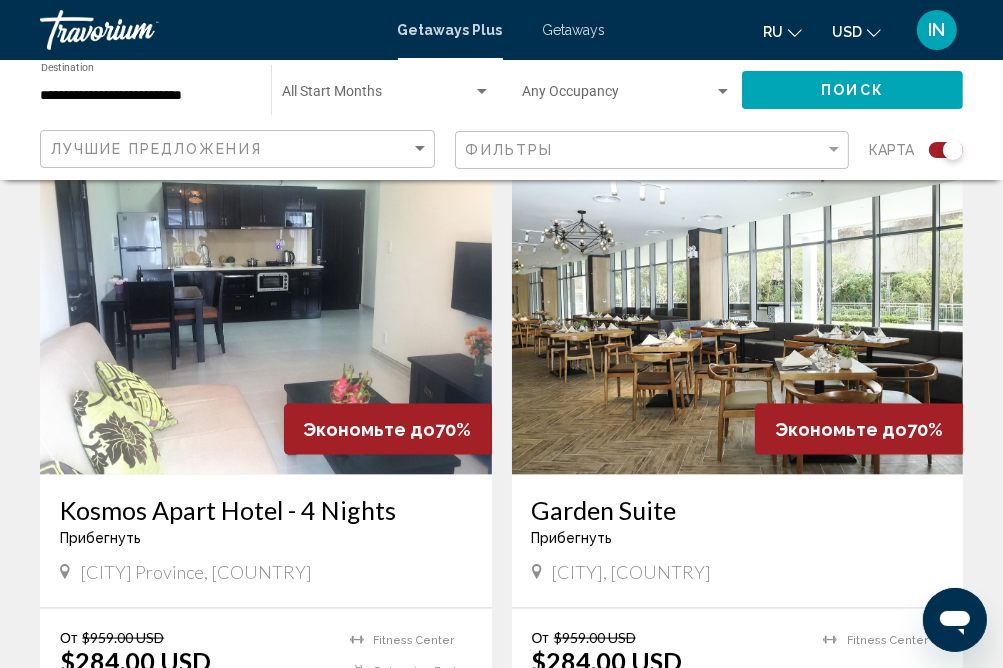 click at bounding box center [266, 315] 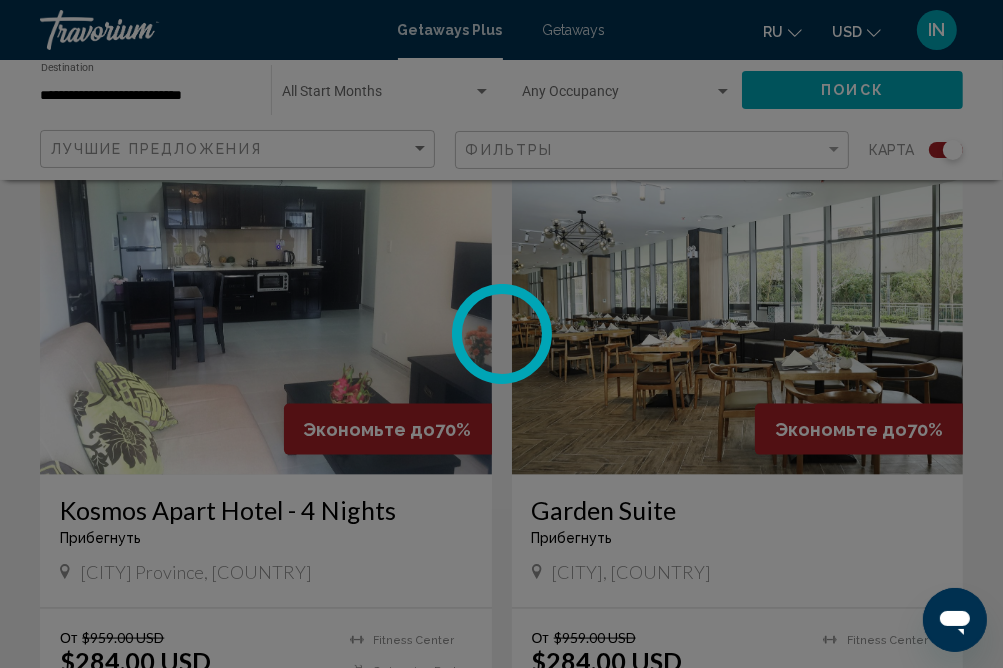 click at bounding box center [501, 334] 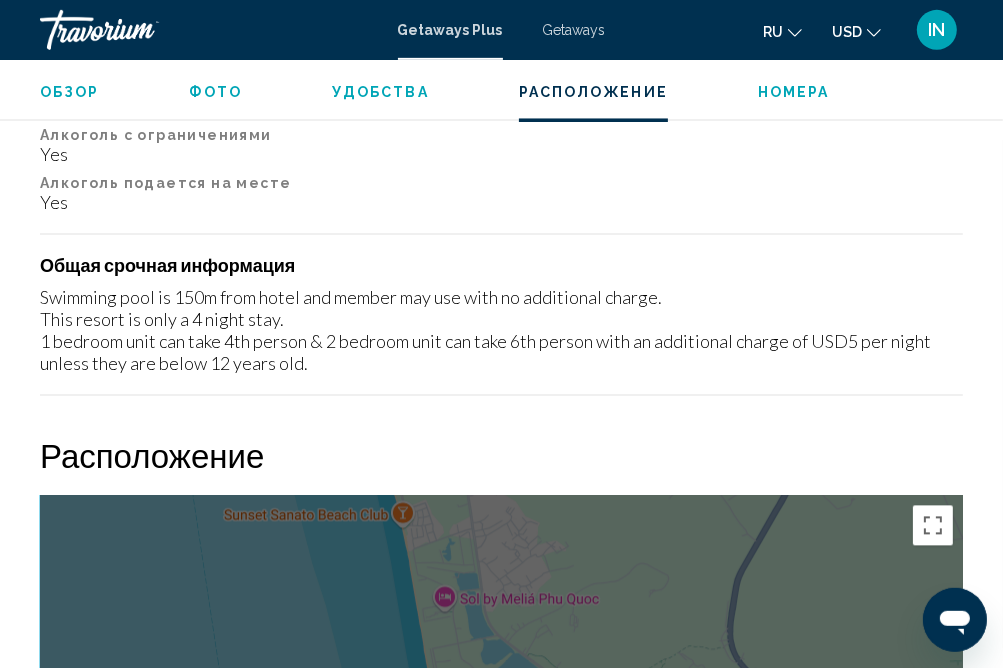 scroll, scrollTop: 3051, scrollLeft: 0, axis: vertical 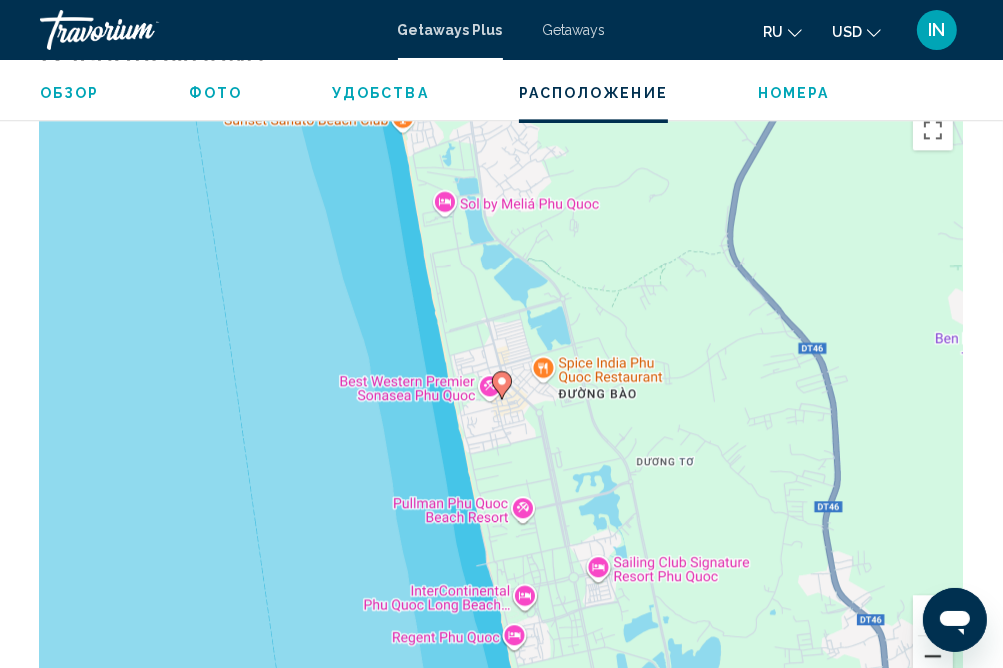 click at bounding box center (933, 656) 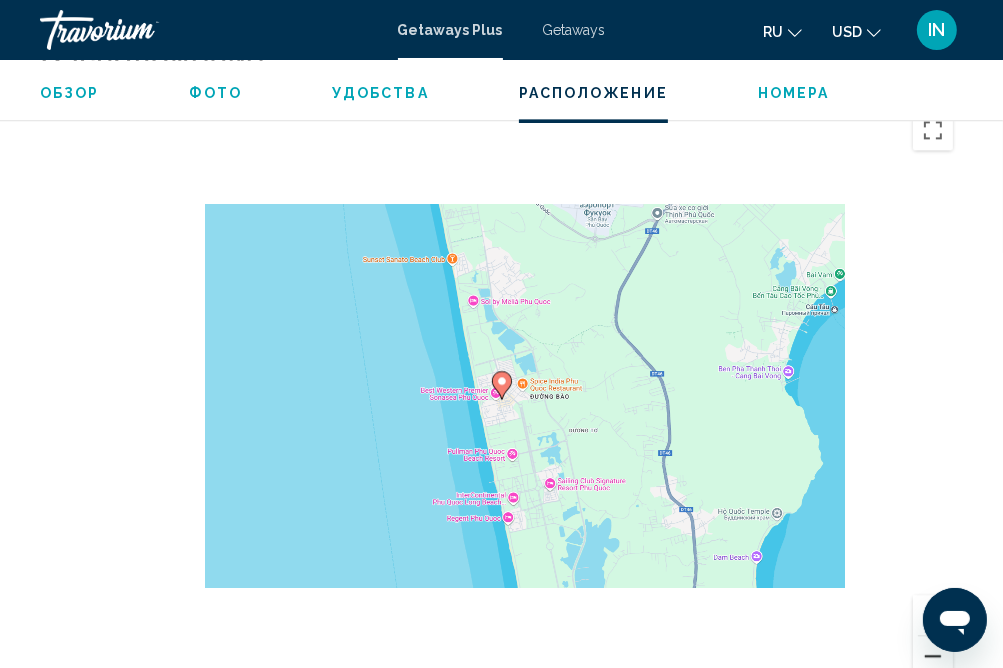 click at bounding box center (933, 656) 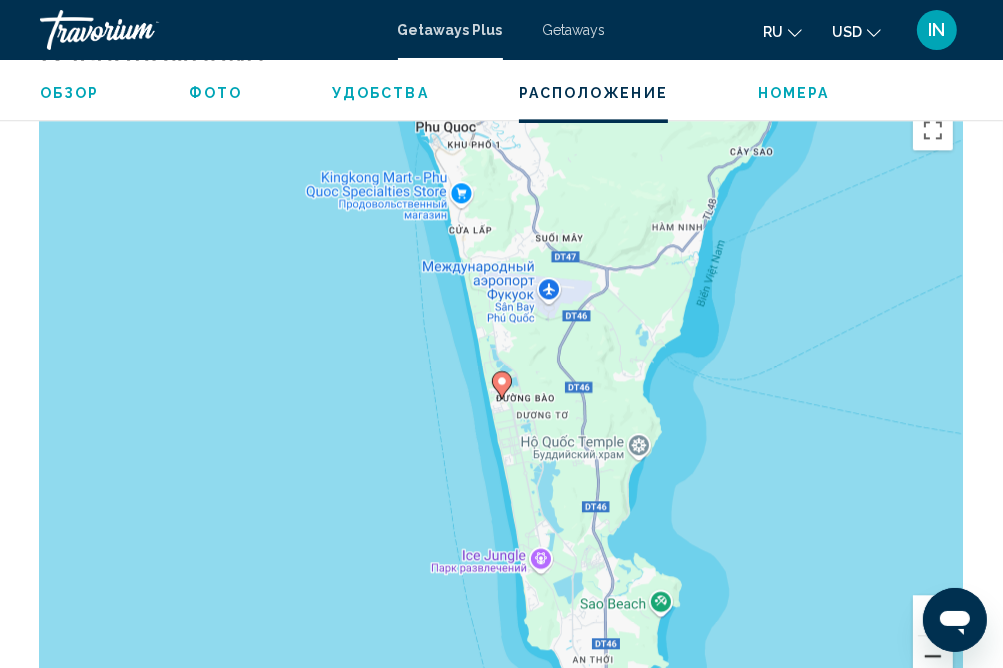 click at bounding box center [933, 656] 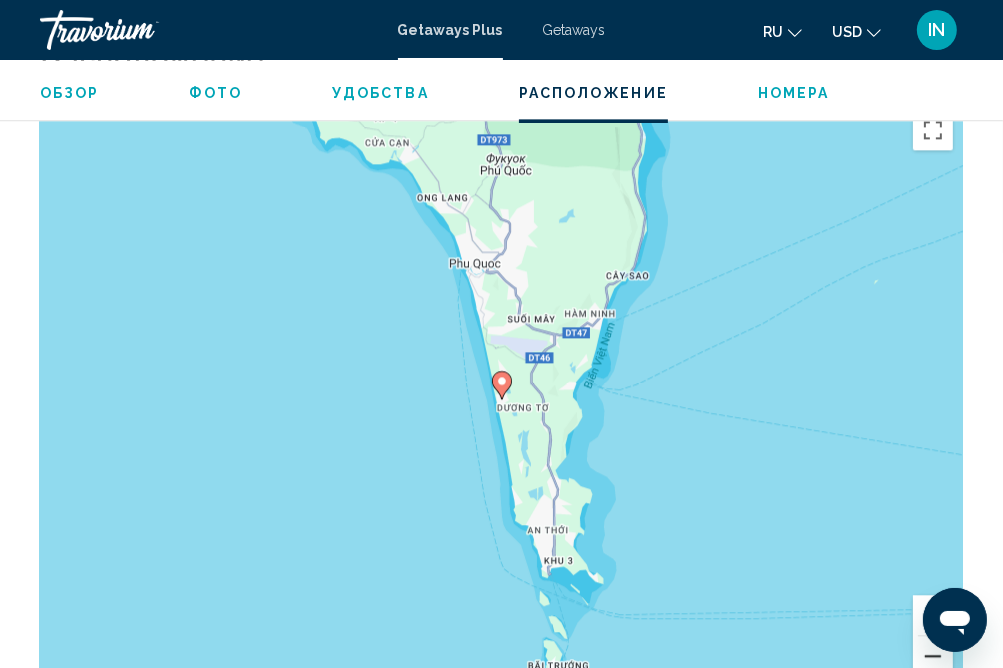 click at bounding box center [933, 656] 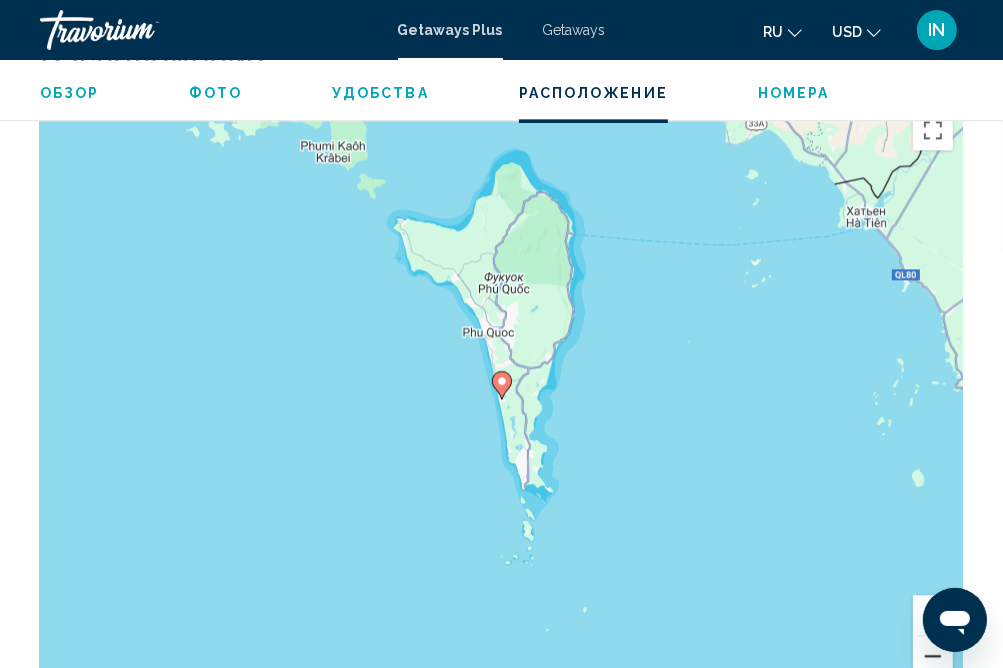 click at bounding box center (933, 656) 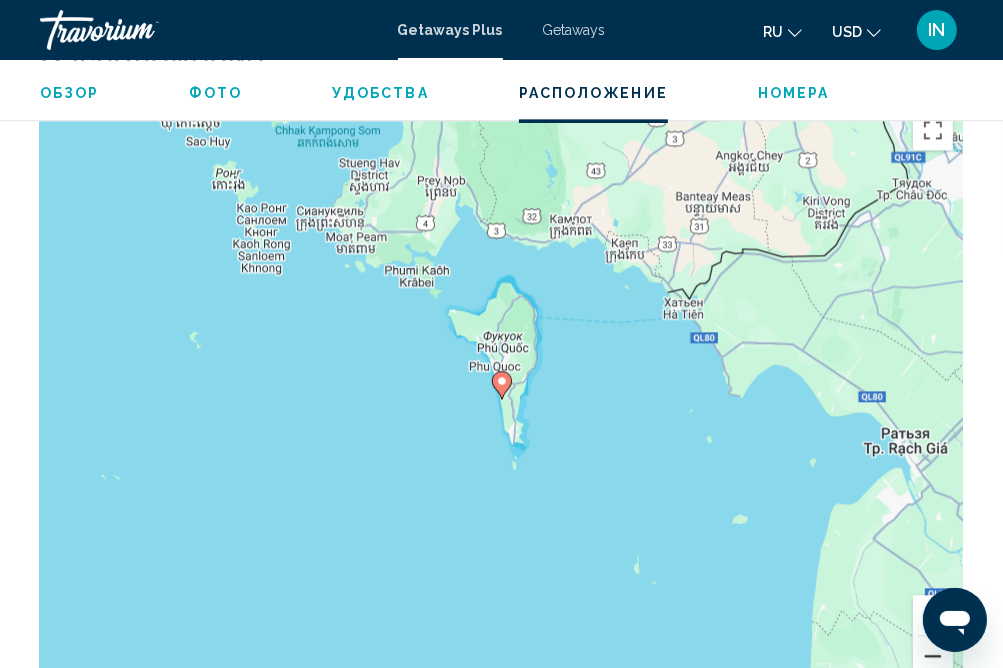 click at bounding box center [933, 656] 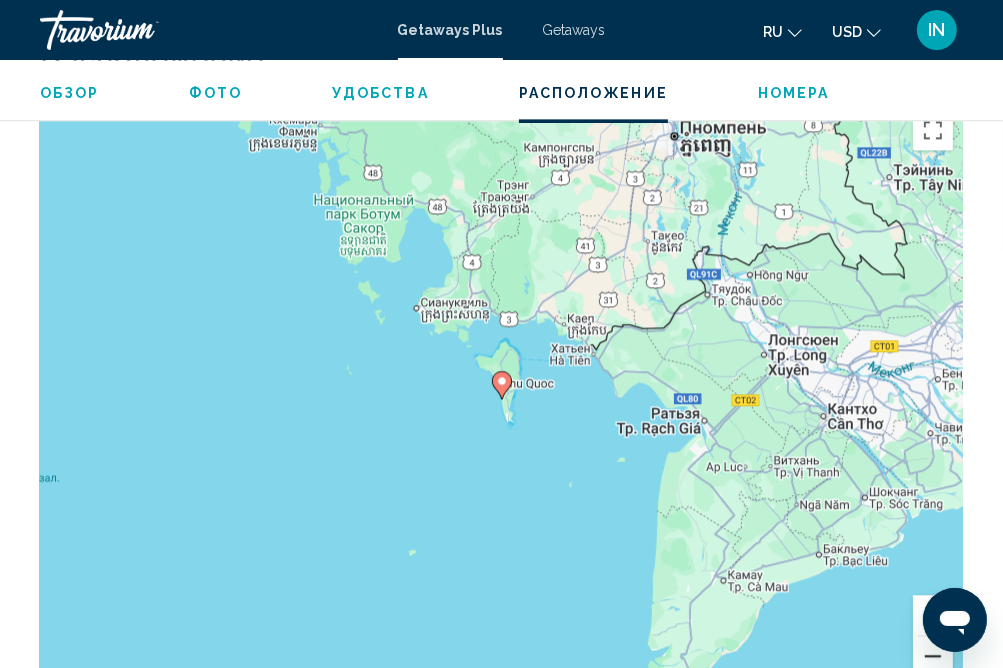 click at bounding box center (933, 656) 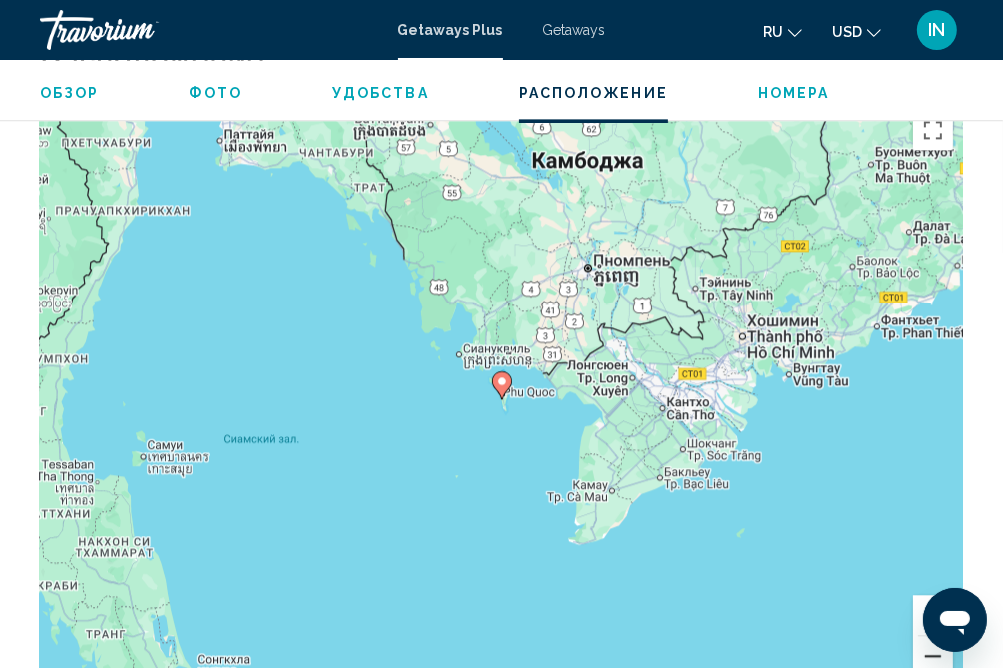 click at bounding box center [933, 656] 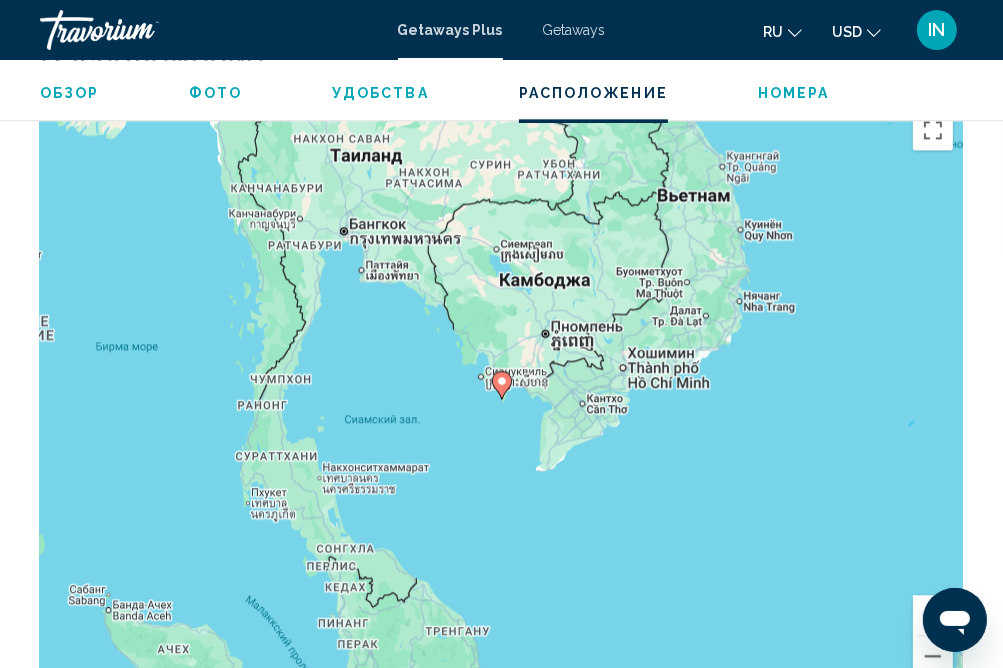 click 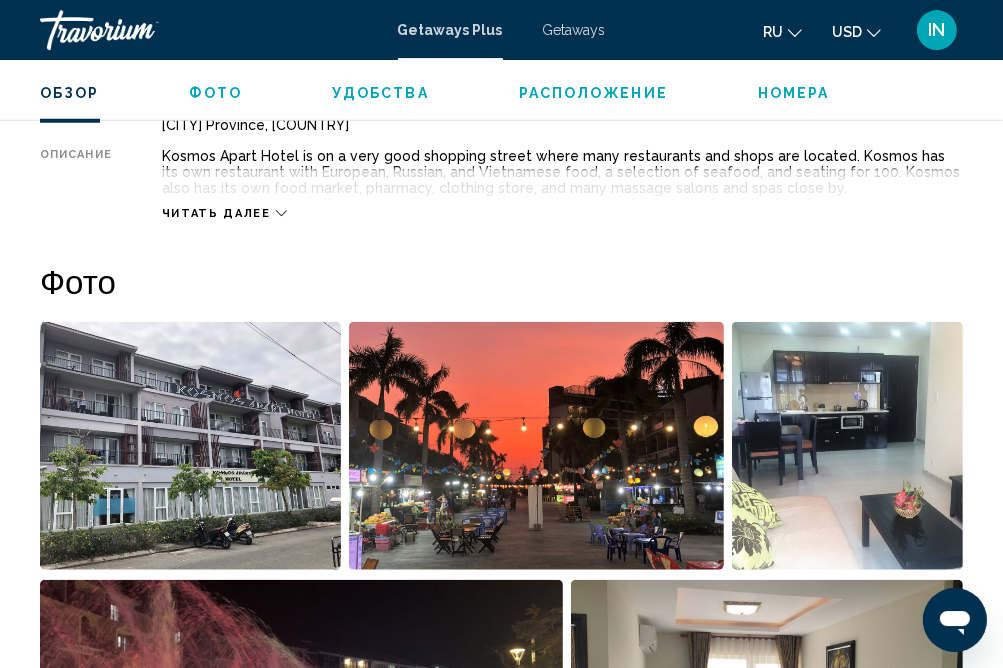 scroll, scrollTop: 1150, scrollLeft: 0, axis: vertical 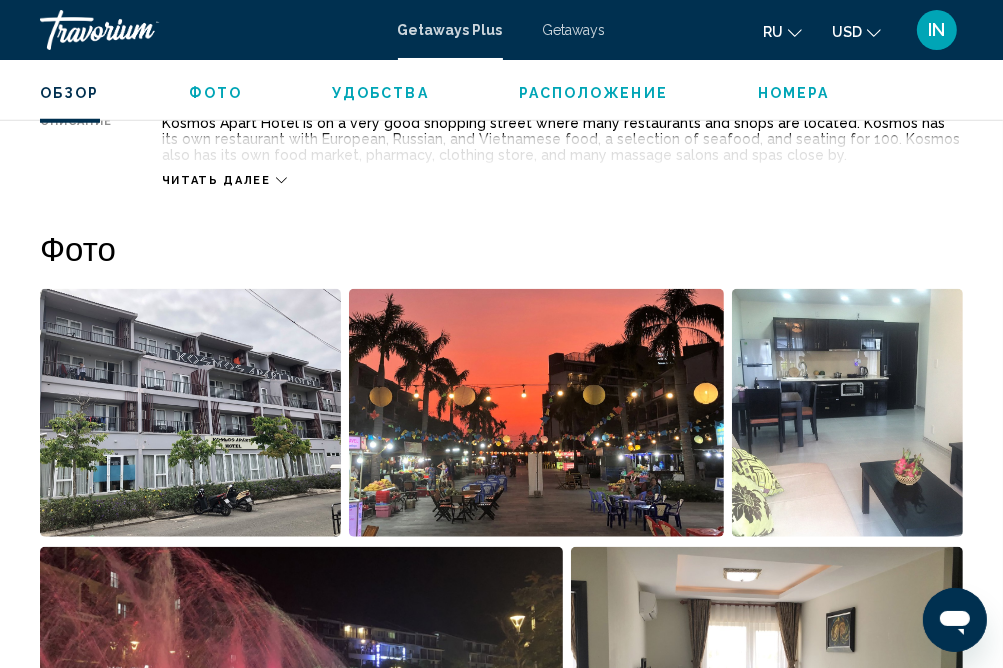 click at bounding box center (190, 413) 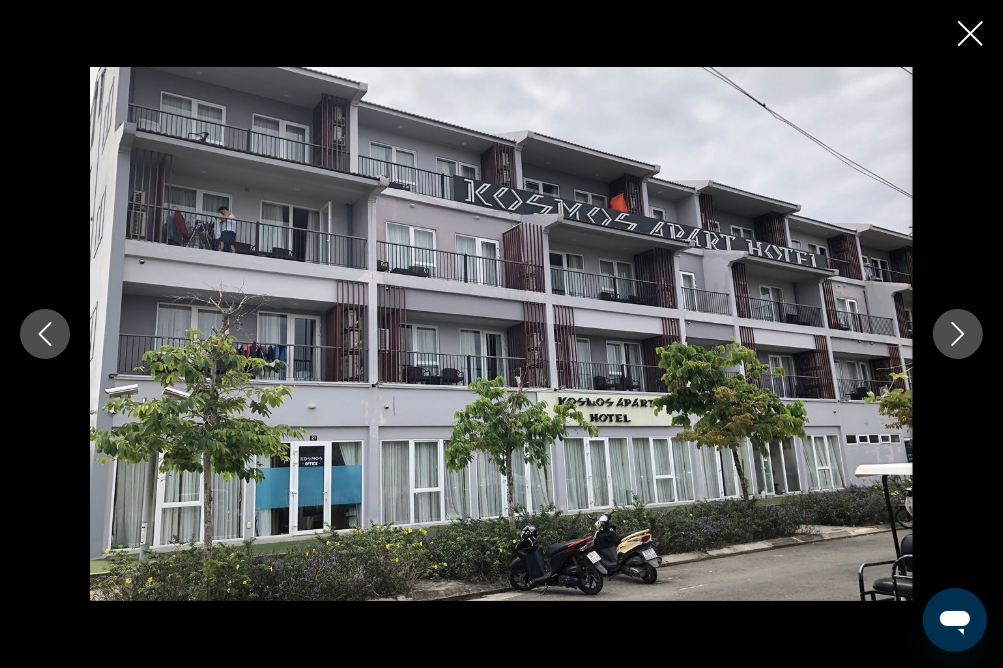 click 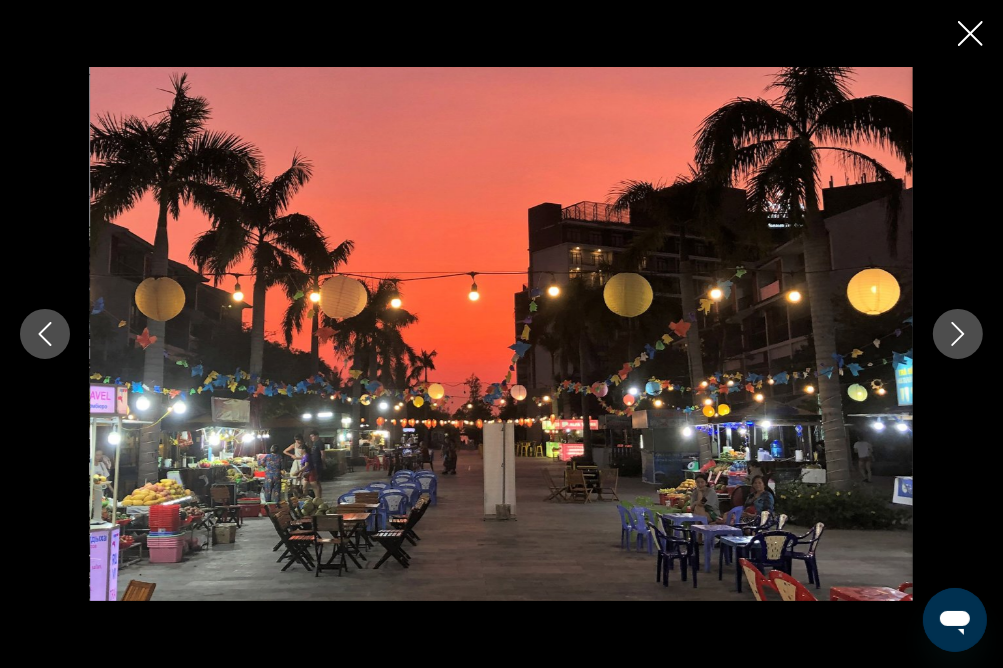 click 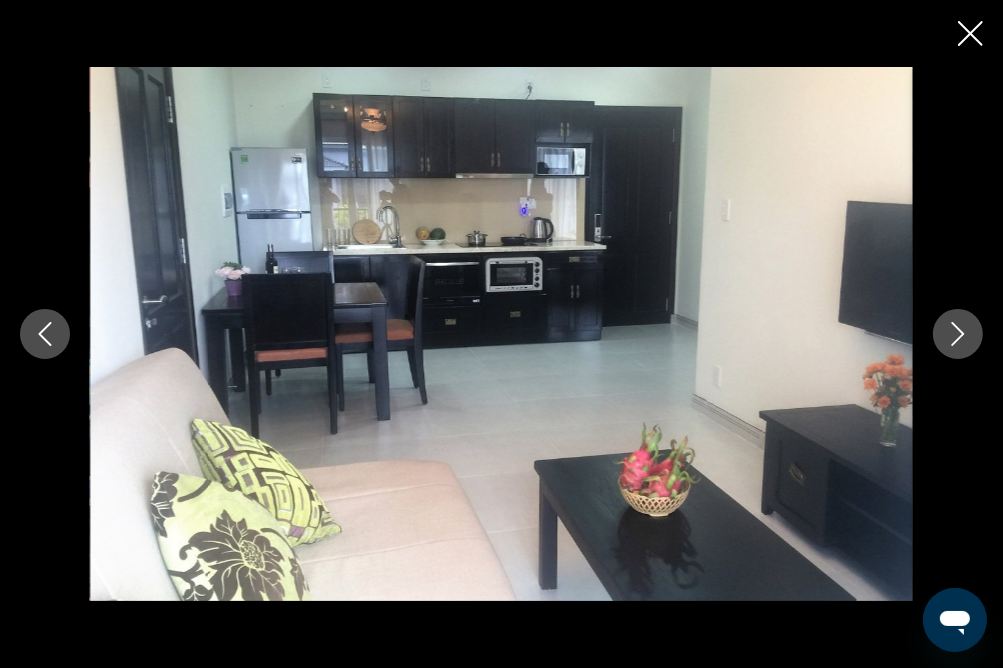 click 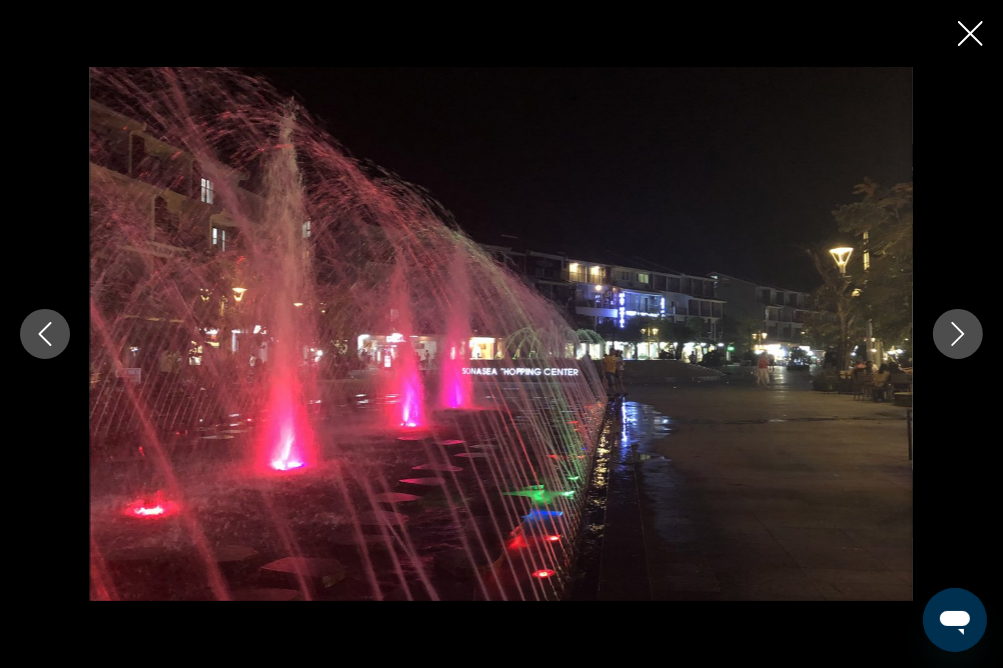 click 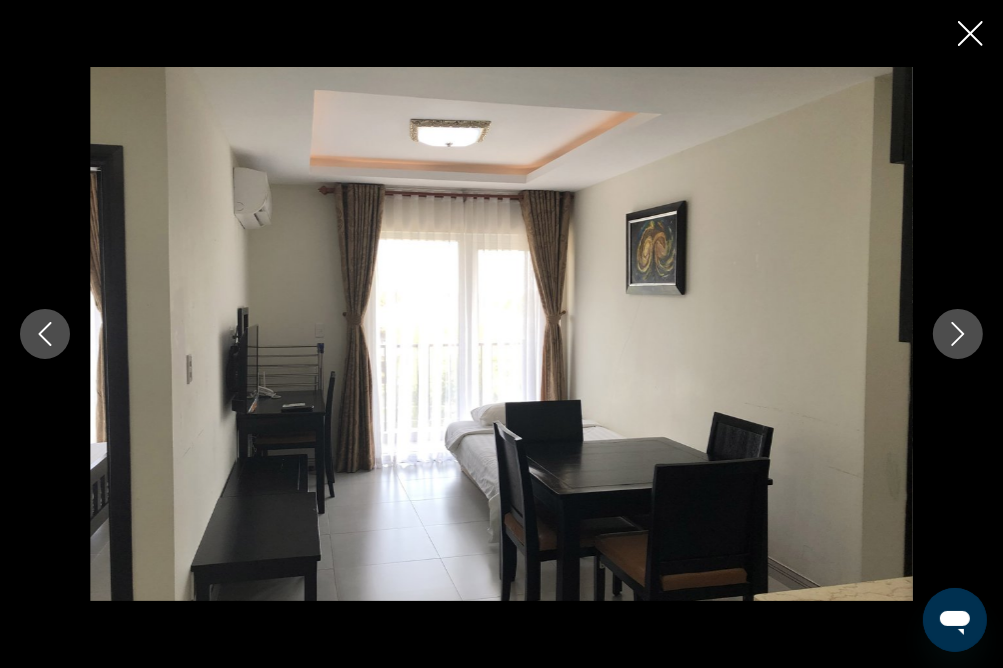 click 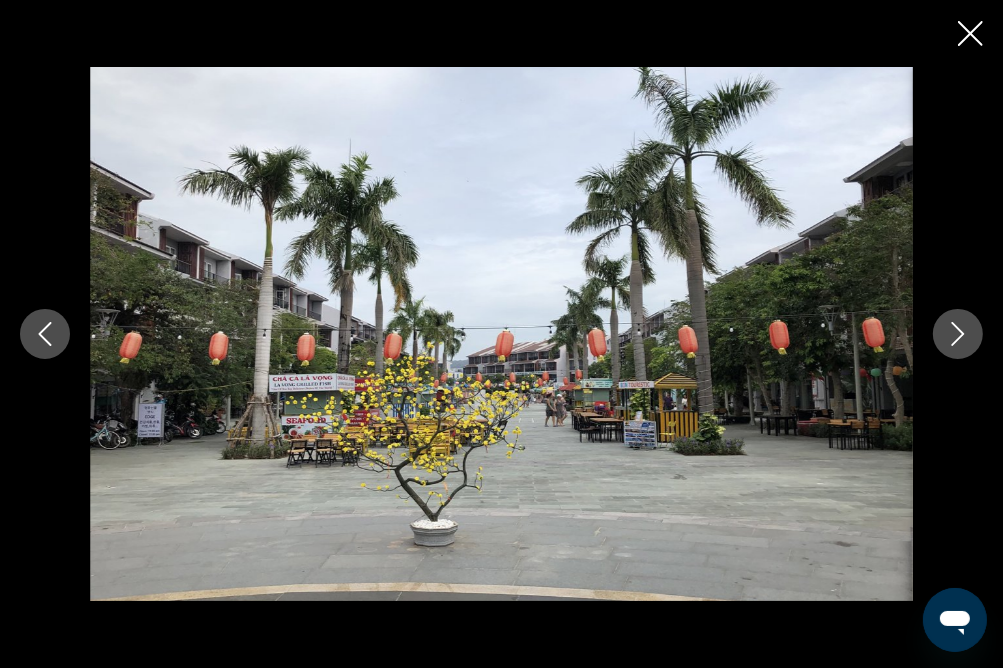 click 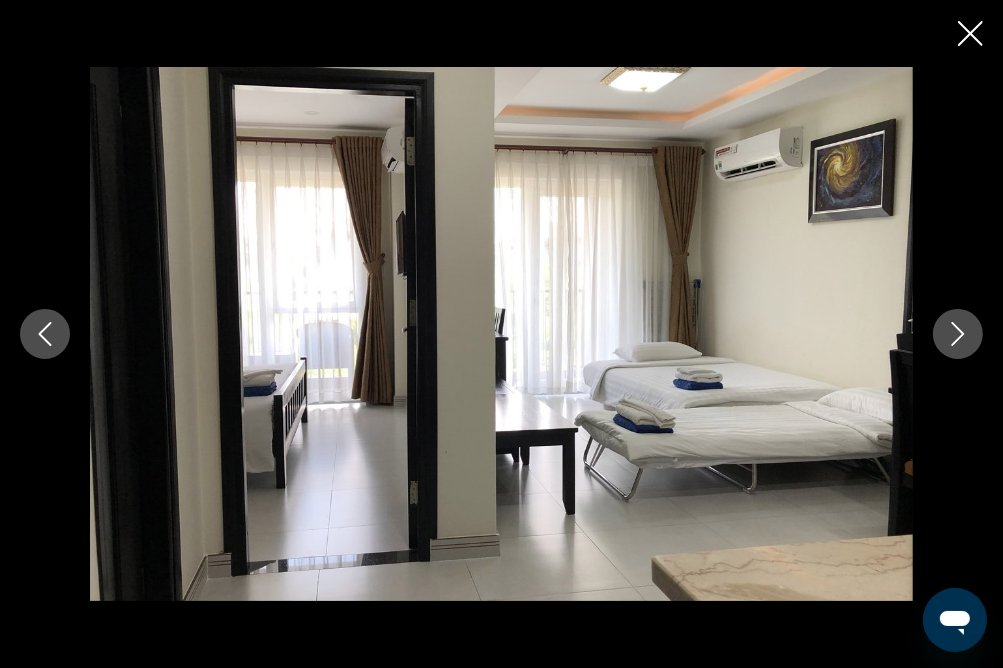 click 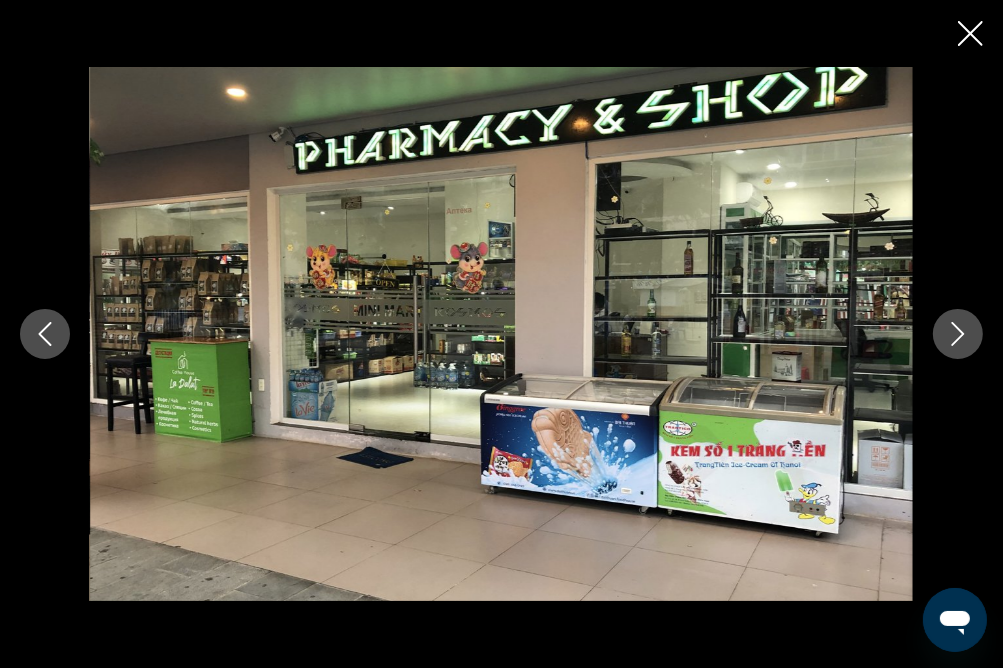 click 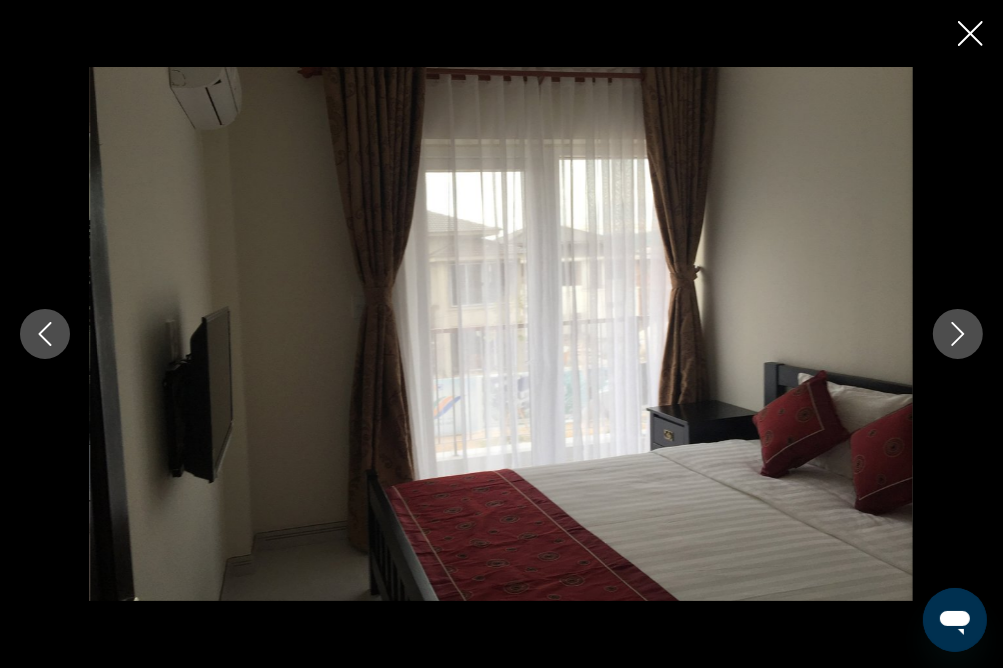 click 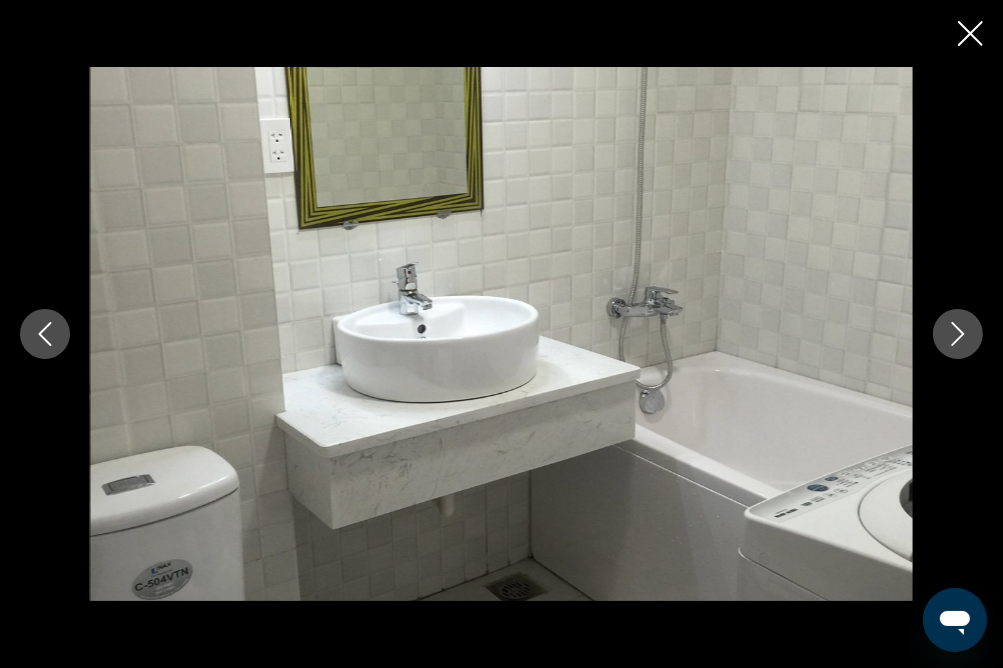 click 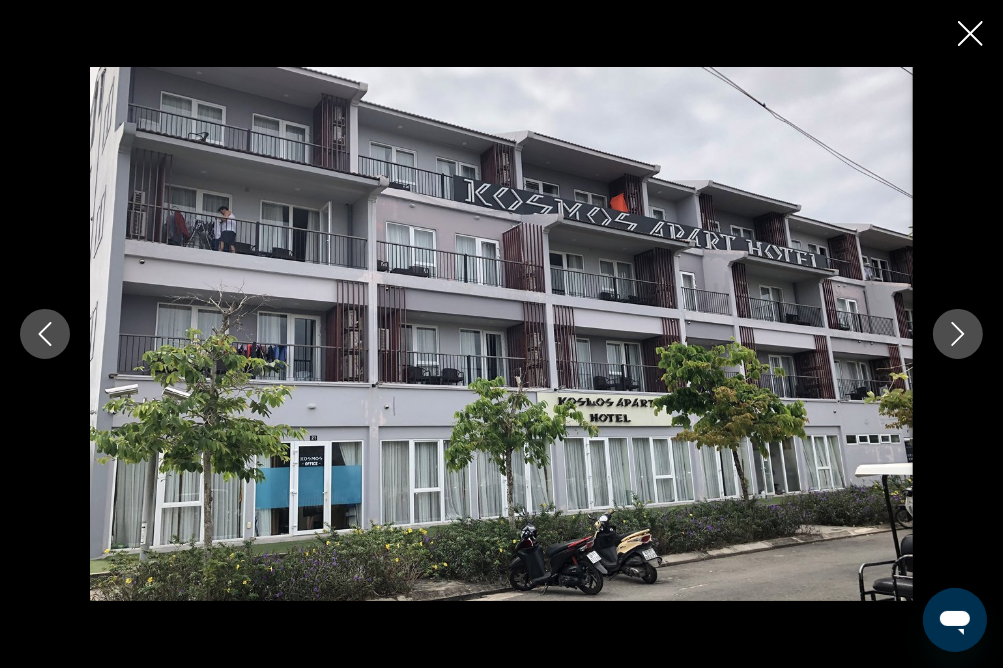 click 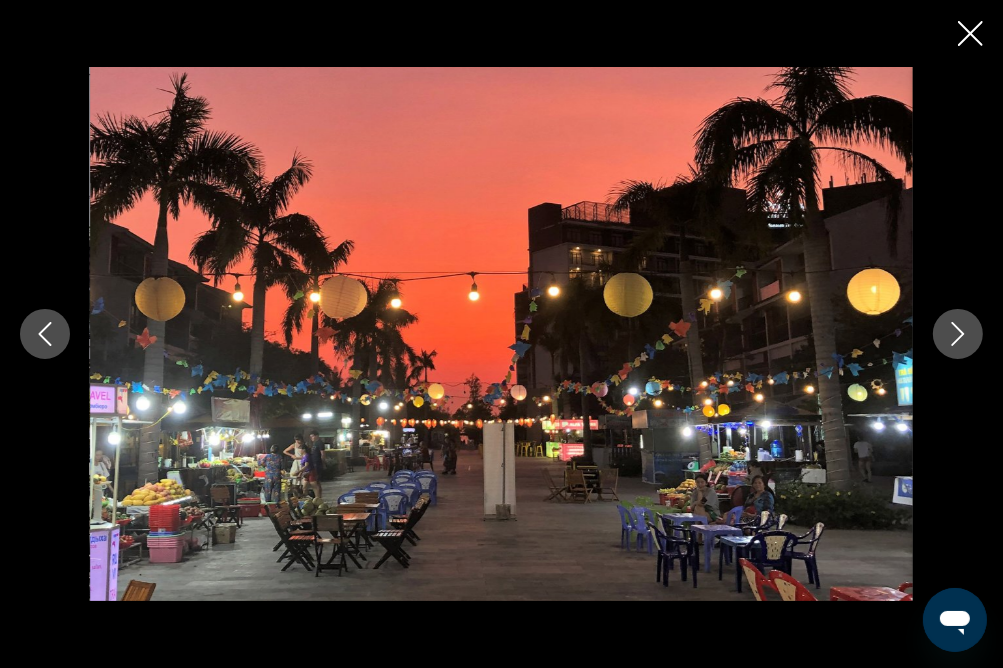 click 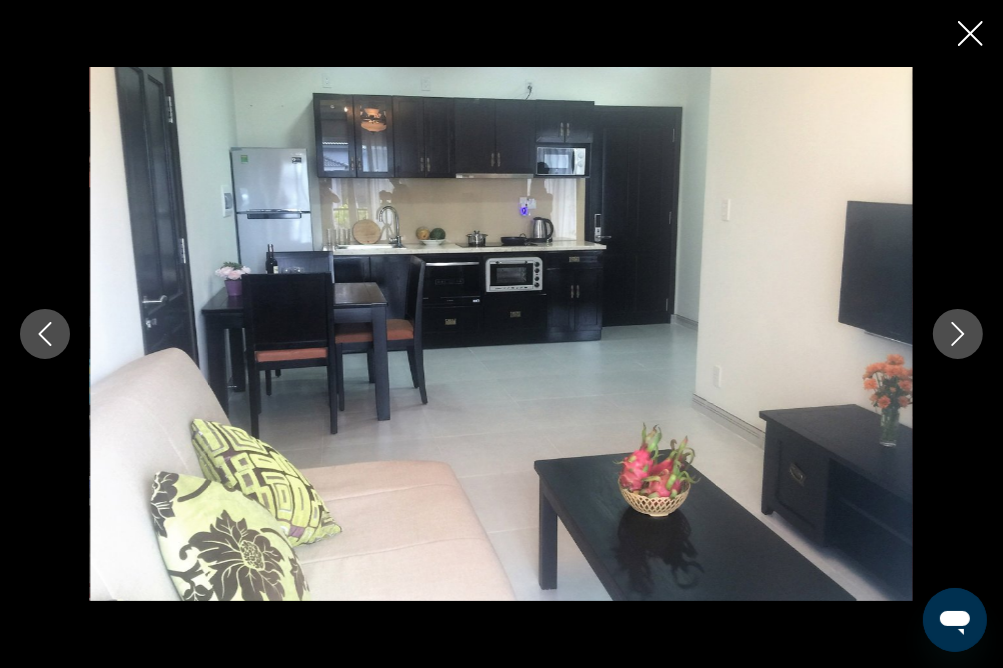 click 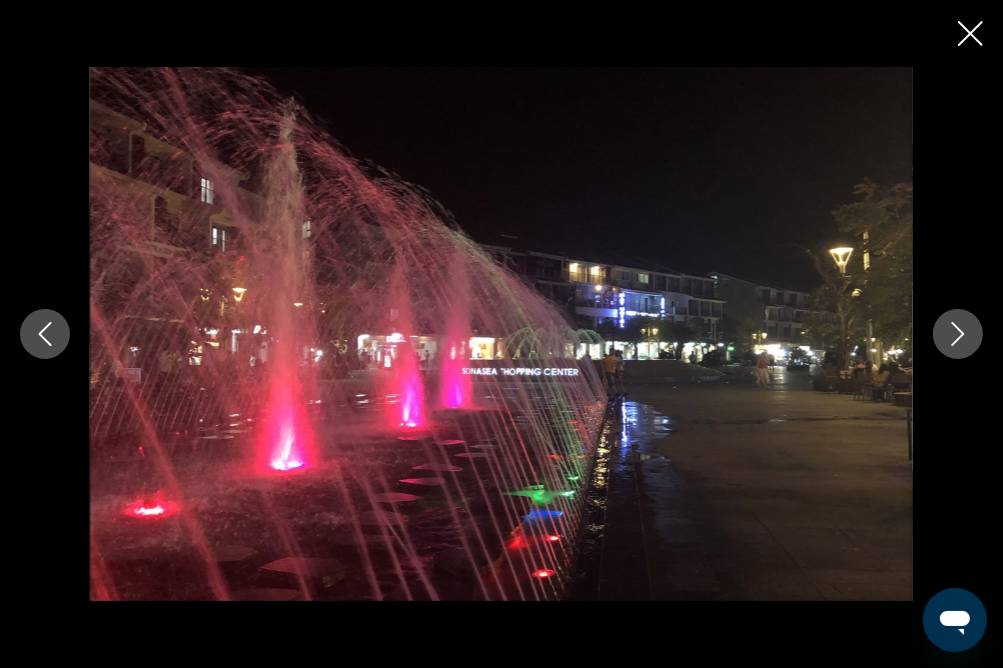 click 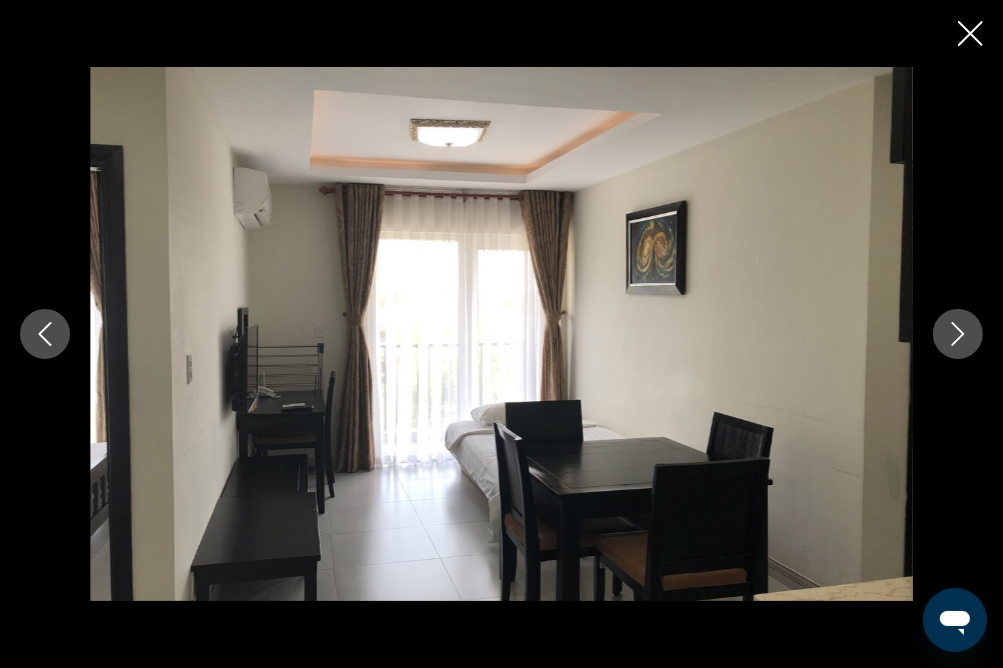 click 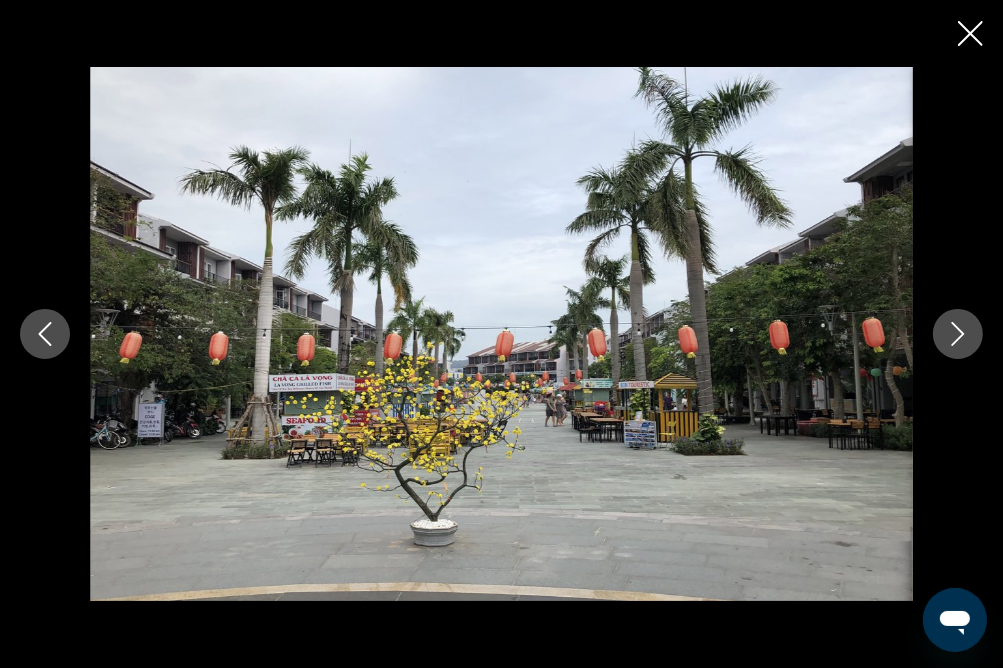 click 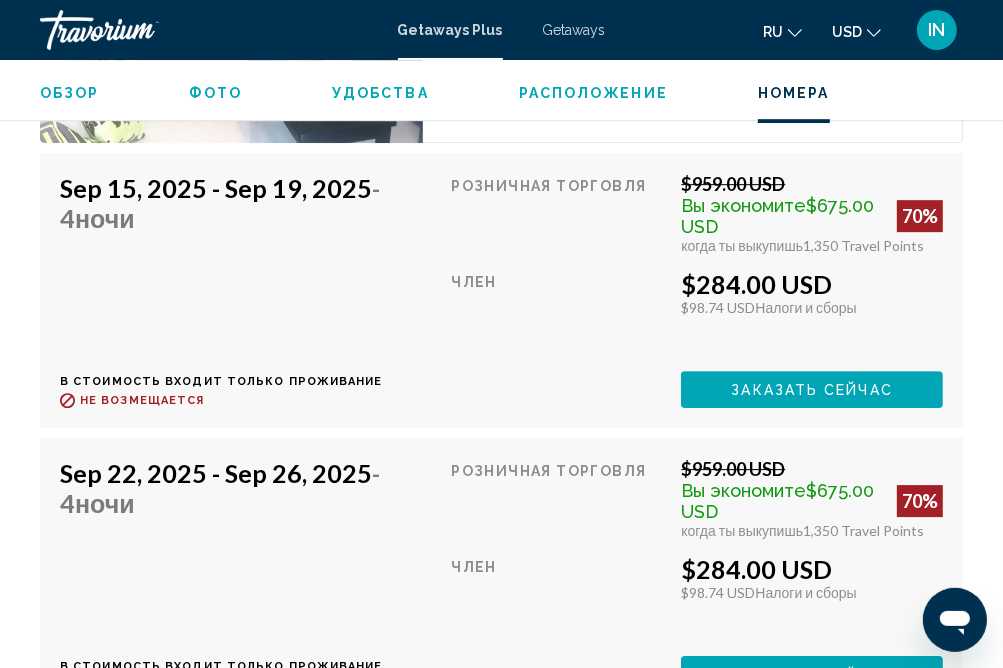 scroll, scrollTop: 4001, scrollLeft: 0, axis: vertical 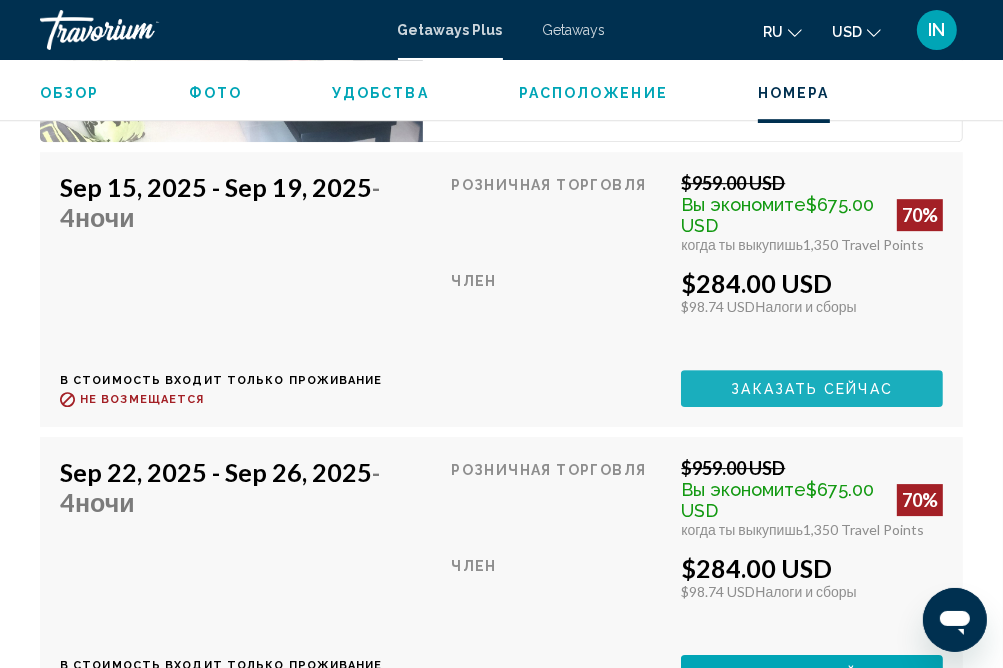 click on "Заказать сейчас" at bounding box center (812, 389) 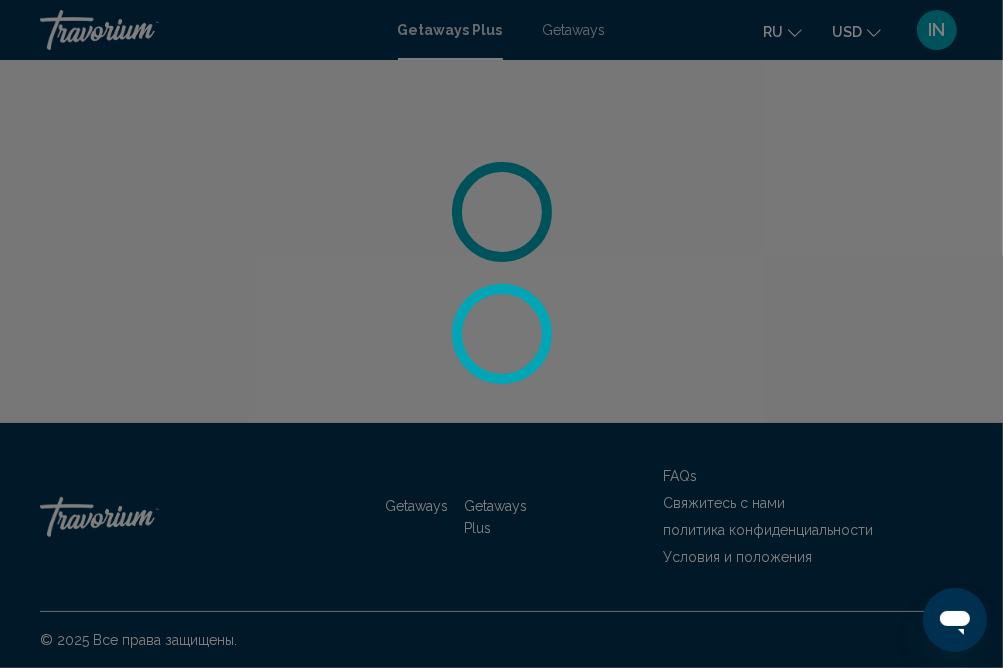 scroll, scrollTop: 0, scrollLeft: 0, axis: both 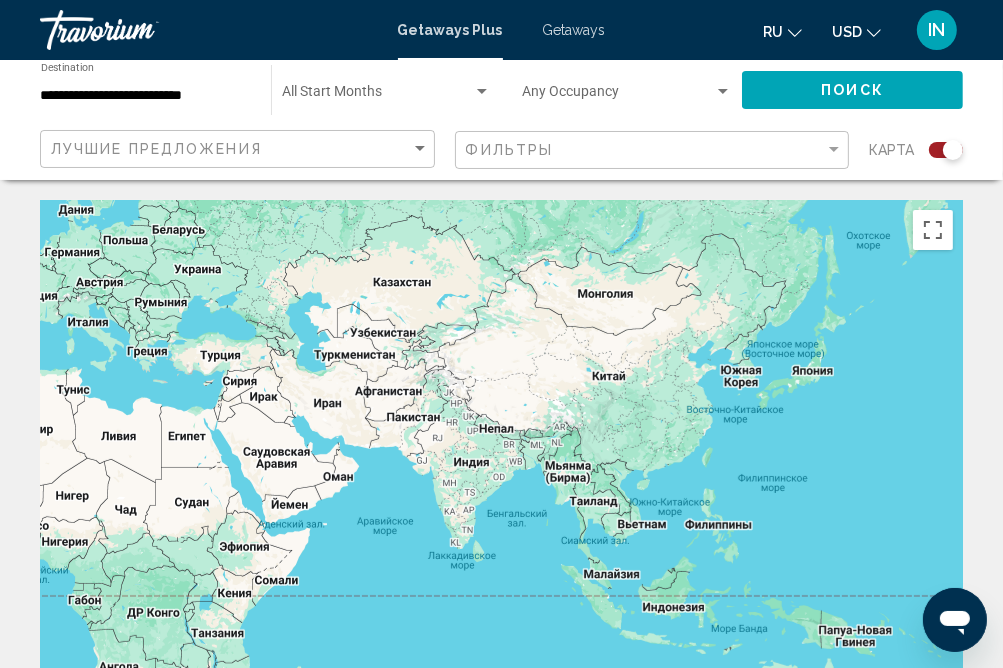 drag, startPoint x: 775, startPoint y: 426, endPoint x: 132, endPoint y: 347, distance: 647.83484 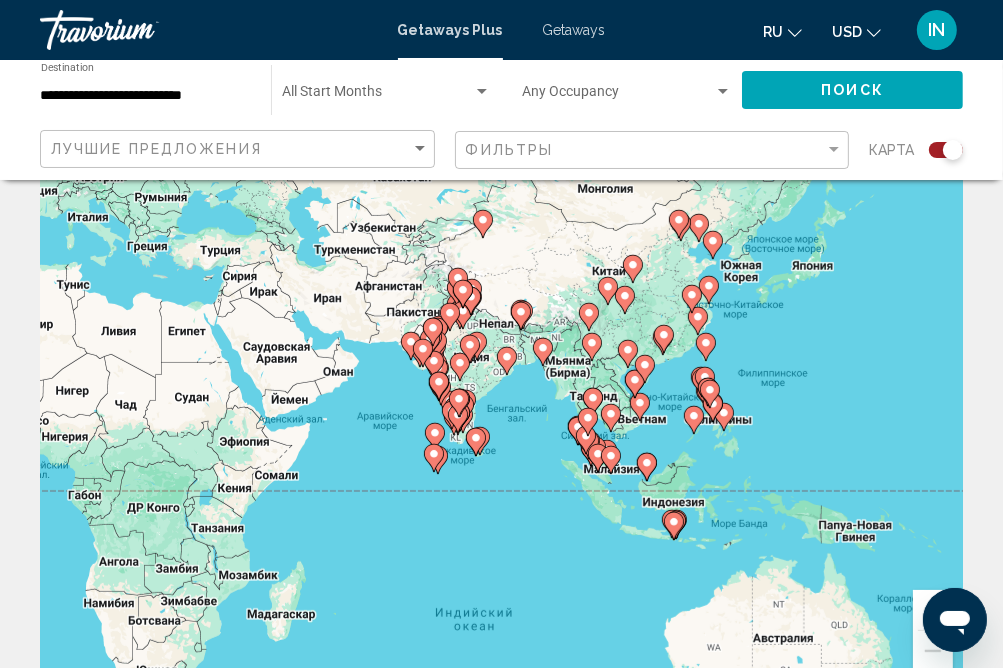 scroll, scrollTop: 211, scrollLeft: 0, axis: vertical 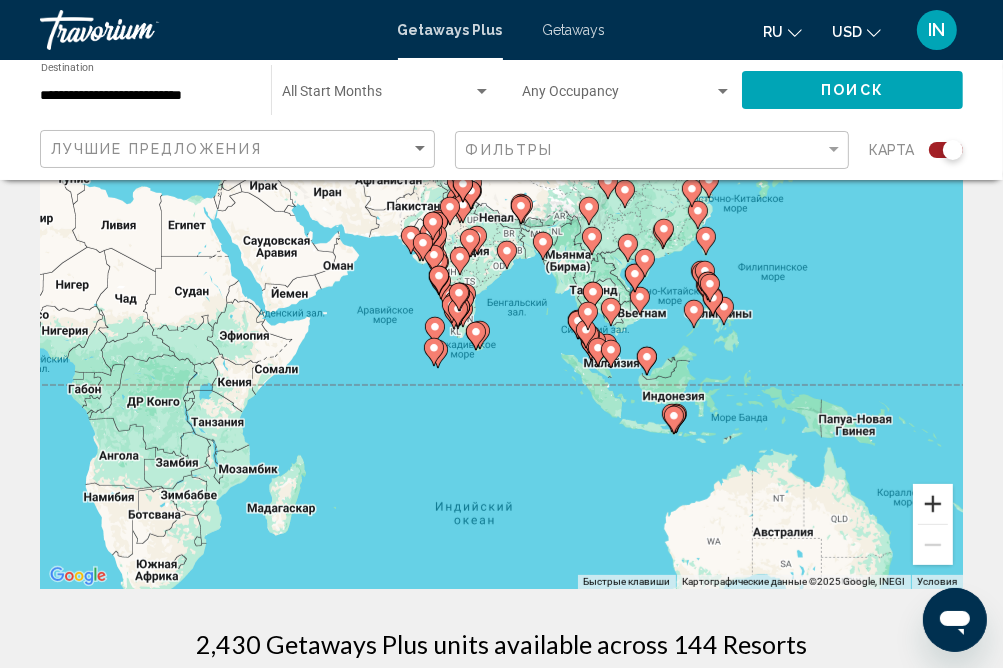 click at bounding box center [933, 504] 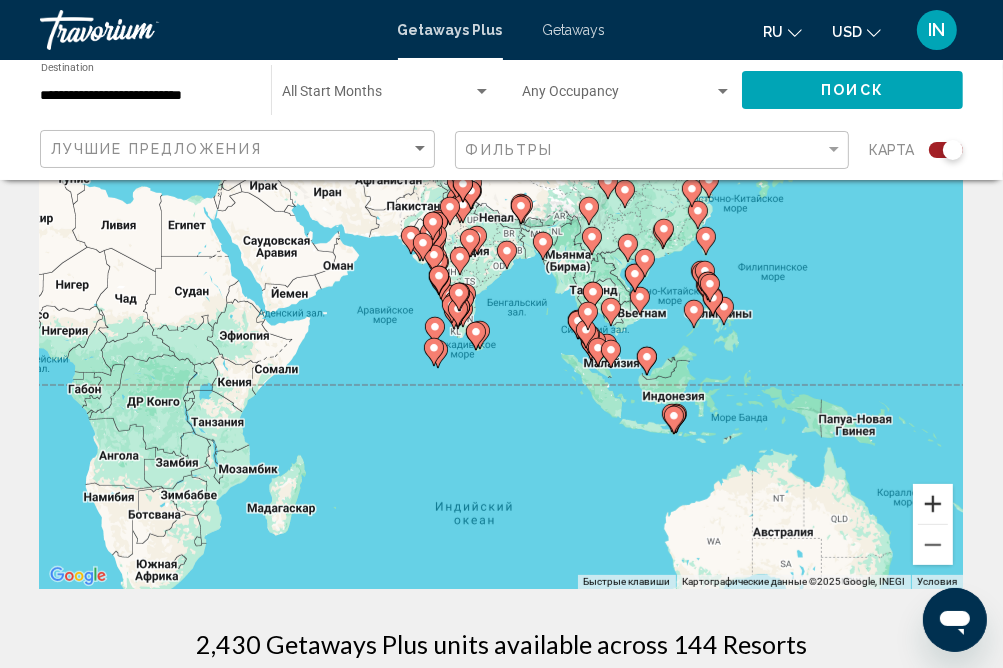 click at bounding box center (933, 504) 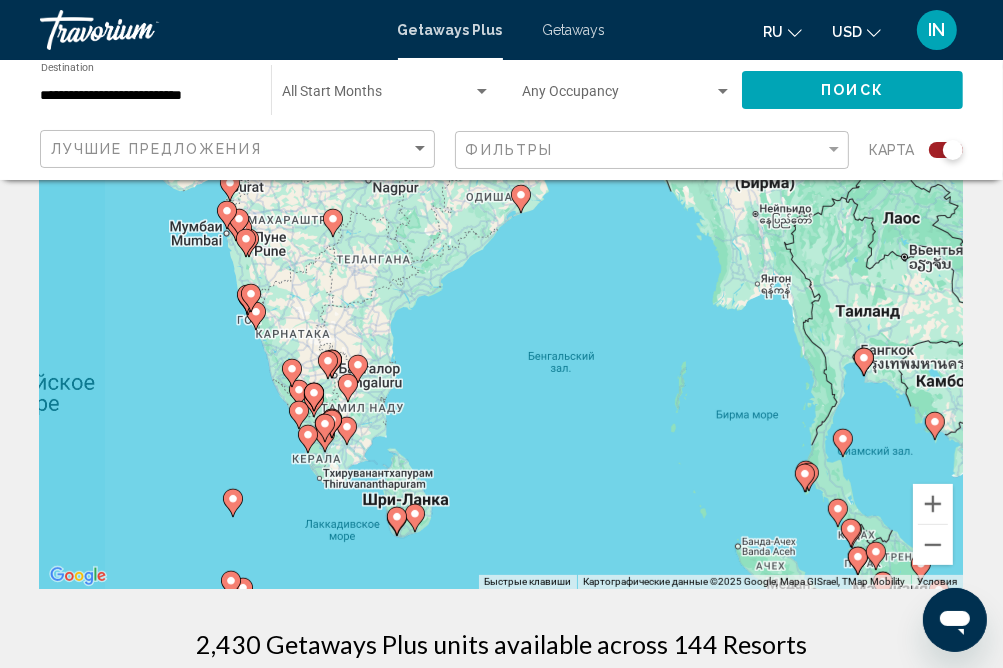 drag, startPoint x: 832, startPoint y: 461, endPoint x: 628, endPoint y: 474, distance: 204.4138 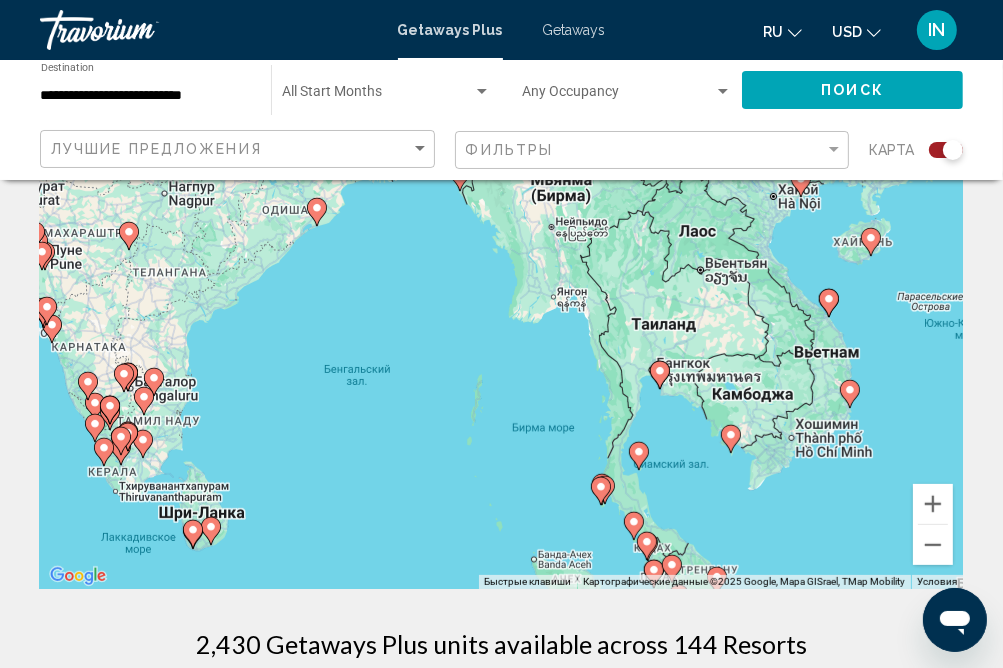 click 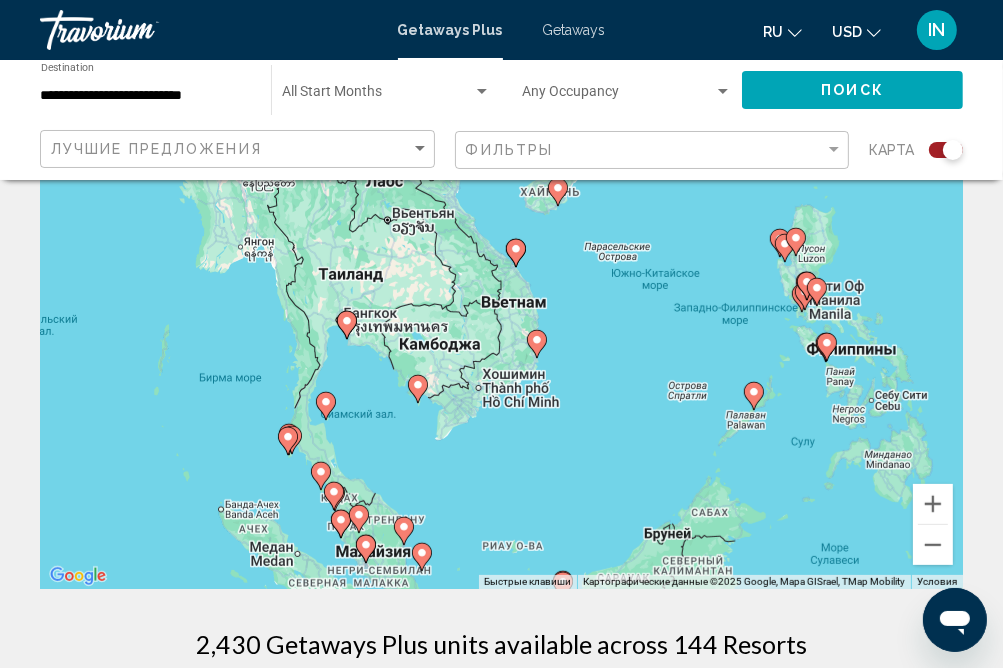drag, startPoint x: 517, startPoint y: 398, endPoint x: 557, endPoint y: 479, distance: 90.33826 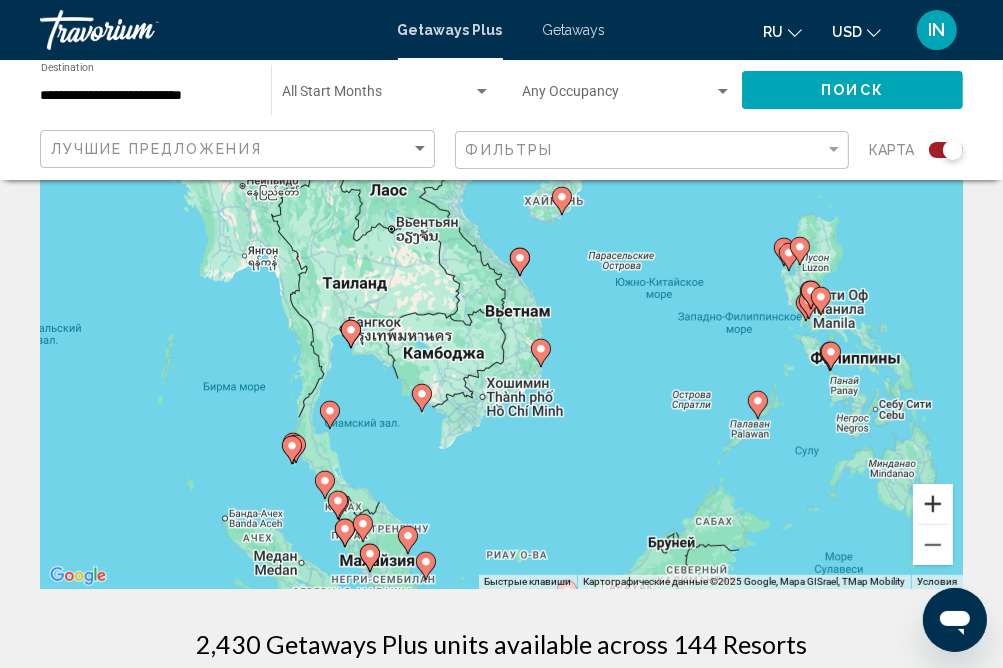 click at bounding box center [933, 504] 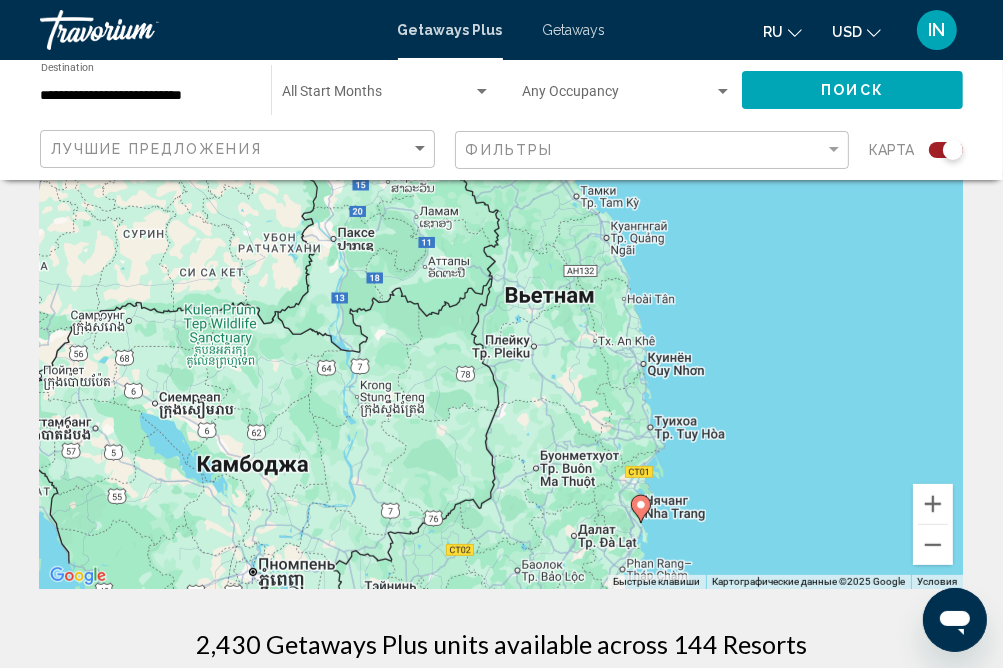 drag, startPoint x: 718, startPoint y: 436, endPoint x: 700, endPoint y: 340, distance: 97.67292 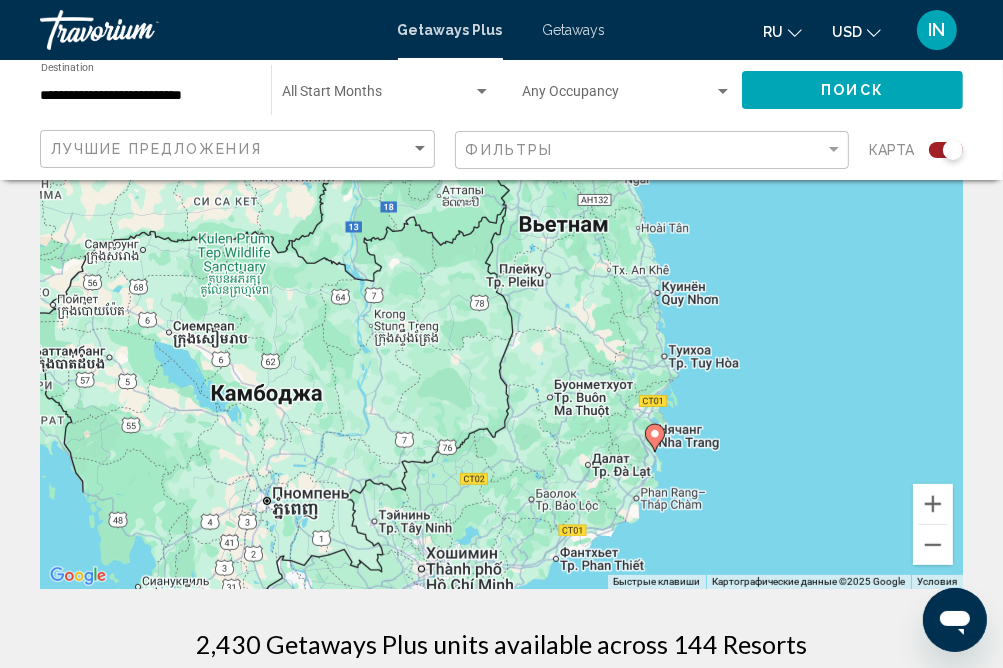 drag, startPoint x: 718, startPoint y: 506, endPoint x: 737, endPoint y: 439, distance: 69.641945 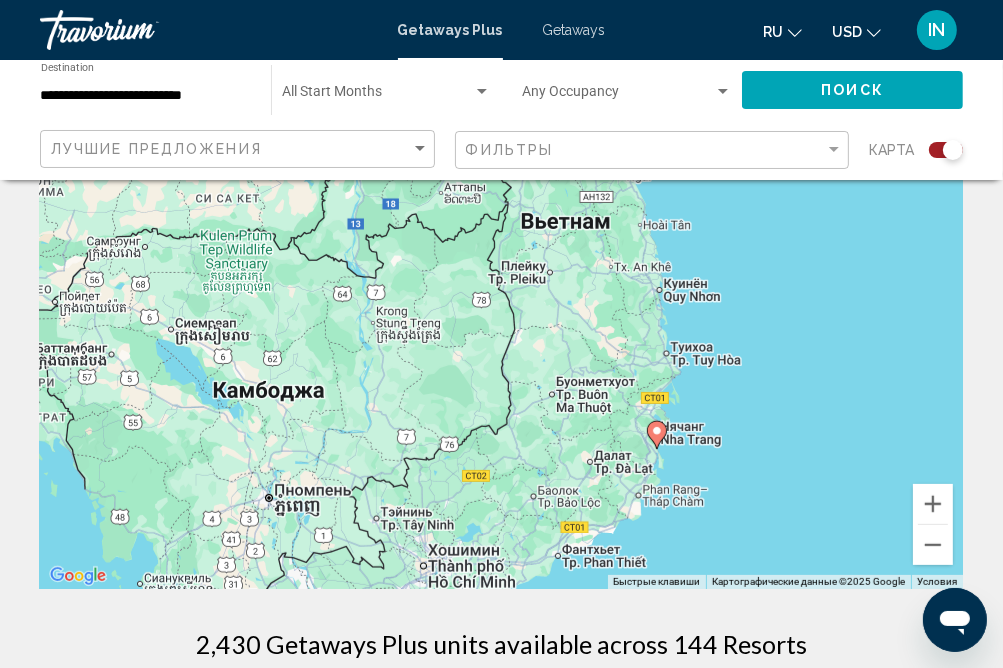 click 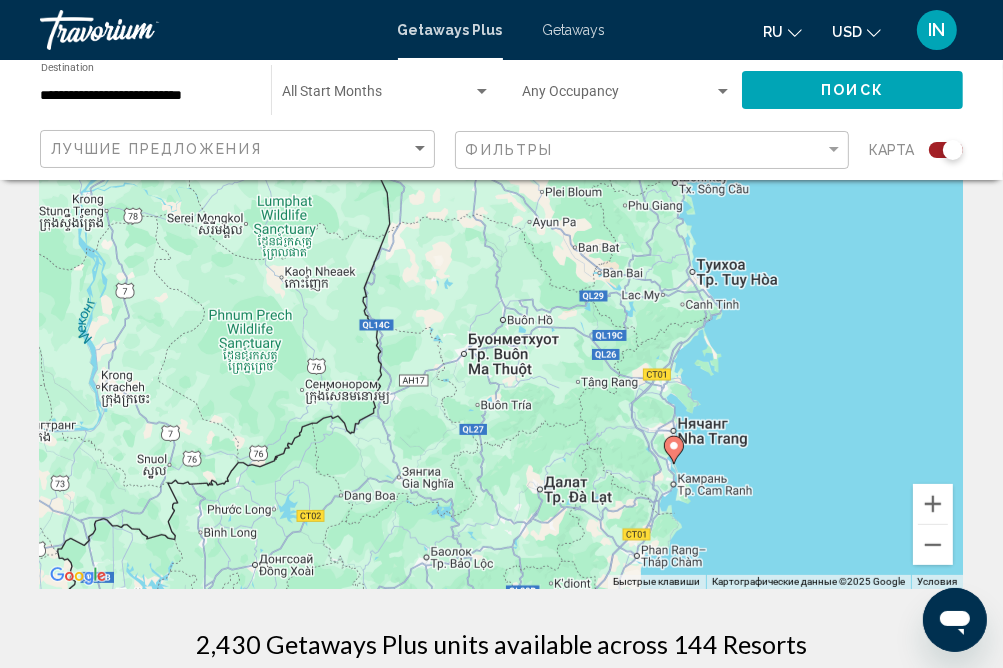drag, startPoint x: 777, startPoint y: 434, endPoint x: 747, endPoint y: 386, distance: 56.603886 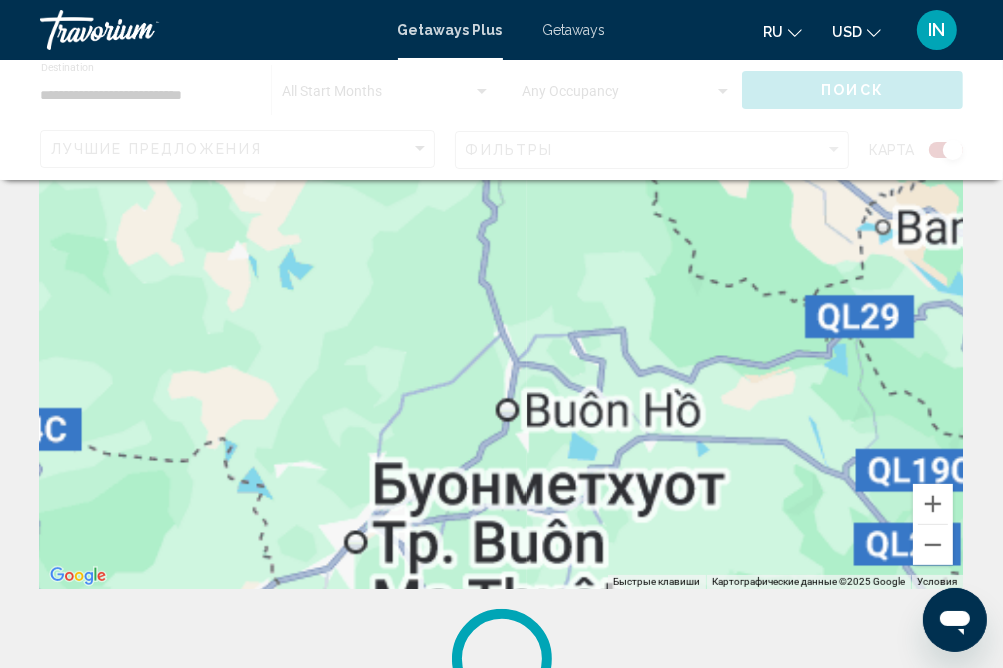 scroll, scrollTop: 2, scrollLeft: 0, axis: vertical 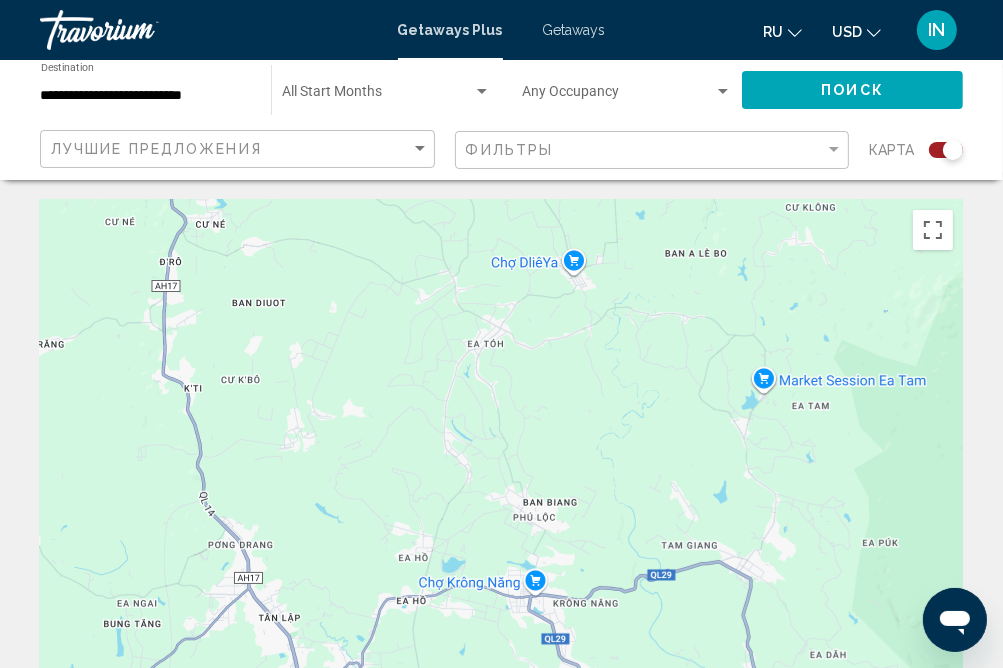 drag, startPoint x: 701, startPoint y: 507, endPoint x: 350, endPoint y: 343, distance: 387.42355 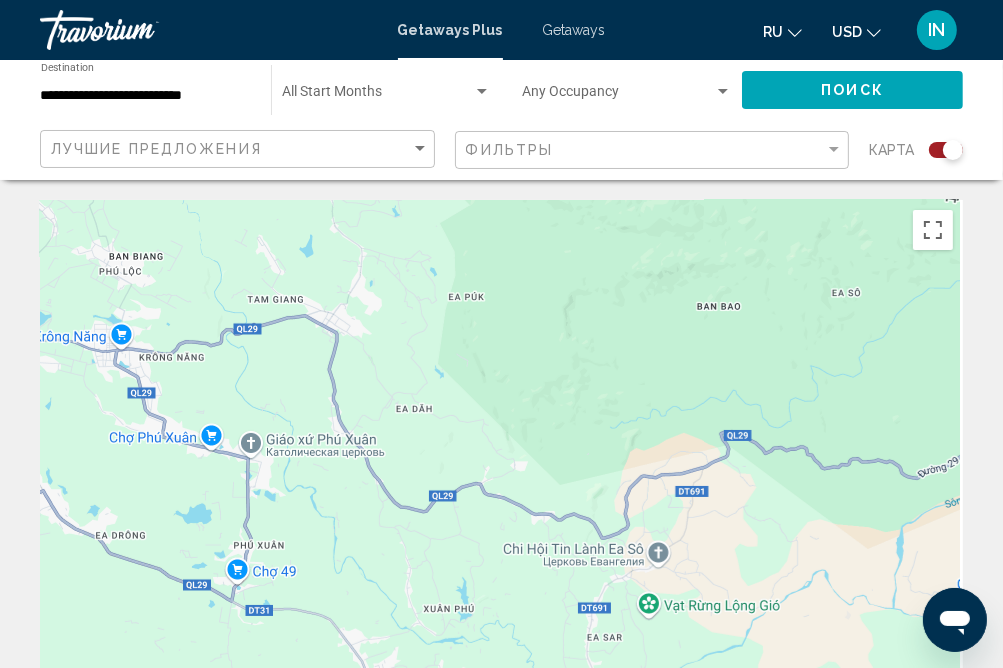 drag, startPoint x: 813, startPoint y: 478, endPoint x: 388, endPoint y: 211, distance: 501.91034 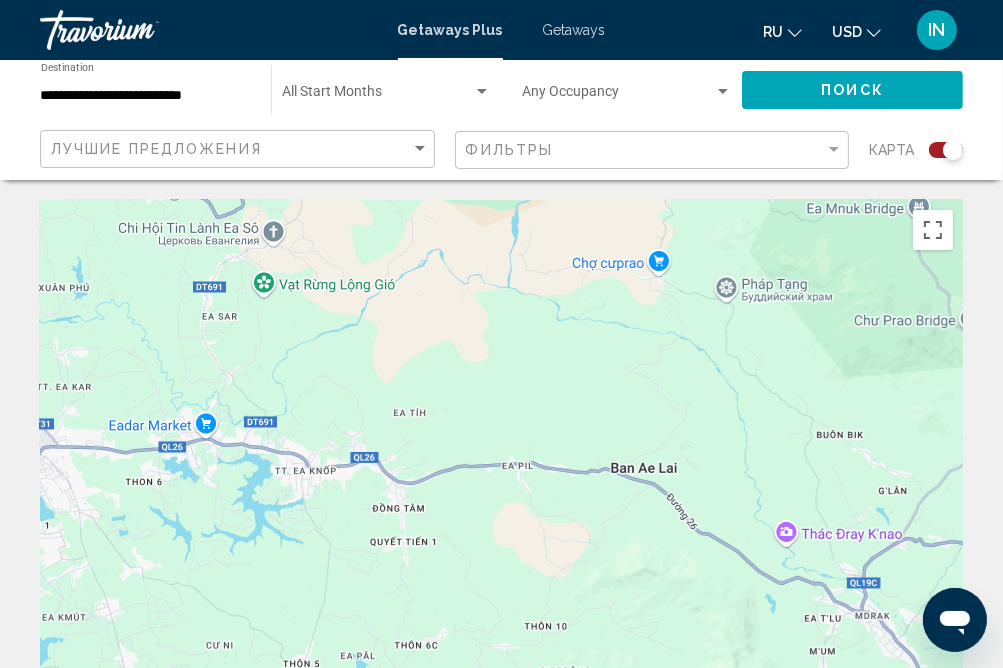 drag, startPoint x: 674, startPoint y: 575, endPoint x: 379, endPoint y: 374, distance: 356.96777 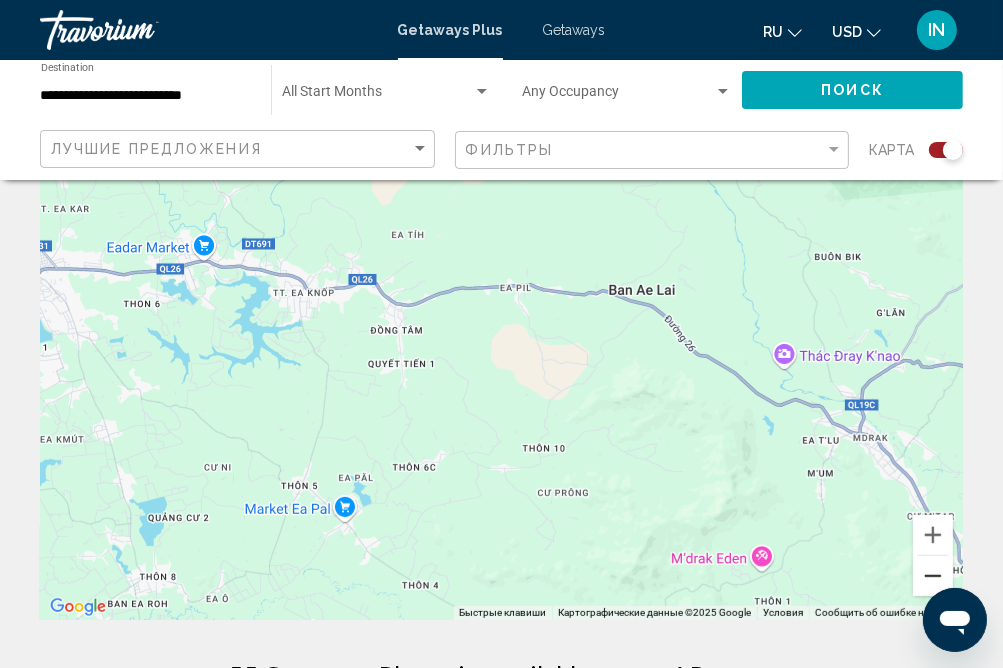 scroll, scrollTop: 316, scrollLeft: 0, axis: vertical 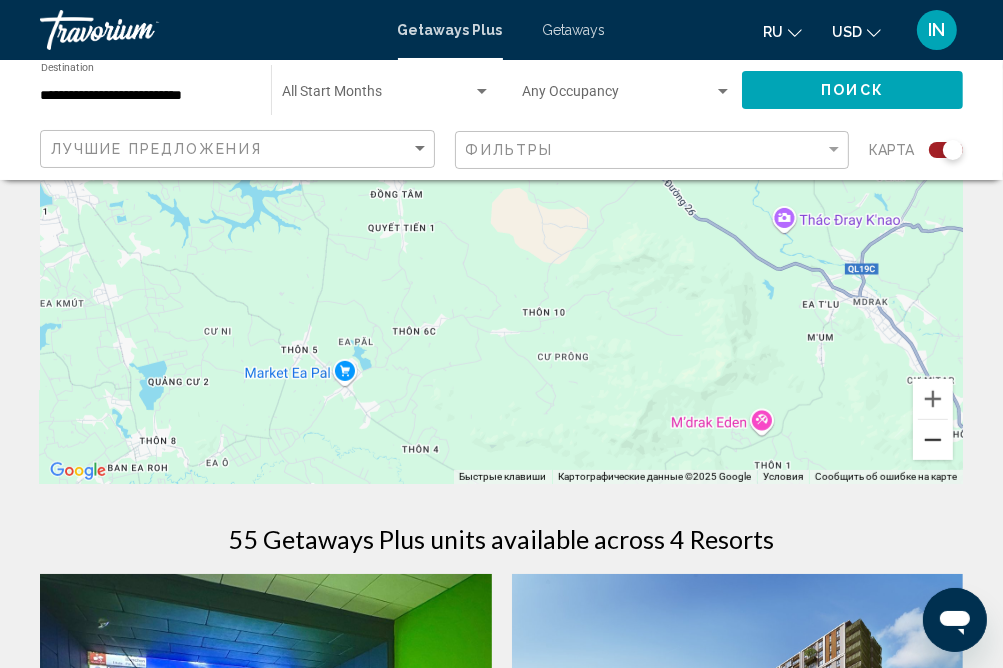 click at bounding box center [933, 440] 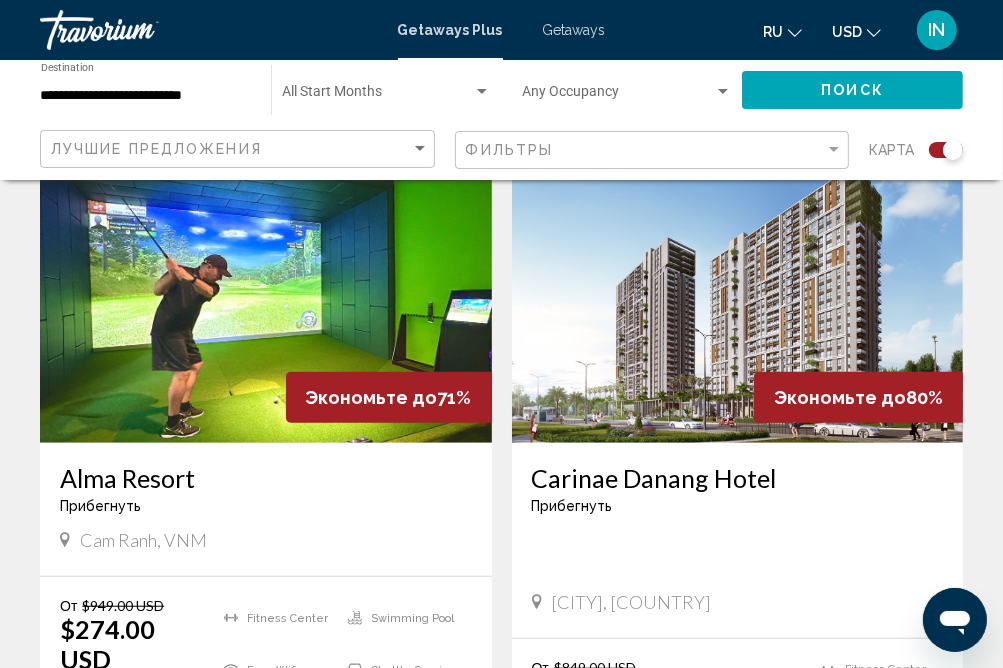 scroll, scrollTop: 739, scrollLeft: 0, axis: vertical 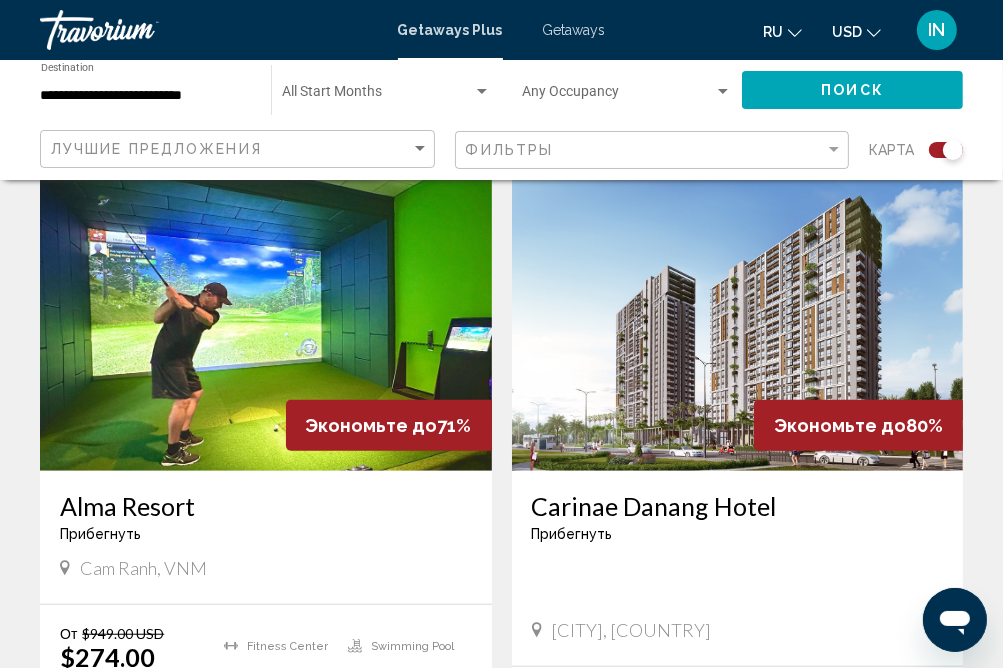 click on "Alma Resort" at bounding box center (266, 506) 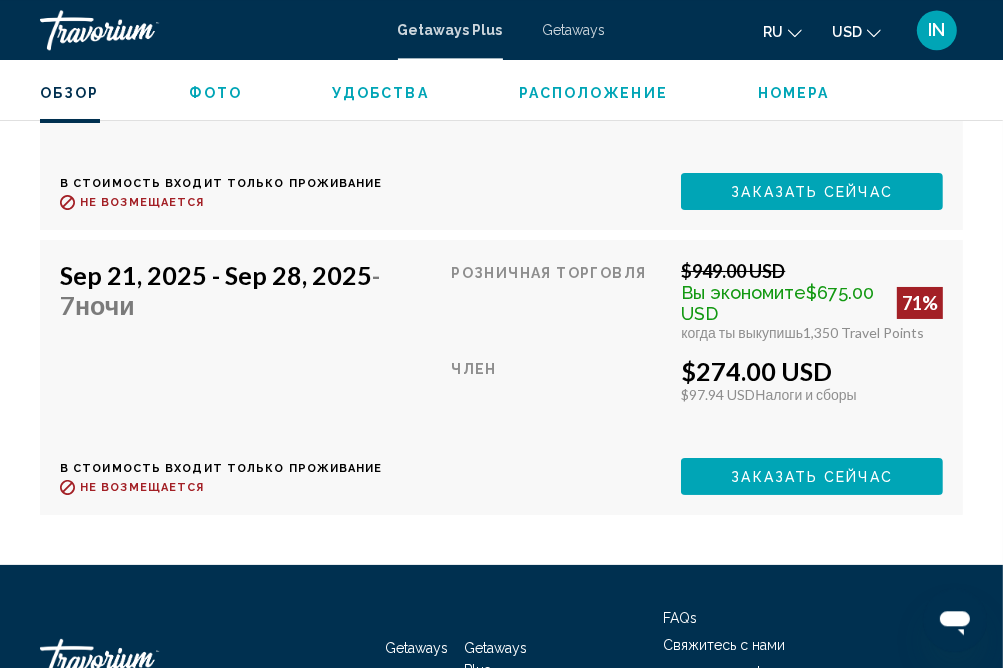 scroll, scrollTop: 4724, scrollLeft: 0, axis: vertical 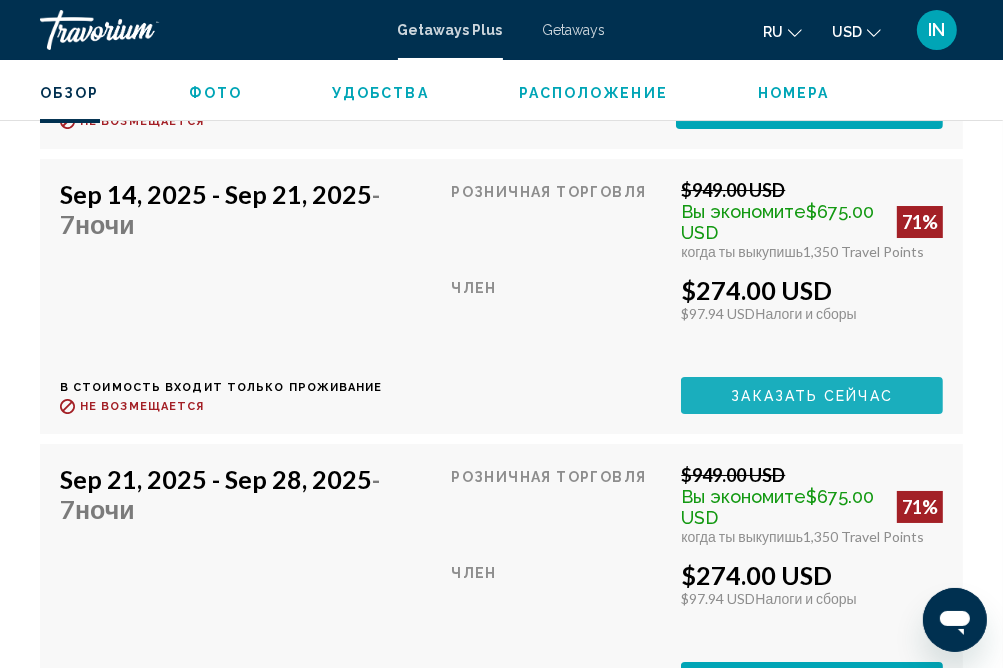 click on "Заказать сейчас" at bounding box center (812, 396) 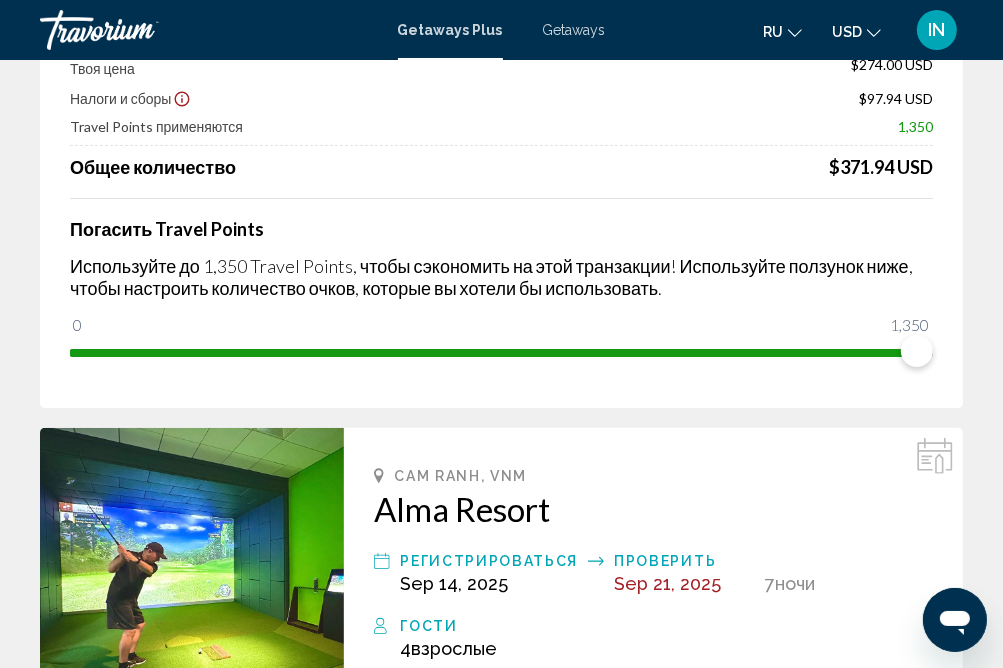 scroll, scrollTop: 0, scrollLeft: 0, axis: both 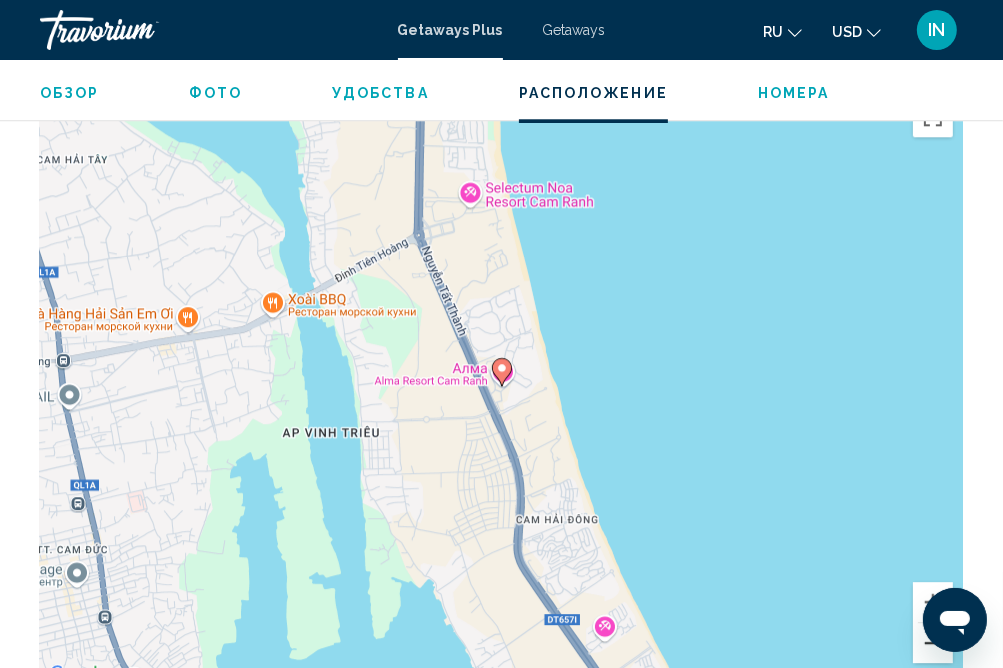 click at bounding box center [933, 643] 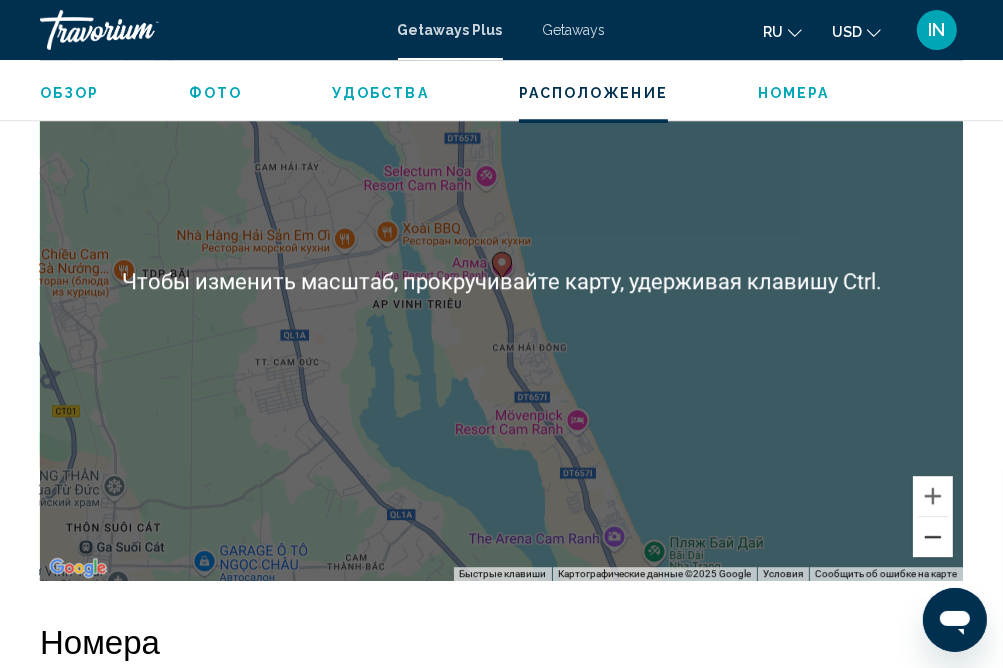 scroll, scrollTop: 3494, scrollLeft: 0, axis: vertical 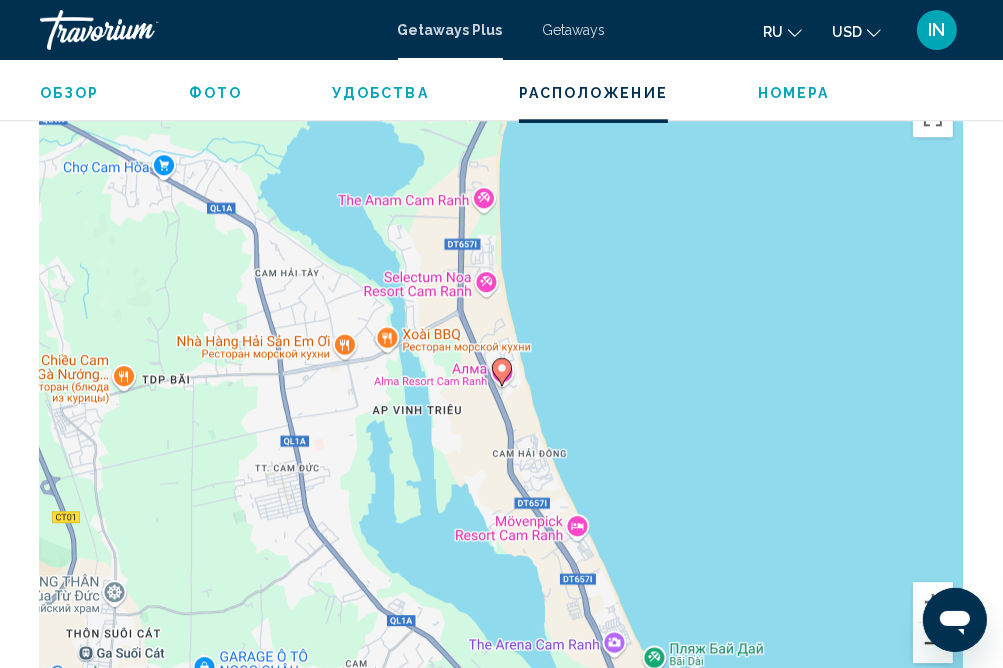 click at bounding box center (933, 643) 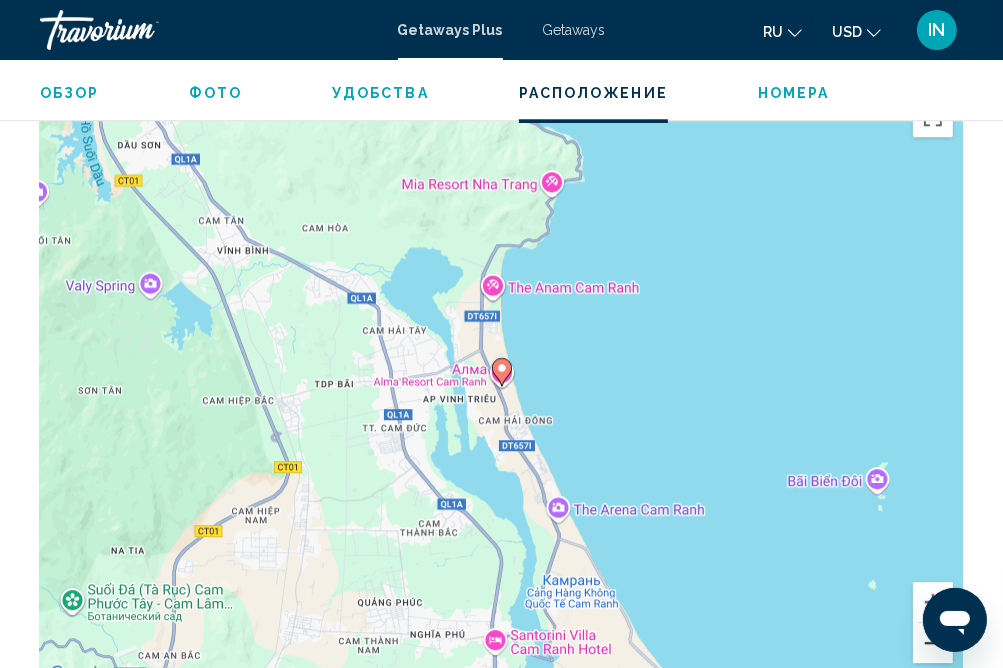 click at bounding box center (933, 643) 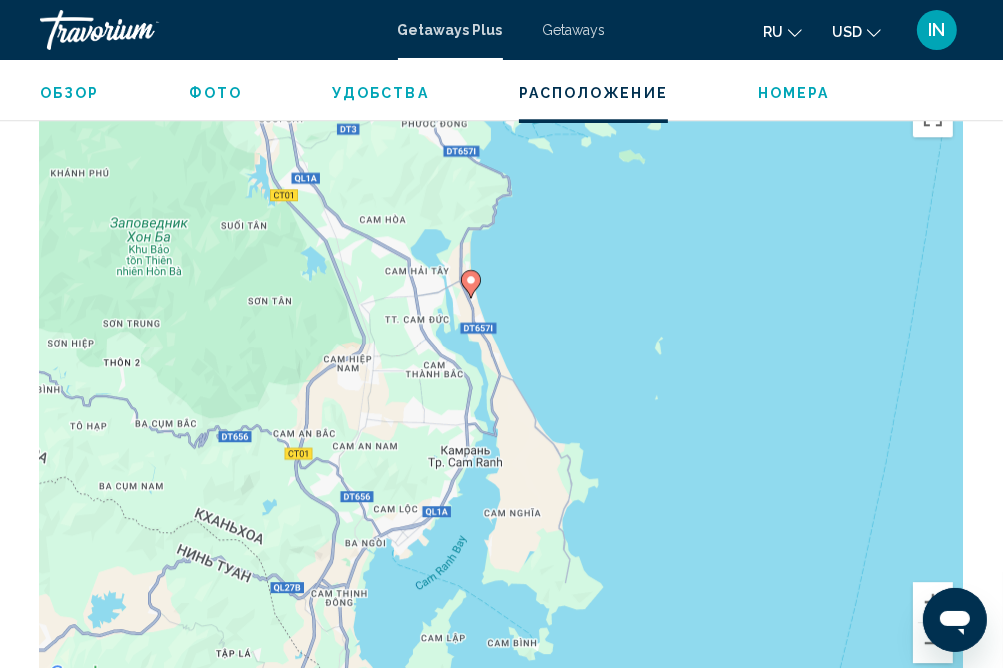 drag, startPoint x: 758, startPoint y: 515, endPoint x: 729, endPoint y: 430, distance: 89.81091 